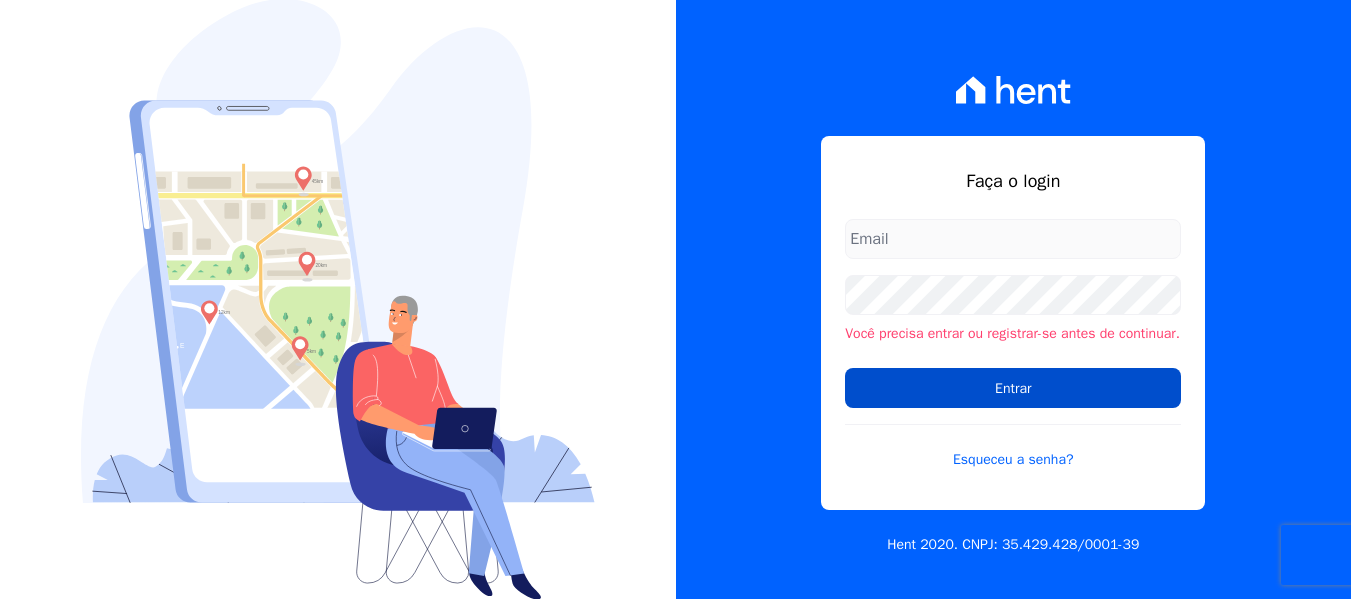 scroll, scrollTop: 0, scrollLeft: 0, axis: both 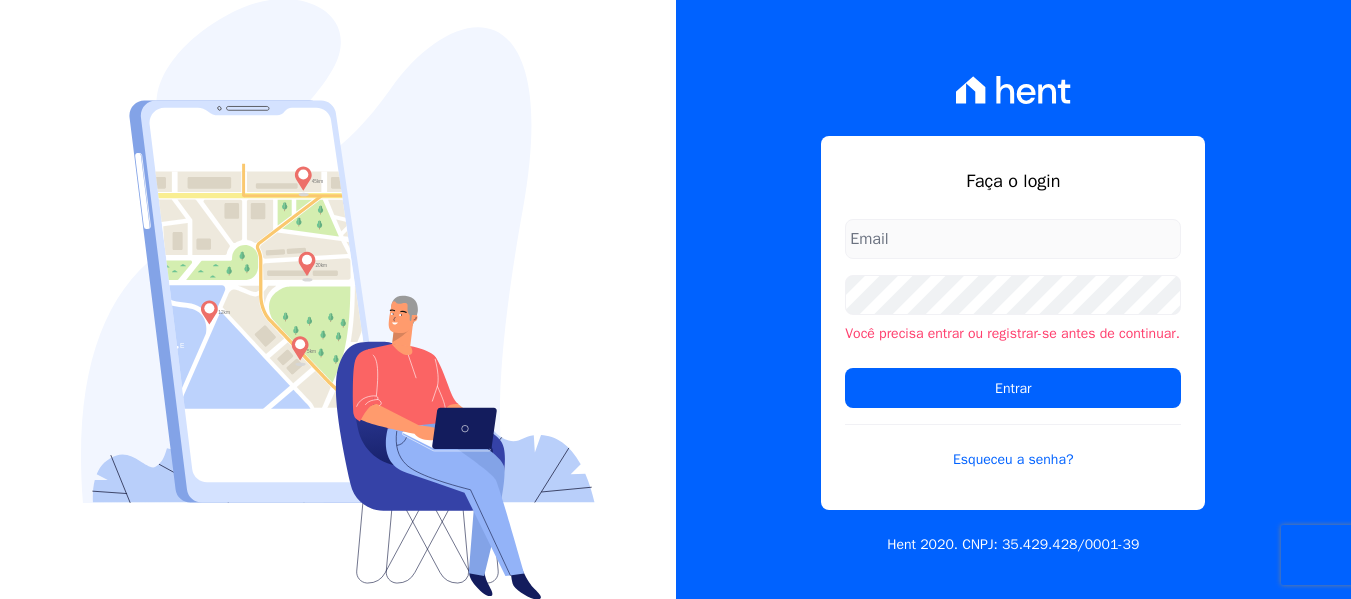 type on "[PERSON_NAME][EMAIL_ADDRESS][DOMAIN_NAME]" 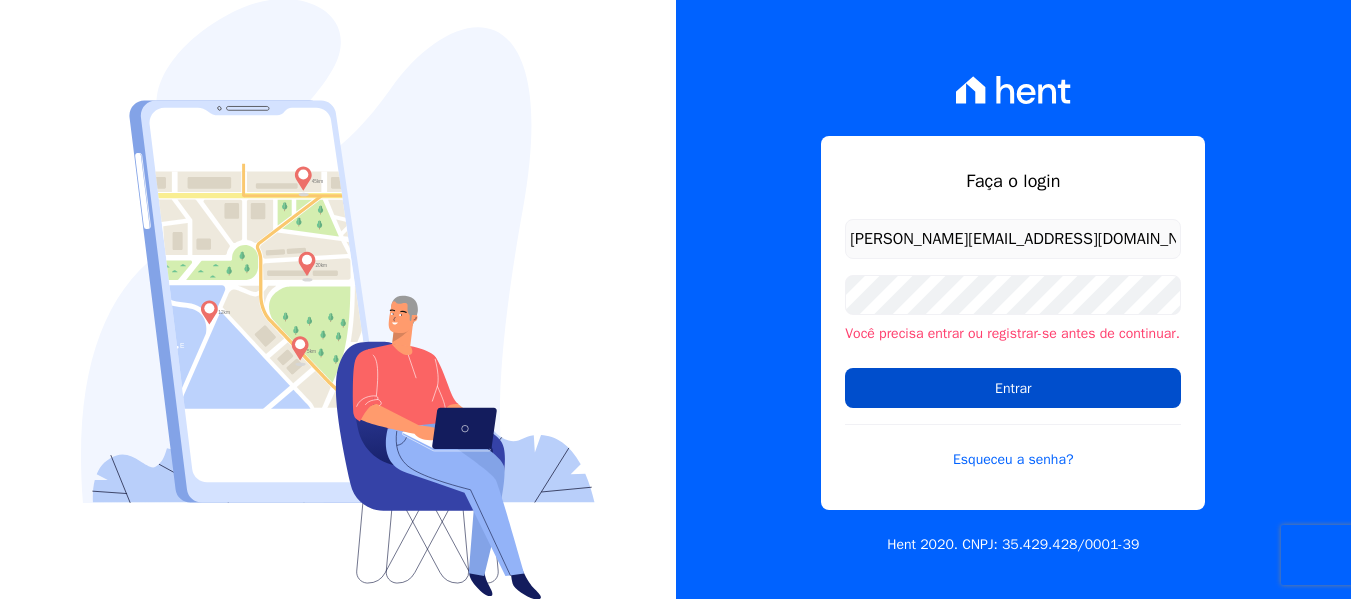 click on "Entrar" at bounding box center (1013, 388) 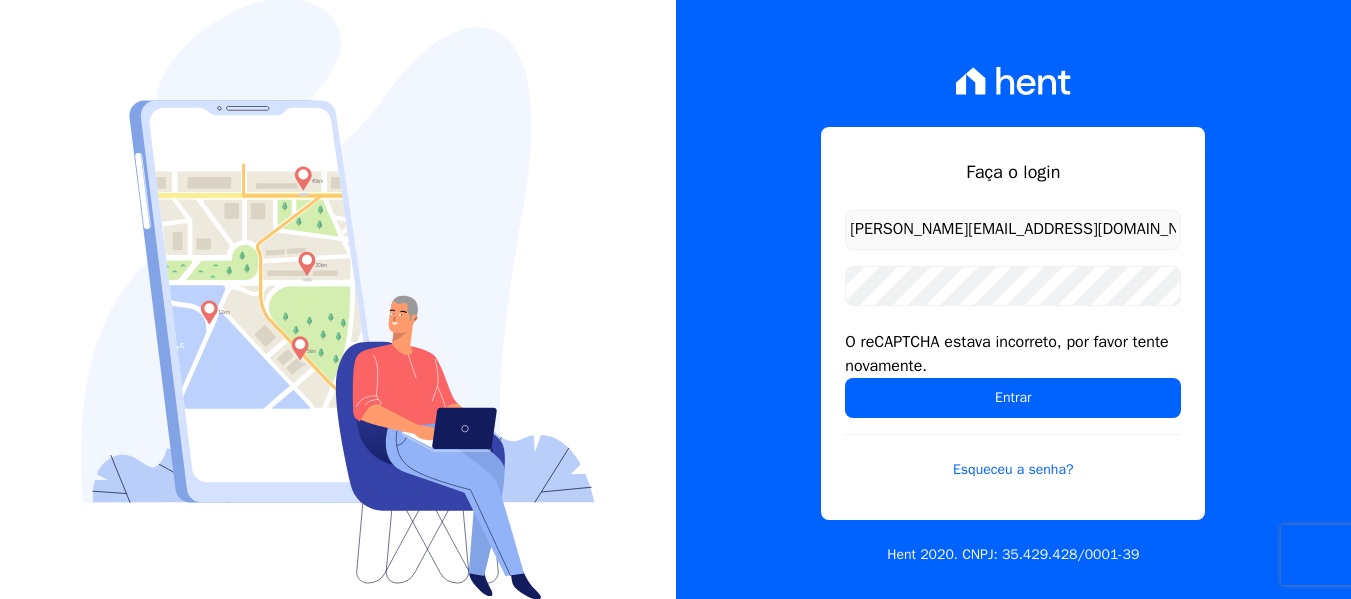scroll, scrollTop: 0, scrollLeft: 0, axis: both 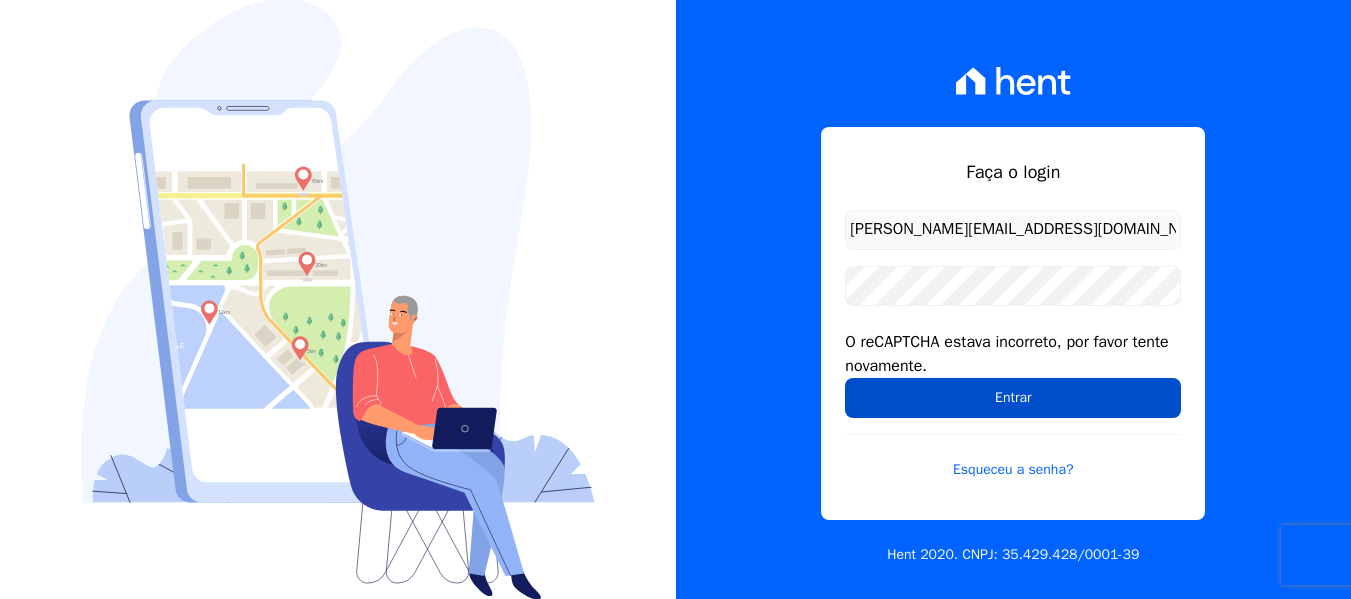 click on "Entrar" at bounding box center (1013, 398) 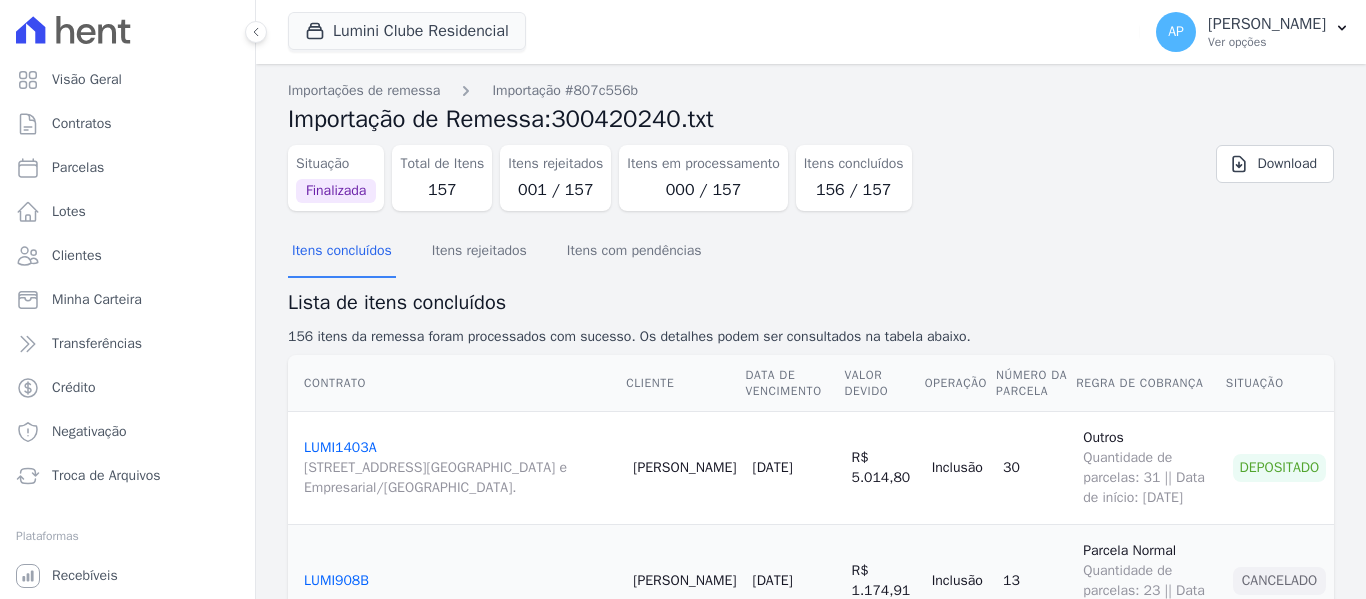scroll, scrollTop: 0, scrollLeft: 0, axis: both 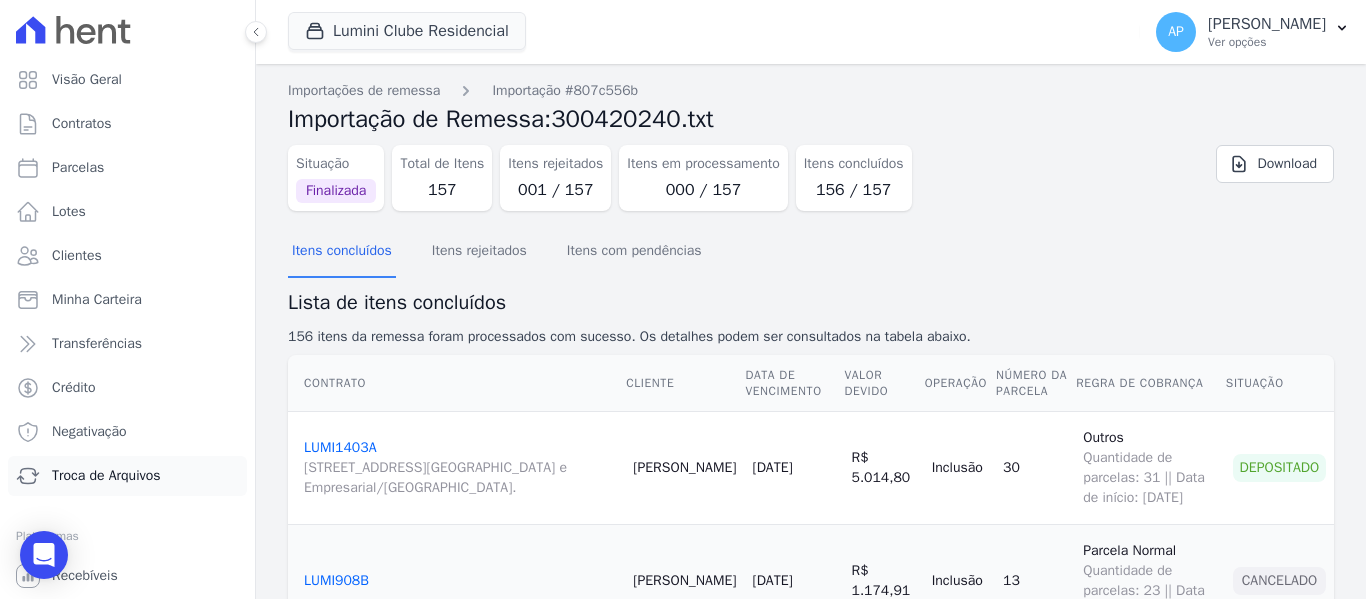 click on "Troca de Arquivos" at bounding box center [106, 476] 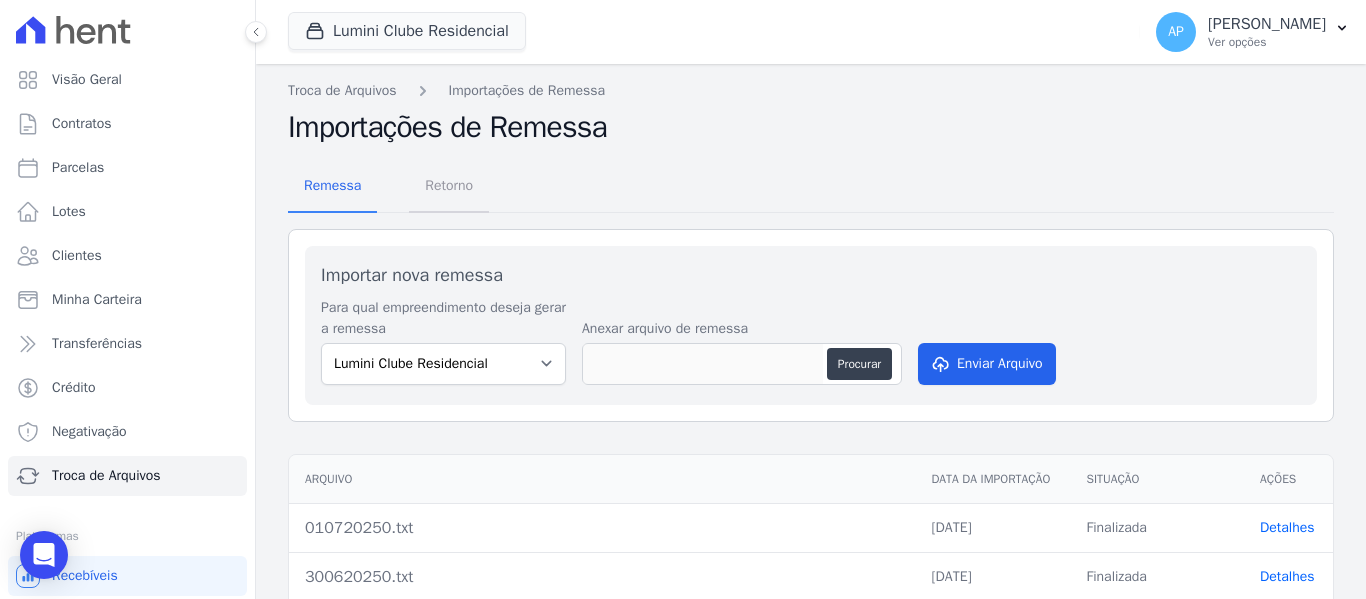 click on "Retorno" at bounding box center (449, 185) 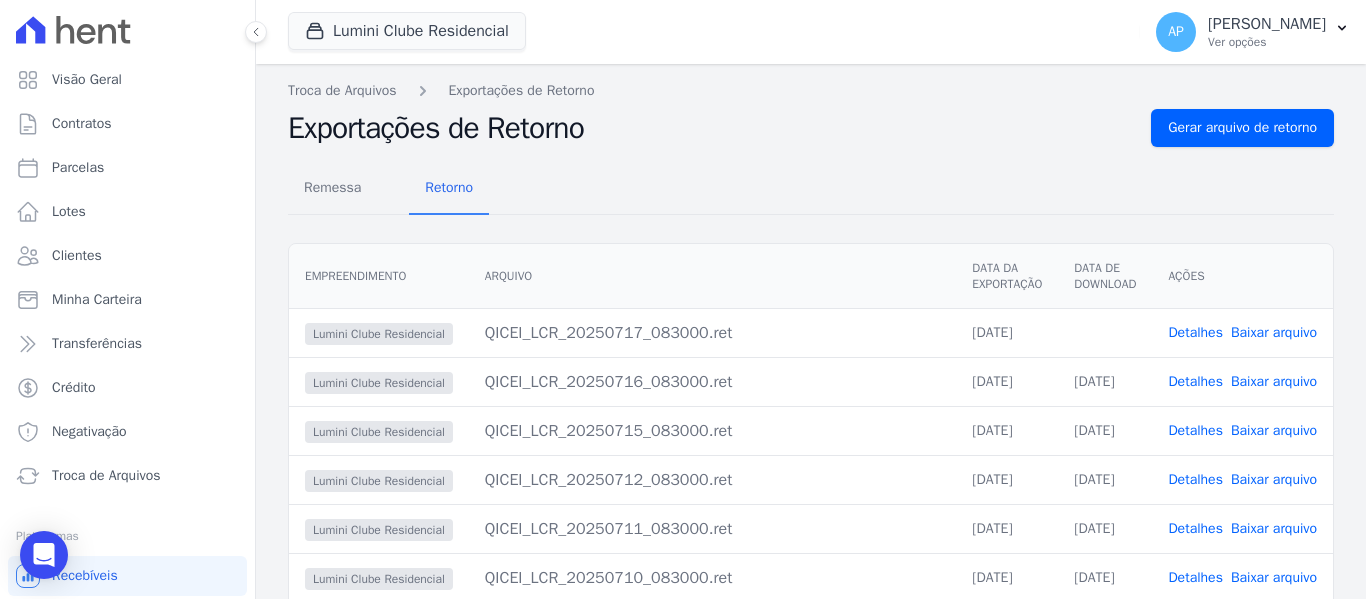 click on "Baixar arquivo" at bounding box center [1274, 332] 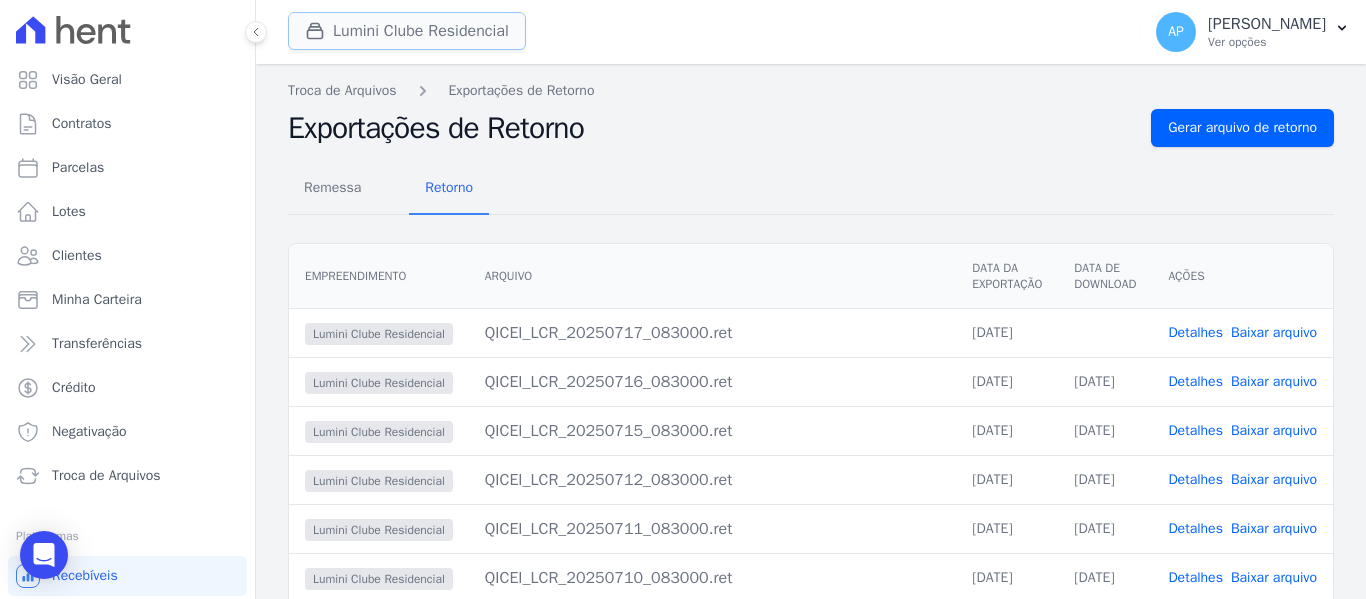 click on "Lumini Clube Residencial" at bounding box center (407, 31) 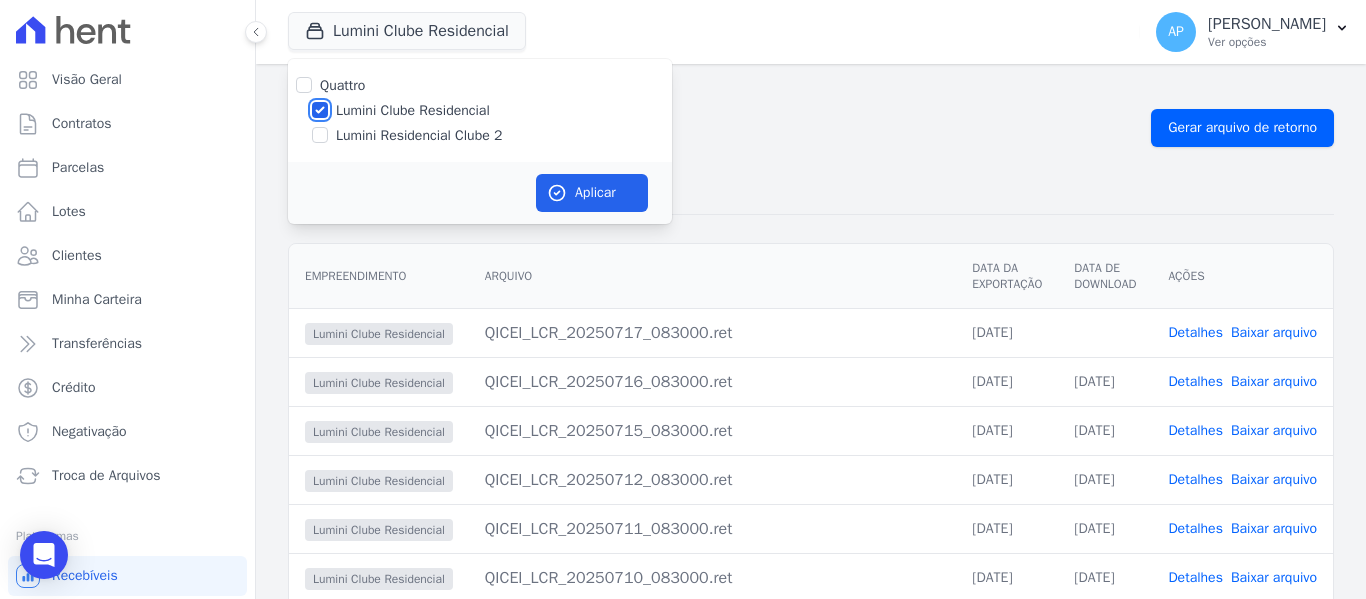 click on "Lumini Clube Residencial" at bounding box center [320, 110] 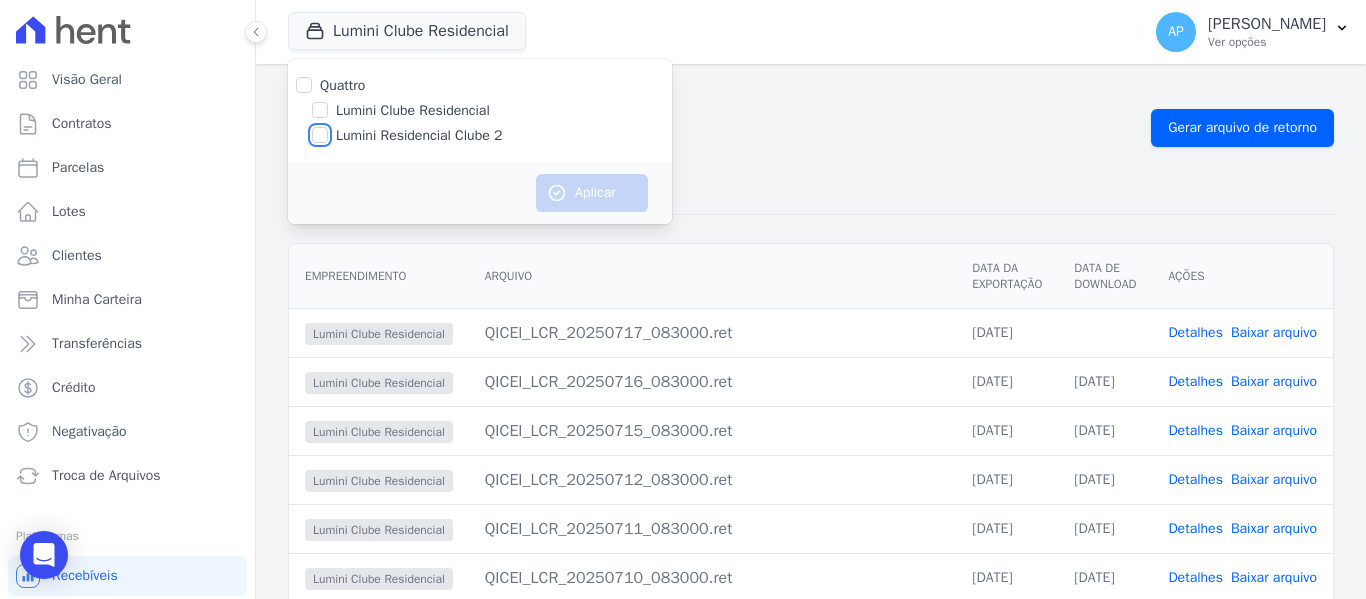 click on "Lumini Residencial Clube 2" at bounding box center (320, 135) 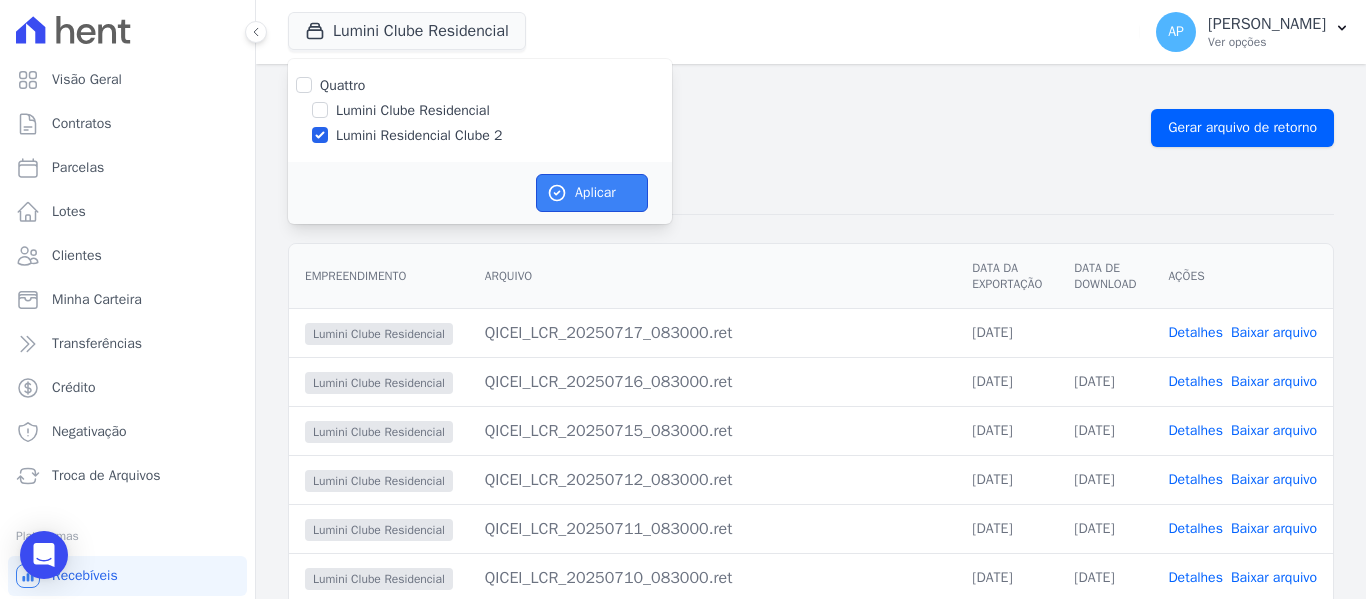 click on "Aplicar" at bounding box center (592, 193) 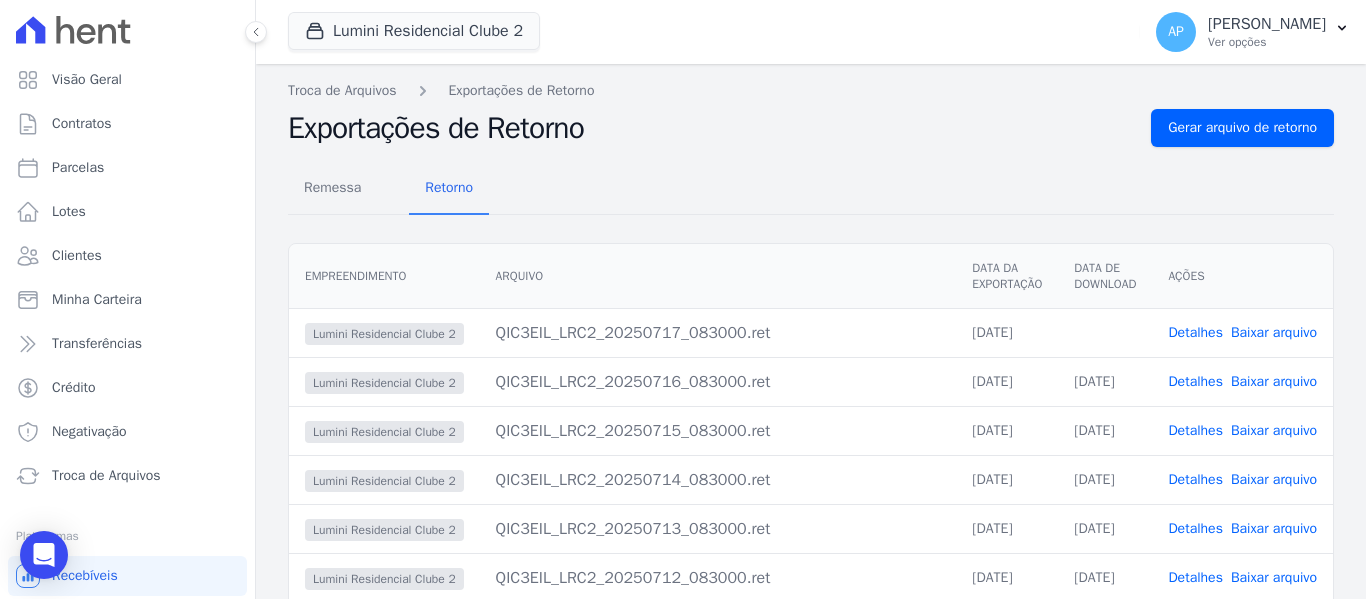 drag, startPoint x: 988, startPoint y: 180, endPoint x: 1105, endPoint y: 237, distance: 130.14607 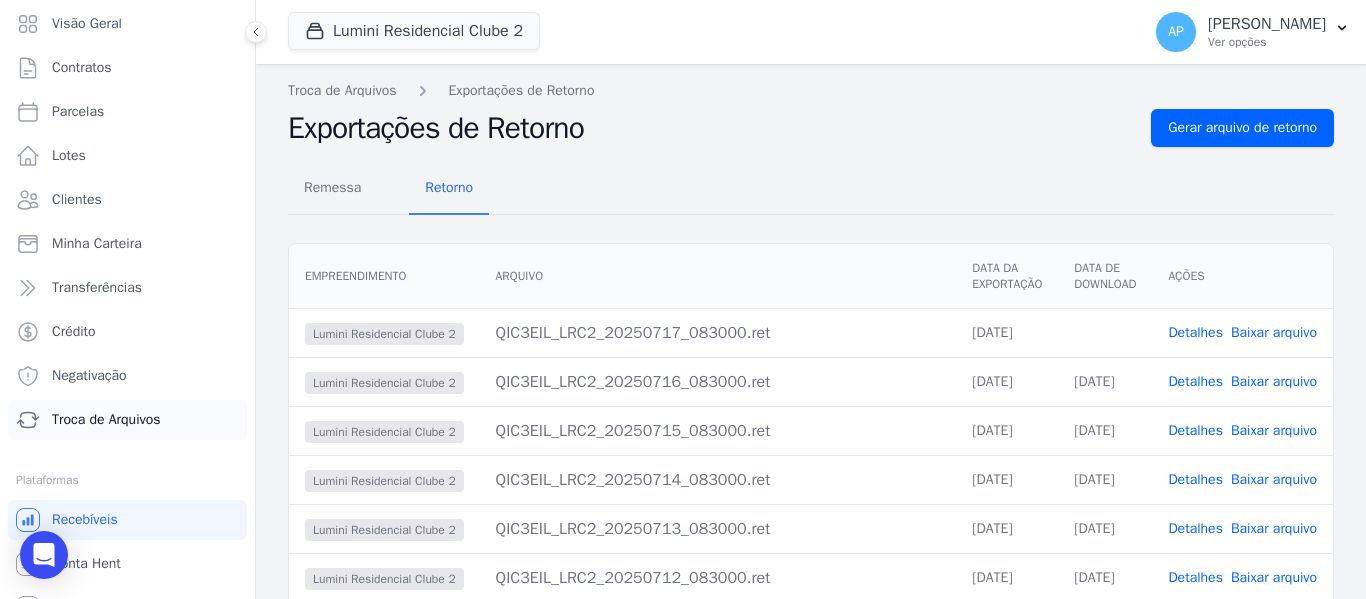 scroll, scrollTop: 85, scrollLeft: 0, axis: vertical 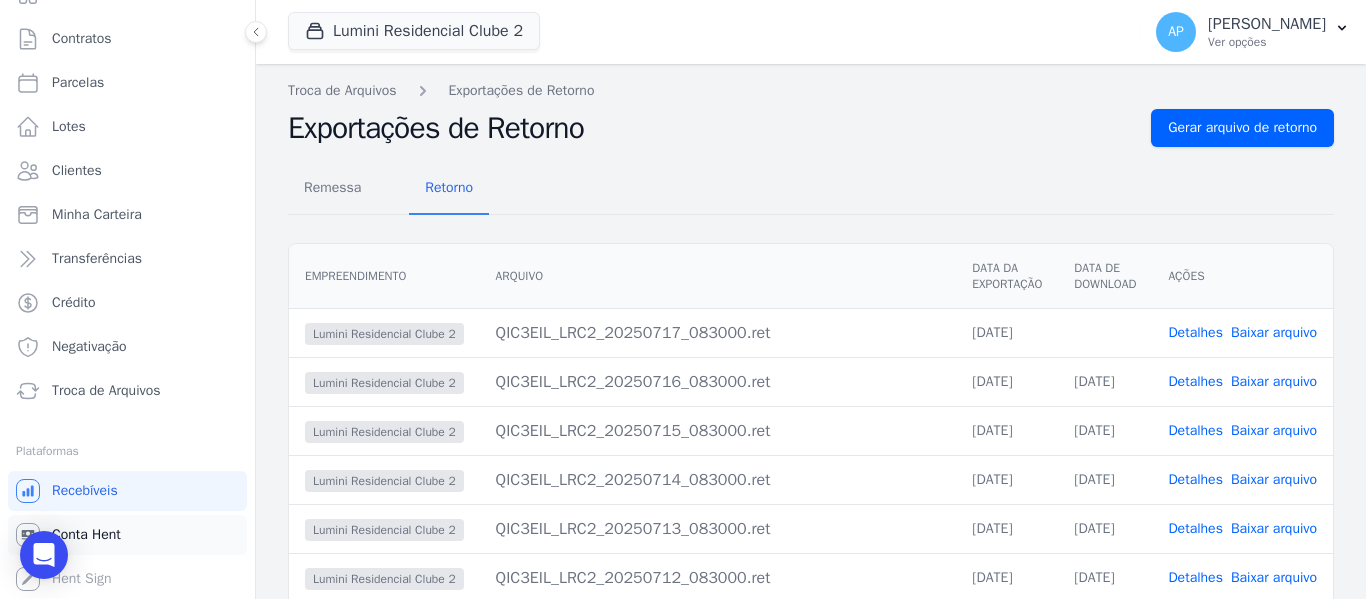 click on "Conta Hent" at bounding box center [86, 535] 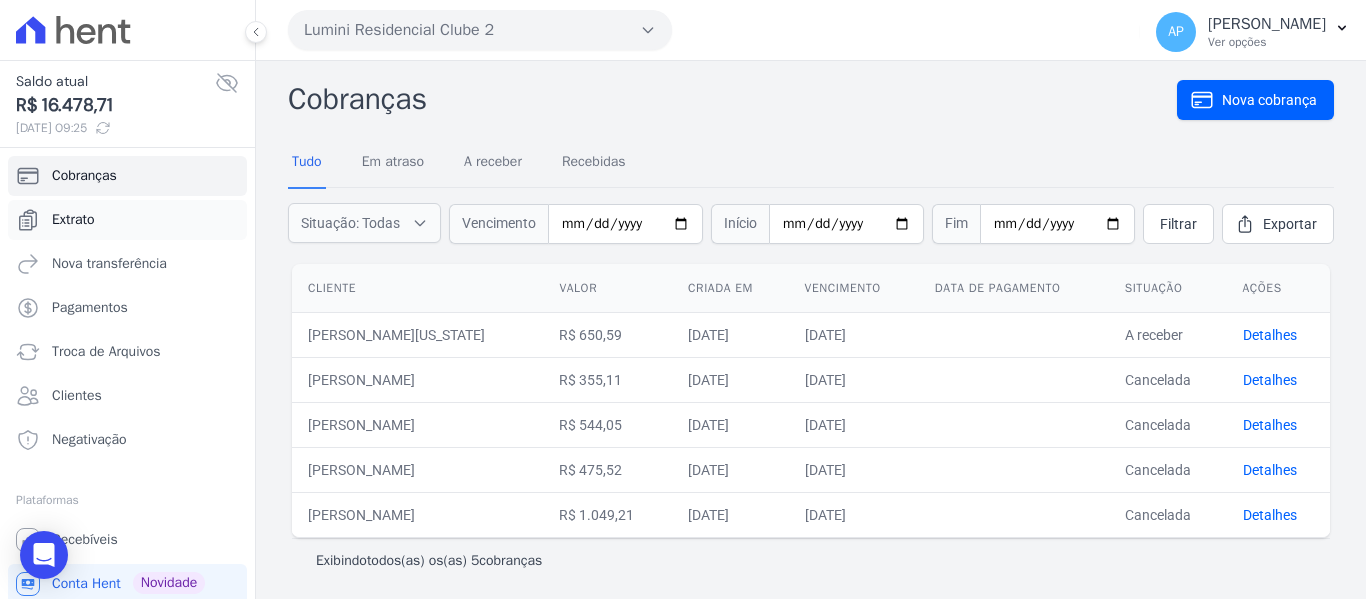 click on "Extrato" at bounding box center (127, 220) 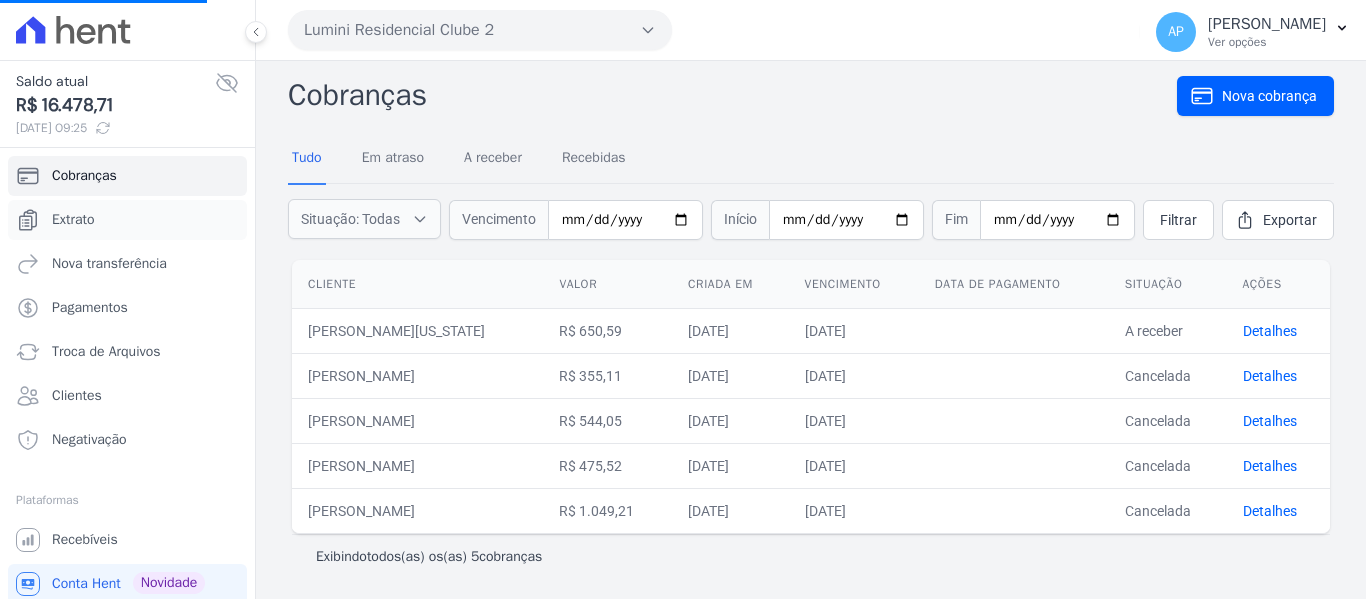 scroll, scrollTop: 20, scrollLeft: 0, axis: vertical 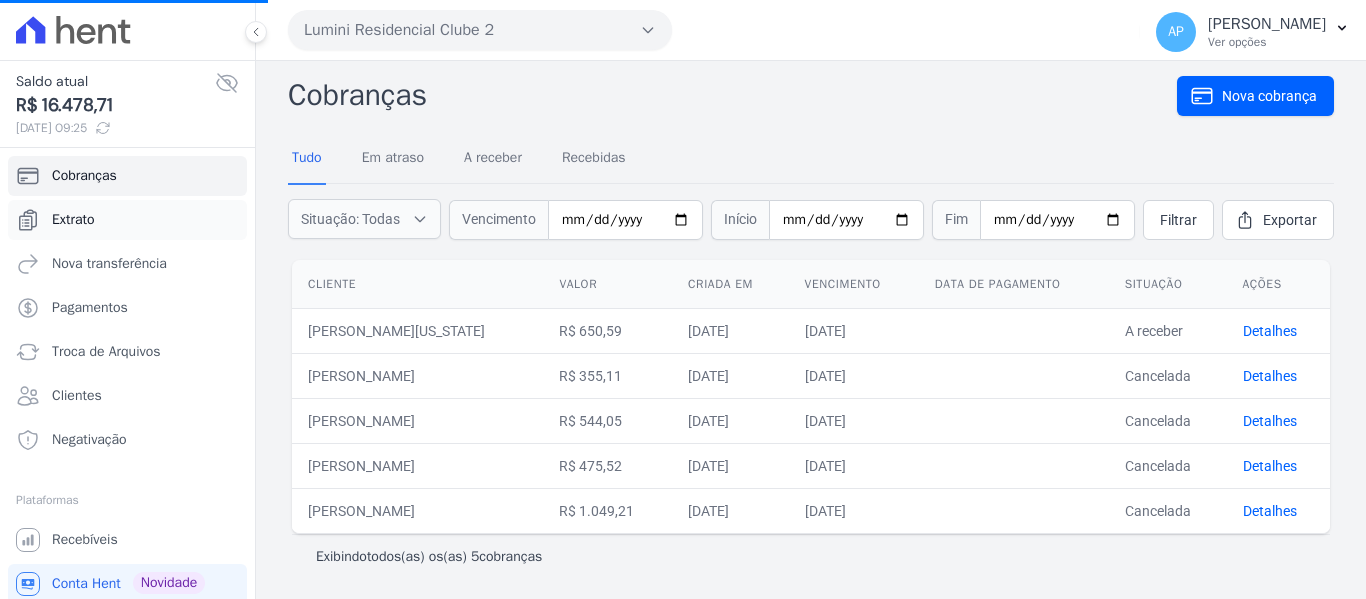click on "Extrato" at bounding box center [127, 220] 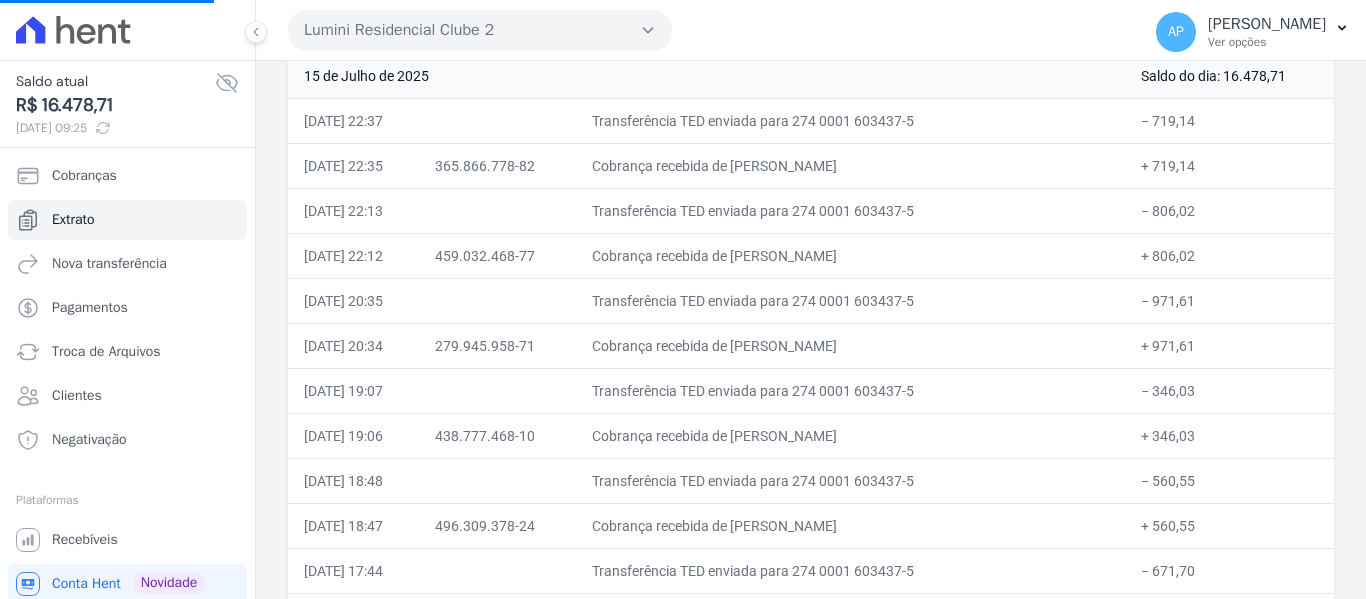 scroll, scrollTop: 1200, scrollLeft: 0, axis: vertical 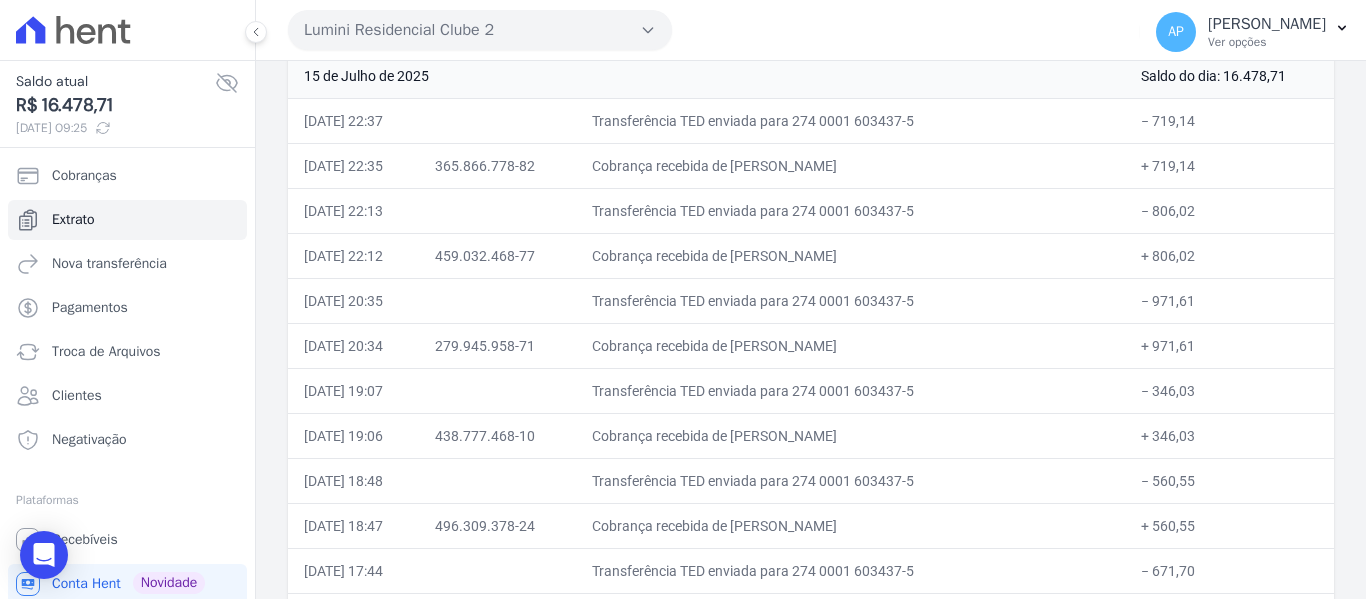 drag, startPoint x: 769, startPoint y: 252, endPoint x: 932, endPoint y: 262, distance: 163.30646 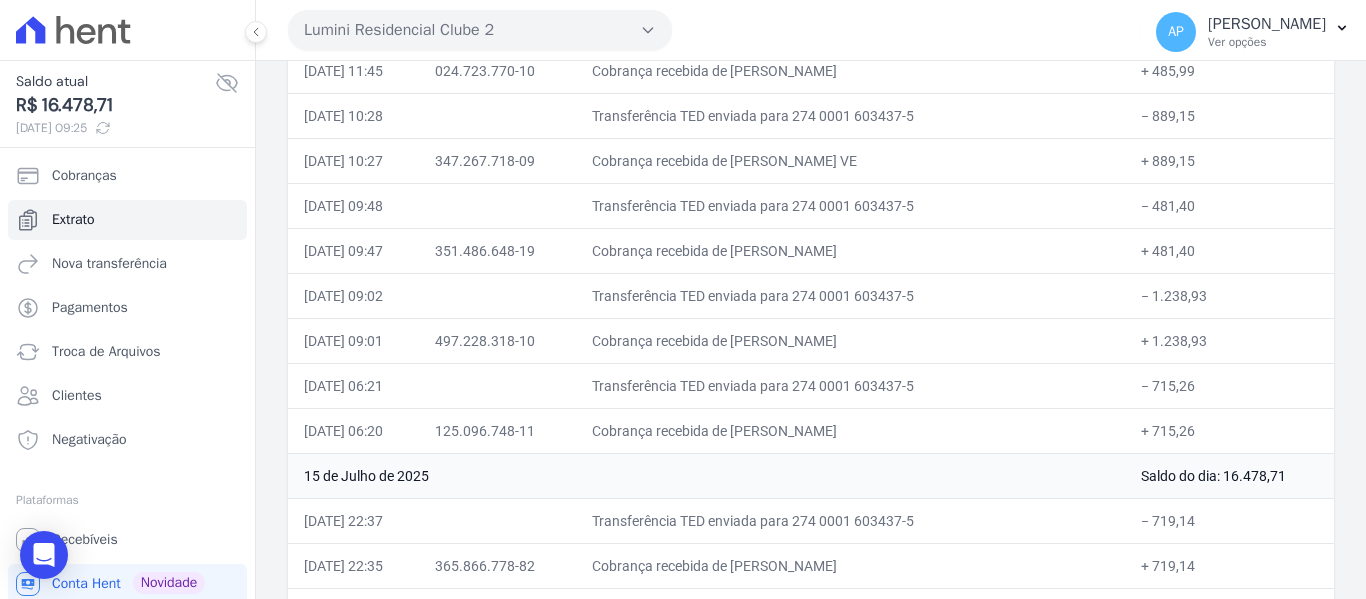 scroll, scrollTop: 800, scrollLeft: 0, axis: vertical 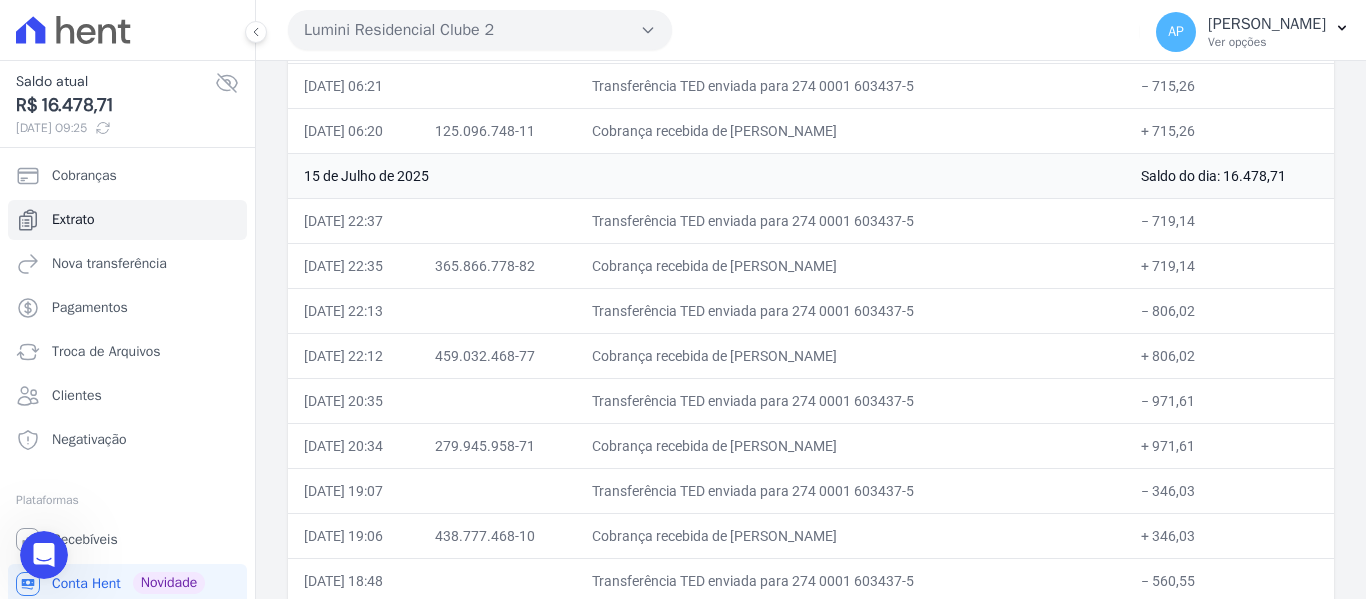 drag, startPoint x: 771, startPoint y: 270, endPoint x: 982, endPoint y: 280, distance: 211.23683 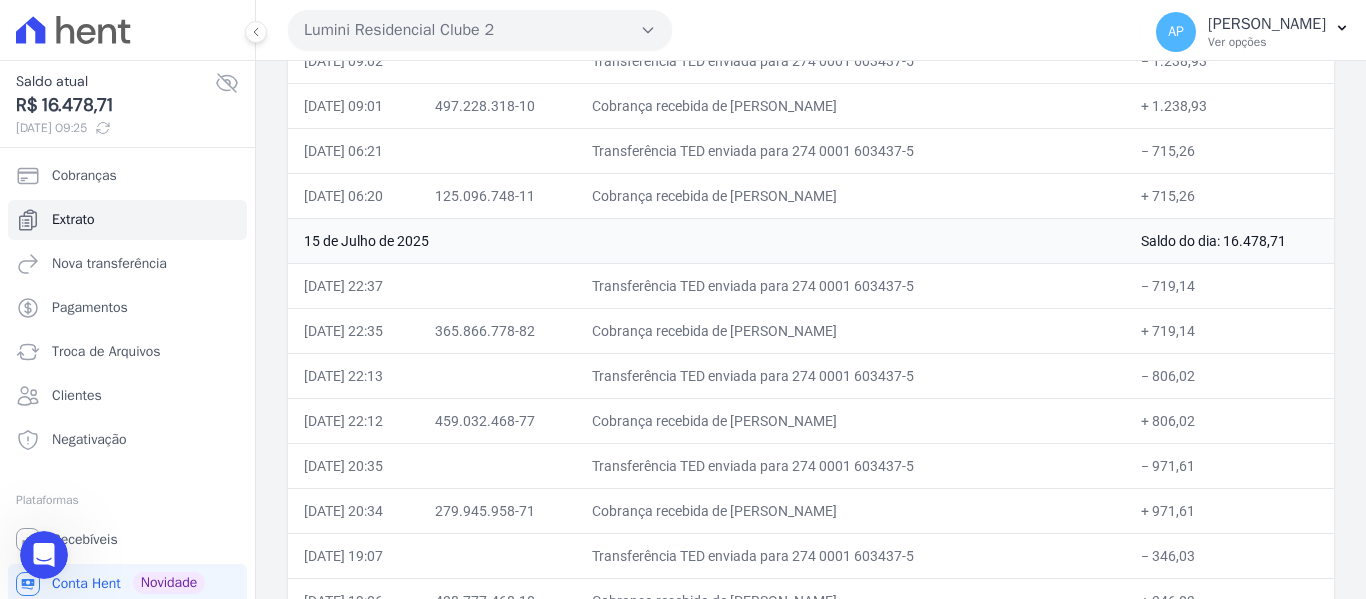 scroll, scrollTop: 1100, scrollLeft: 0, axis: vertical 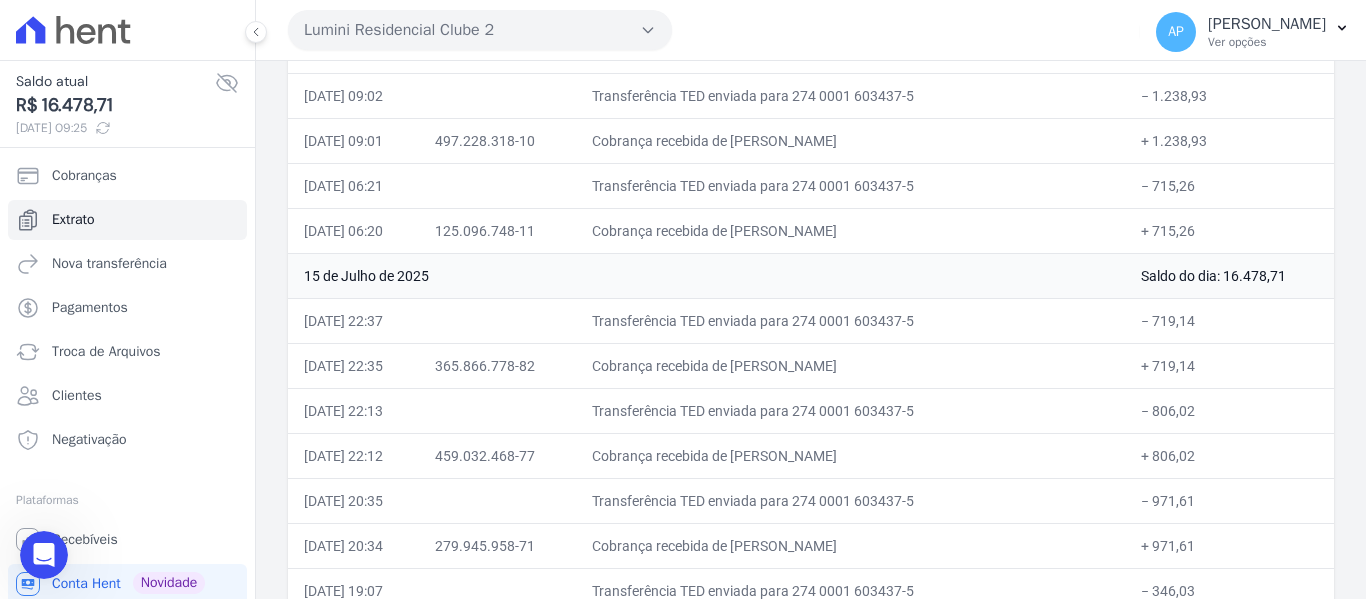 drag, startPoint x: 770, startPoint y: 456, endPoint x: 938, endPoint y: 462, distance: 168.1071 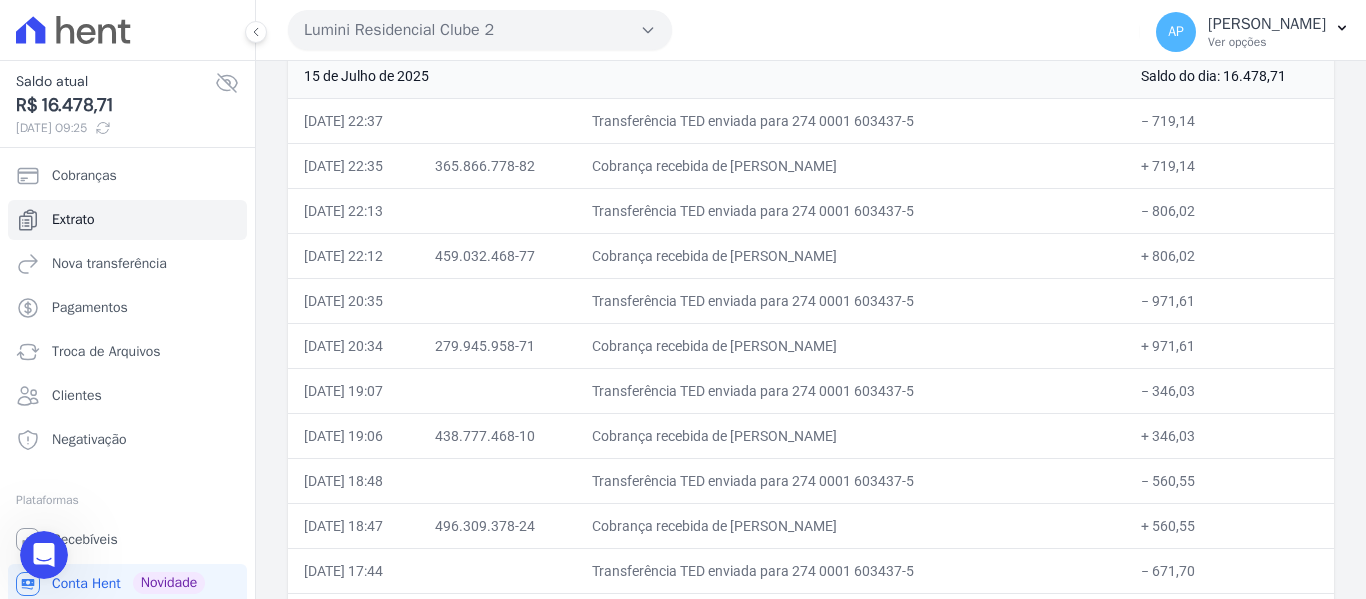 scroll, scrollTop: 1200, scrollLeft: 0, axis: vertical 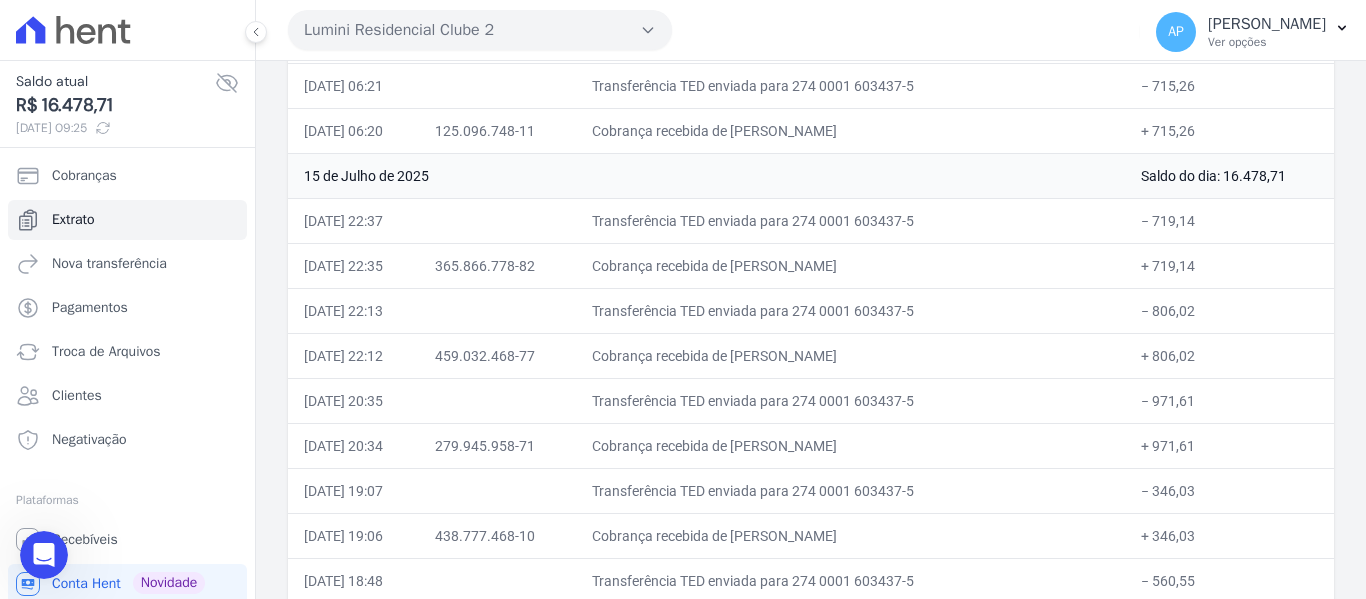 drag, startPoint x: 726, startPoint y: 309, endPoint x: 971, endPoint y: 323, distance: 245.39967 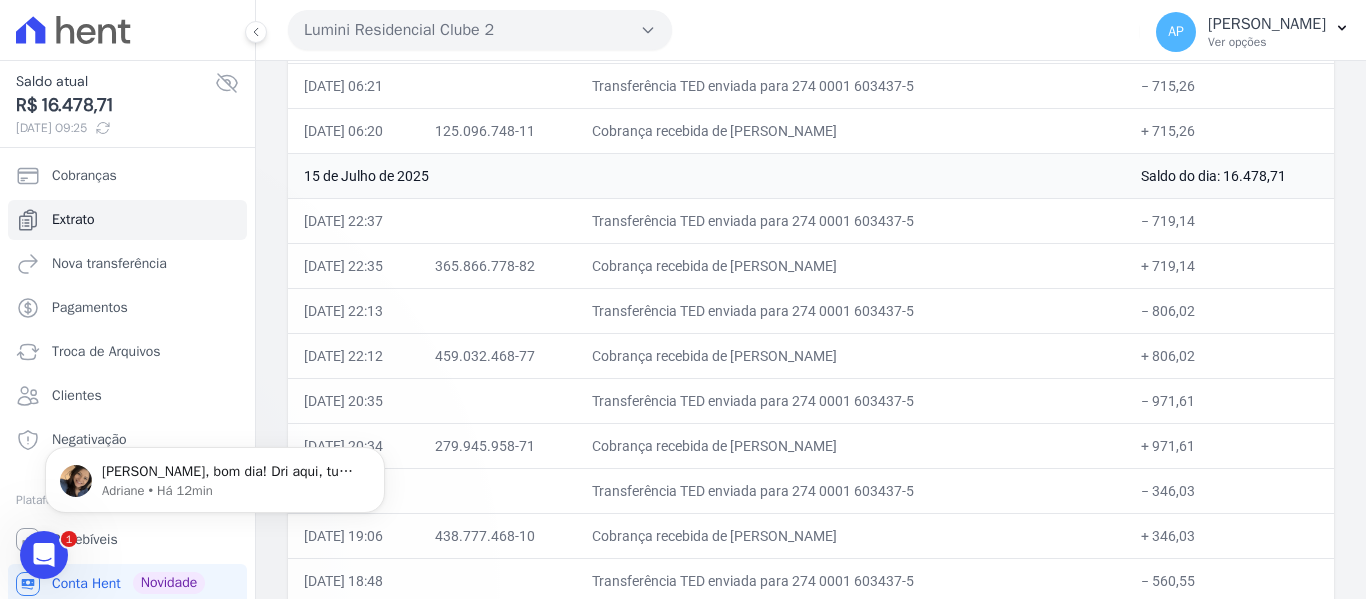 scroll, scrollTop: 0, scrollLeft: 0, axis: both 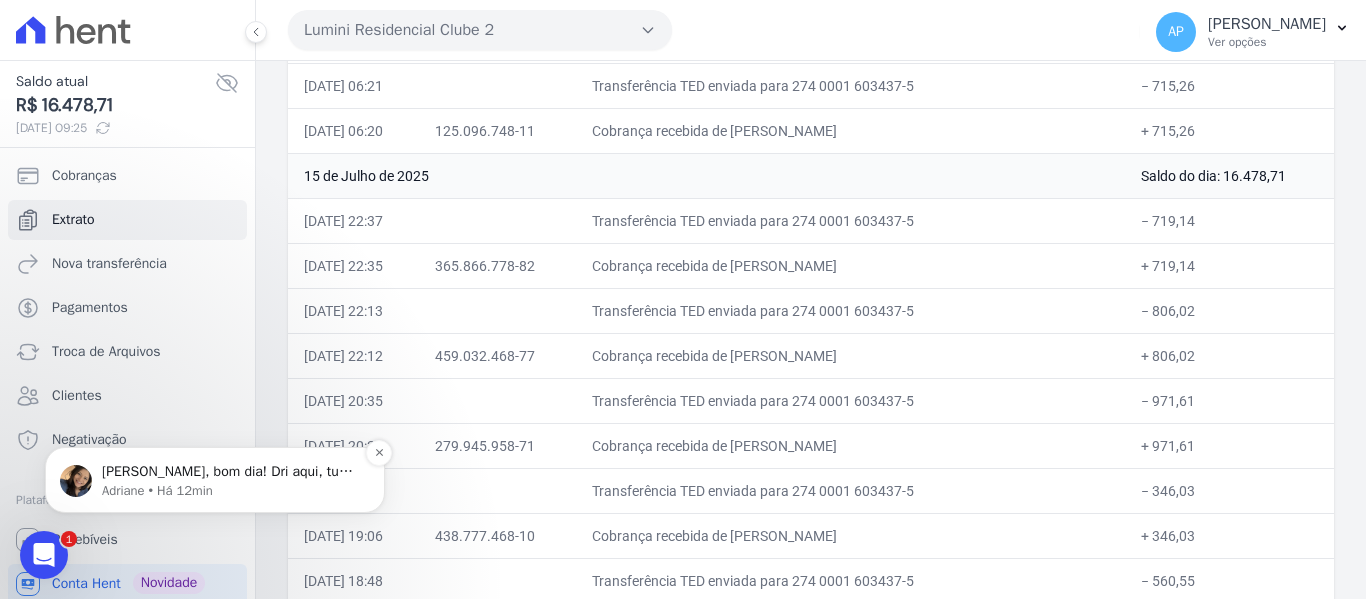 click on "Adriane • Há 12min" at bounding box center [231, 491] 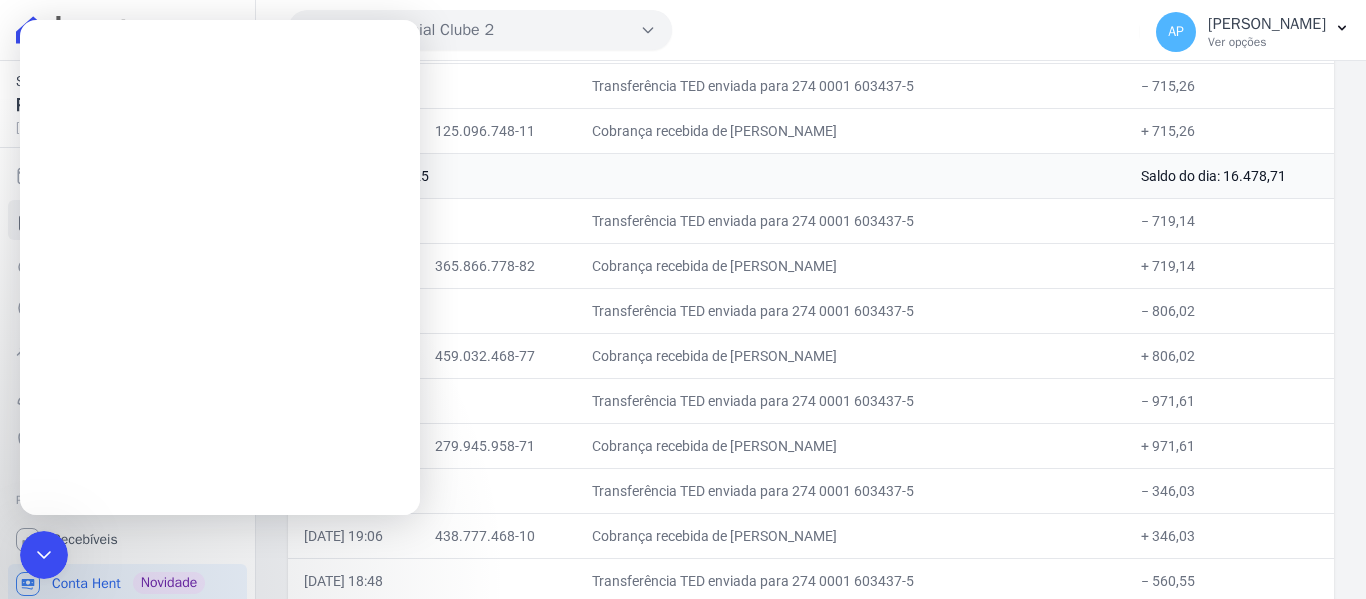 scroll, scrollTop: 0, scrollLeft: 0, axis: both 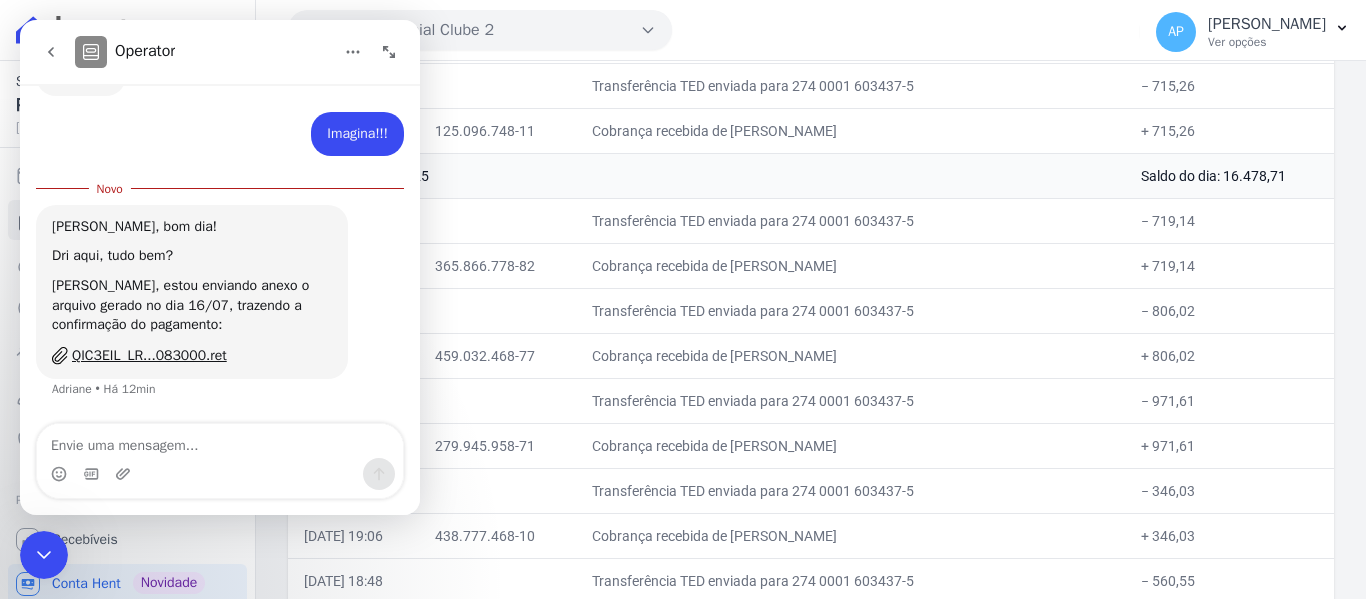 click at bounding box center (220, 441) 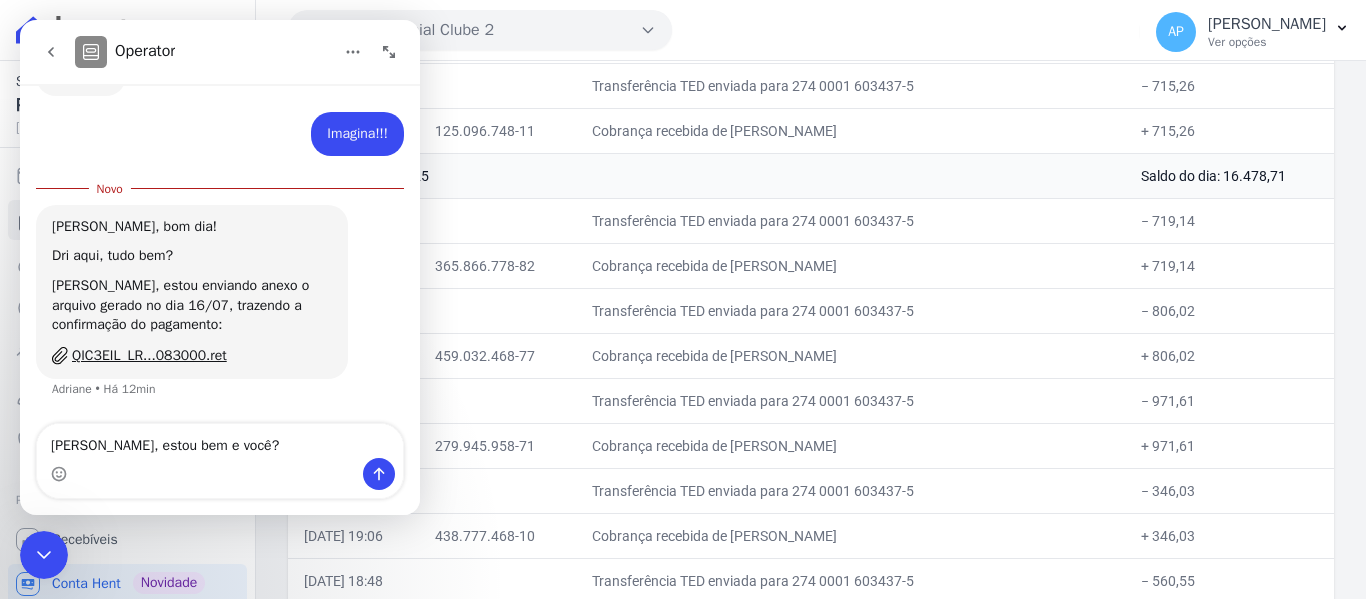 type on "Oii, estou bem e você??" 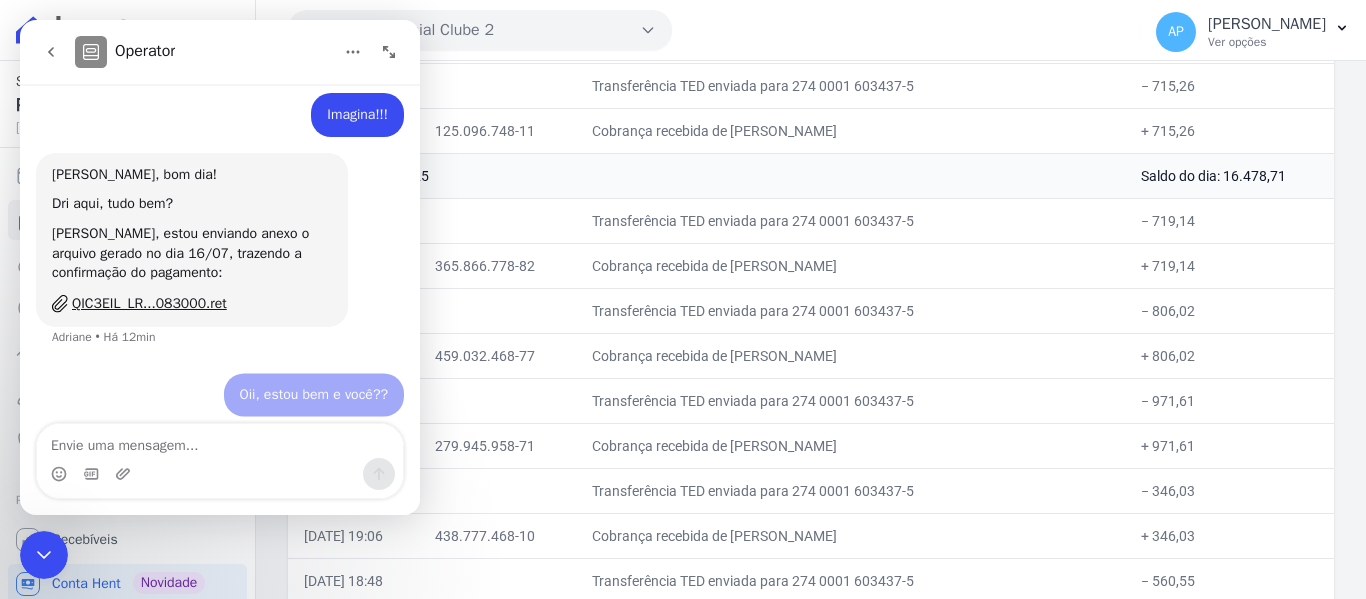 scroll, scrollTop: 914, scrollLeft: 0, axis: vertical 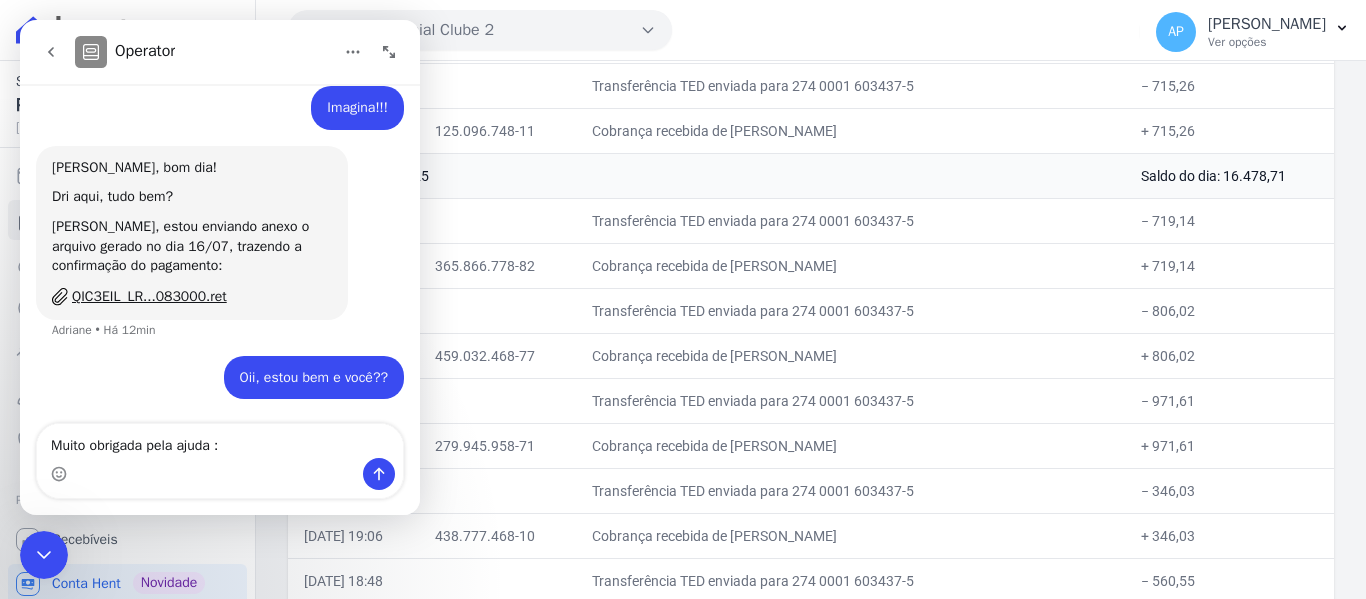 type on "Muito obrigada pela ajuda :)" 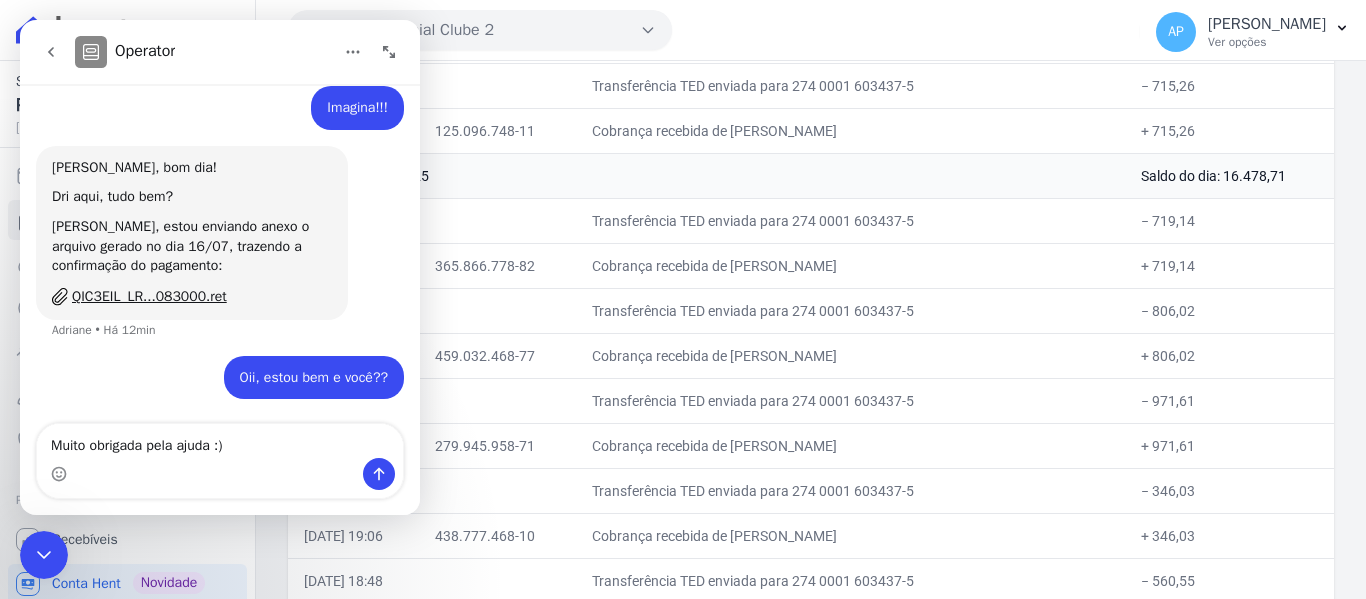 type 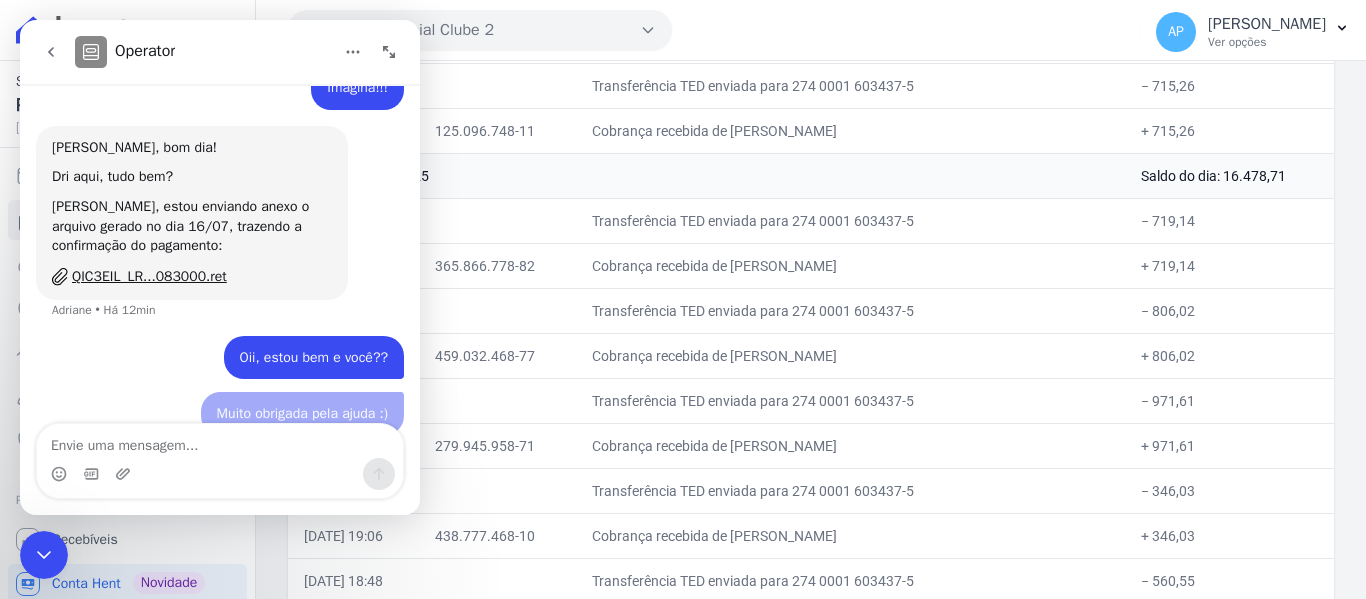 scroll, scrollTop: 960, scrollLeft: 0, axis: vertical 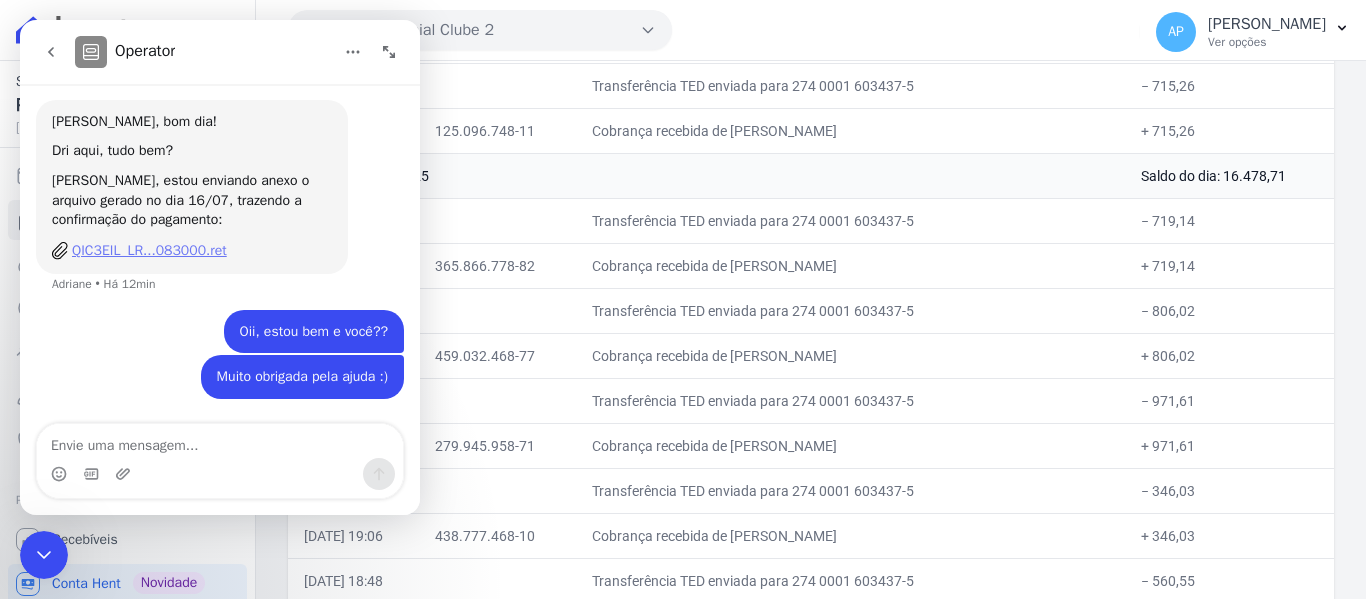 click on "QIC3EIL_LR...083000.ret" at bounding box center [149, 250] 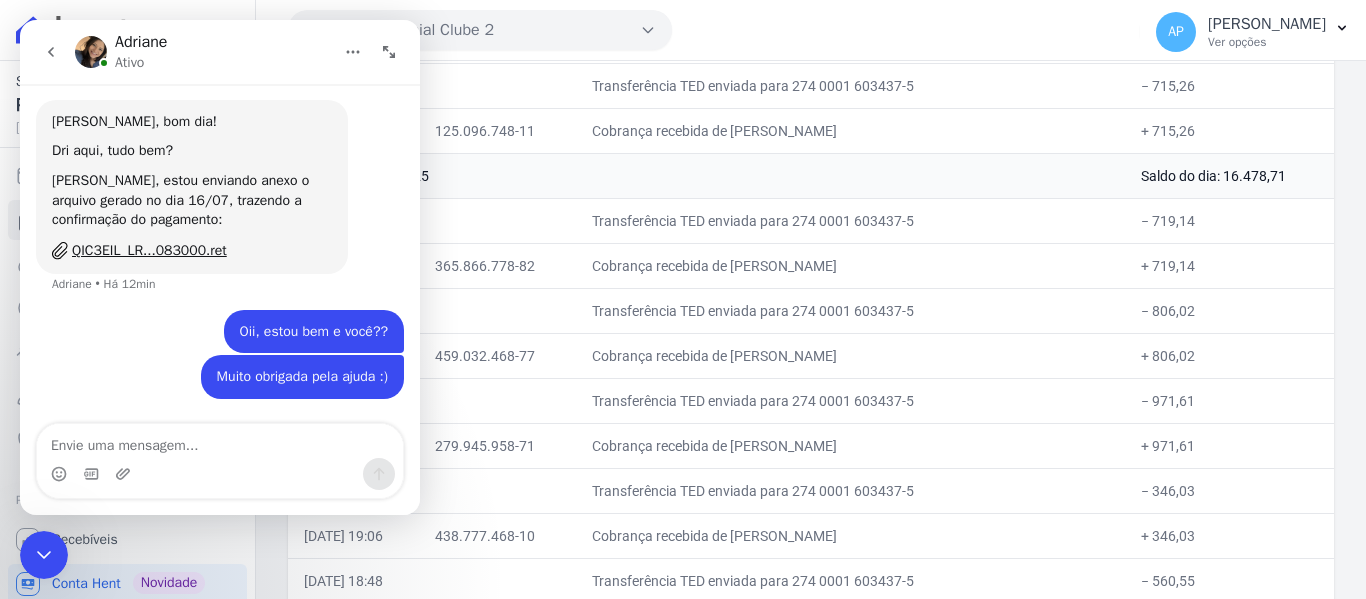 click on "Lumini Residencial Clube 2
Quattro
Lumini Clube Residencial
Lumini Residencial Clube 2
Aplicar" at bounding box center (710, 30) 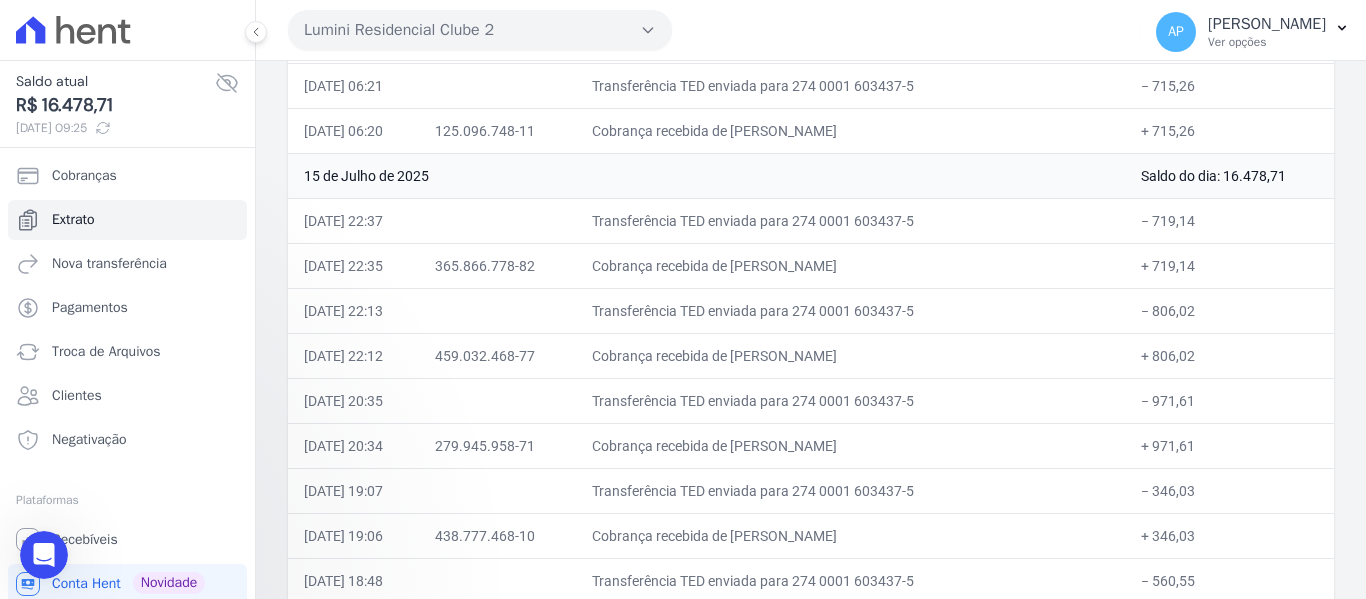 scroll, scrollTop: 0, scrollLeft: 0, axis: both 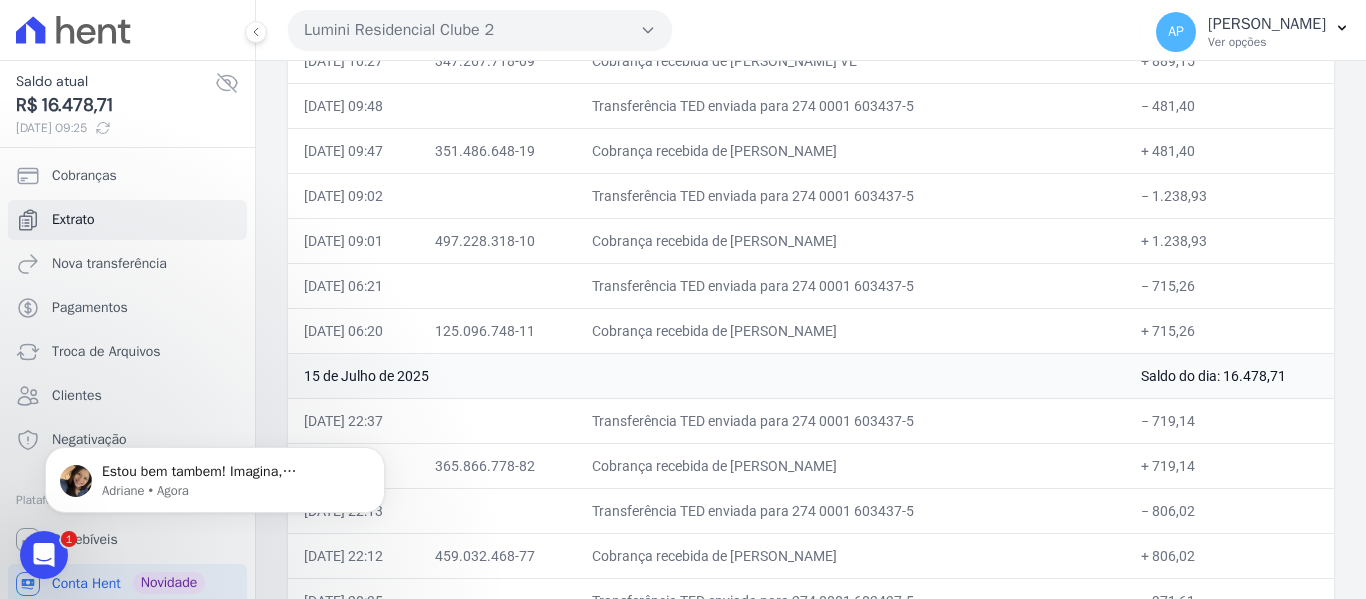 click at bounding box center (44, 555) 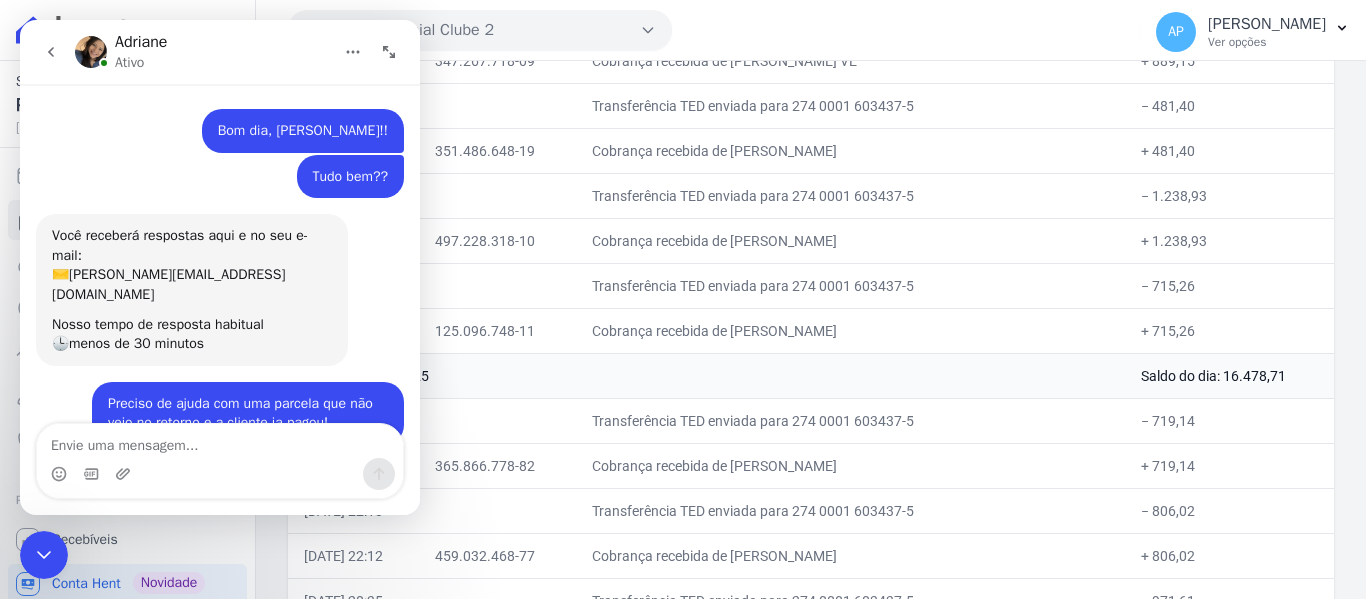scroll, scrollTop: 3, scrollLeft: 0, axis: vertical 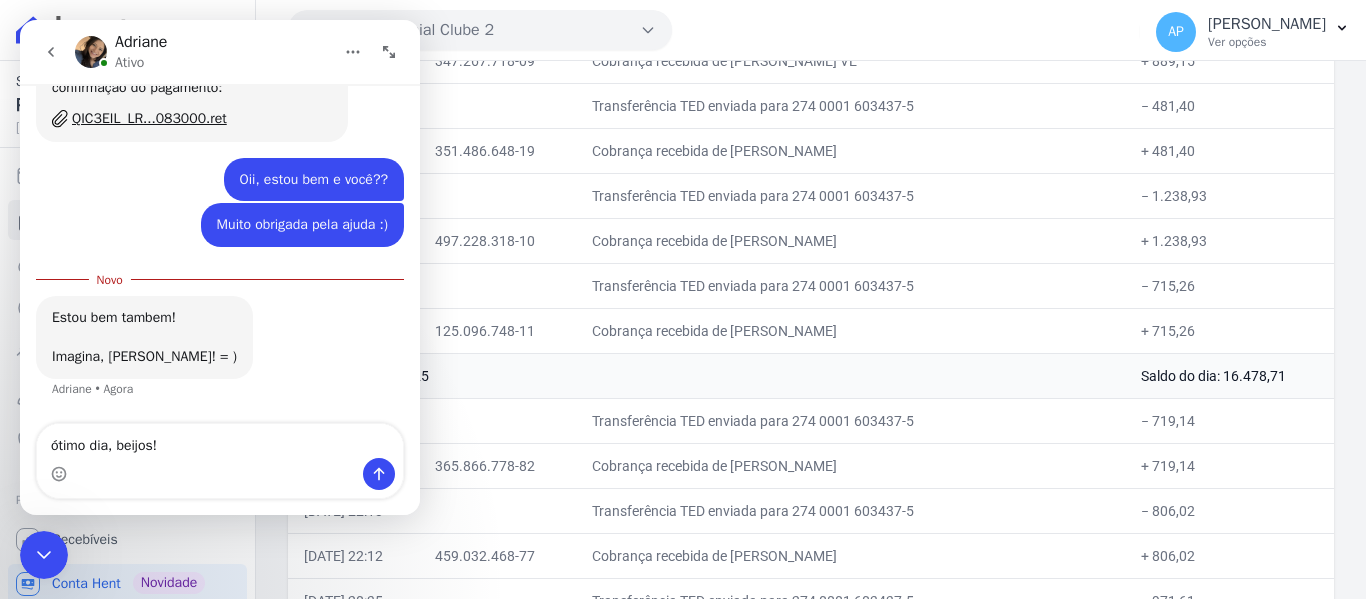 type on "ótimo dia, beijos!!" 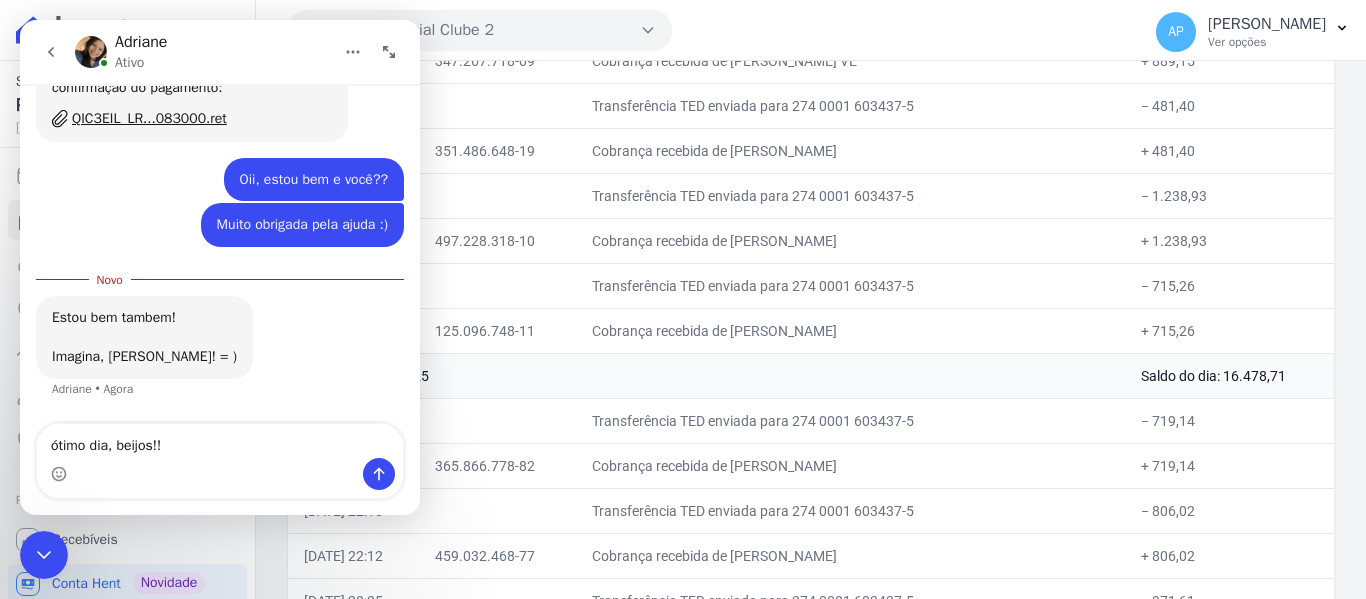 type 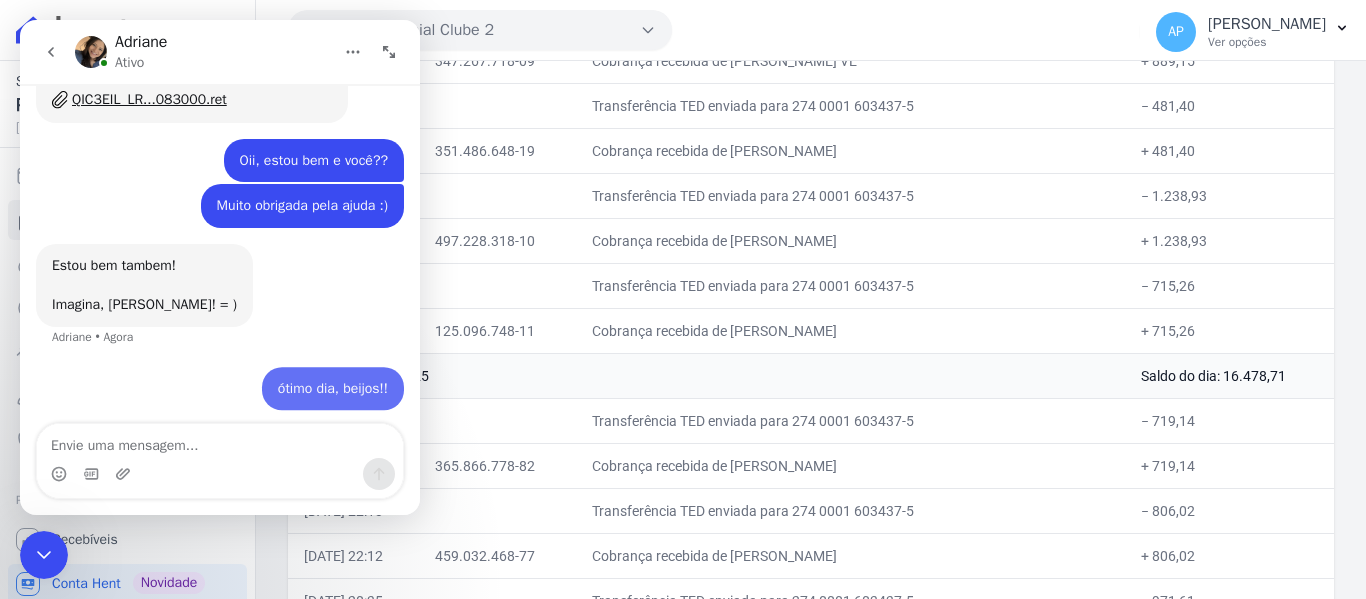 scroll, scrollTop: 1118, scrollLeft: 0, axis: vertical 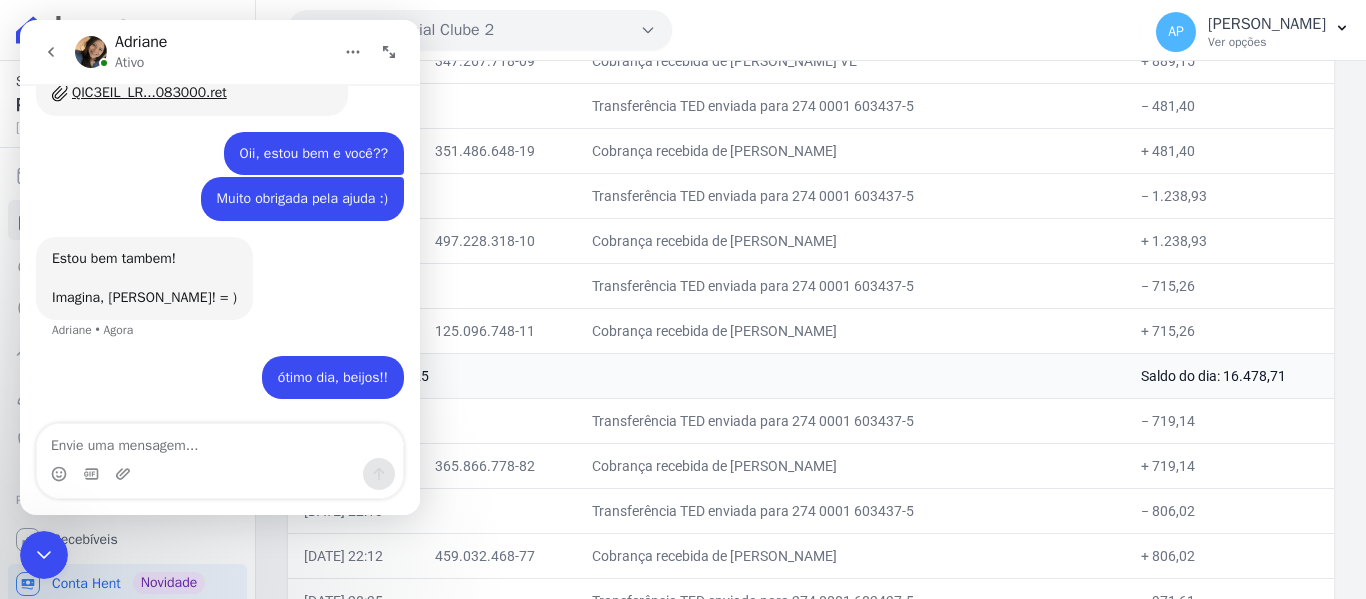 click 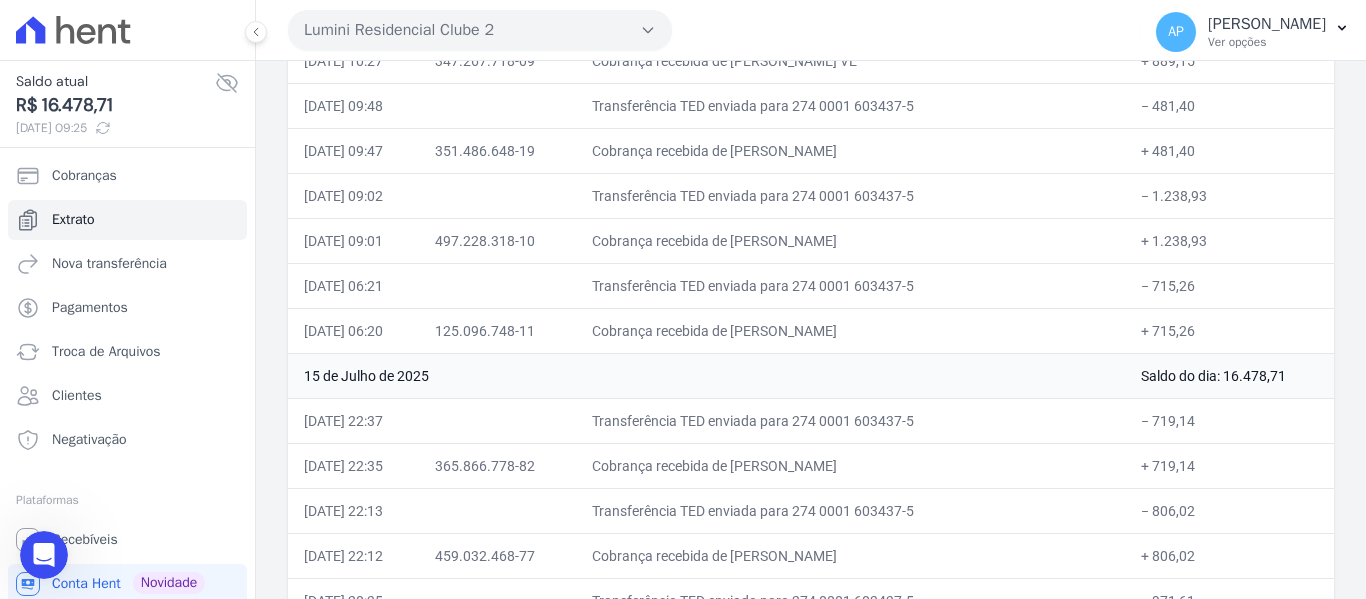 scroll, scrollTop: 1391, scrollLeft: 0, axis: vertical 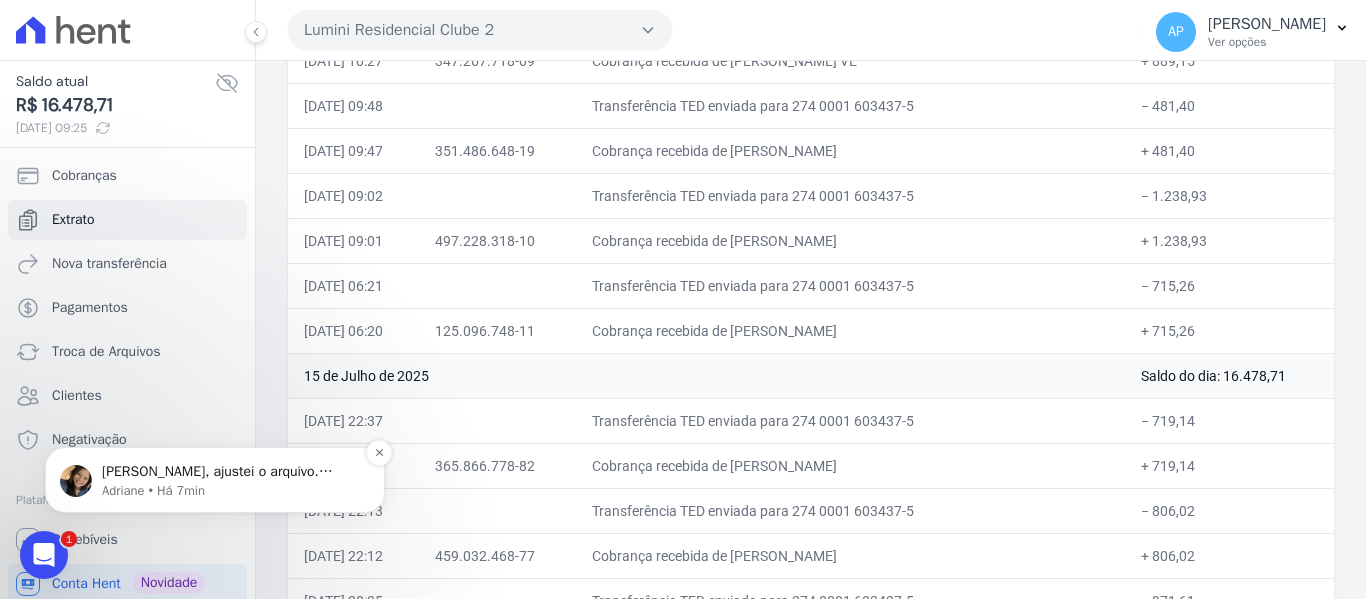 click on "[PERSON_NAME], ajustei o arquivo. Poderia inserir novamente, por favor?" at bounding box center (231, 472) 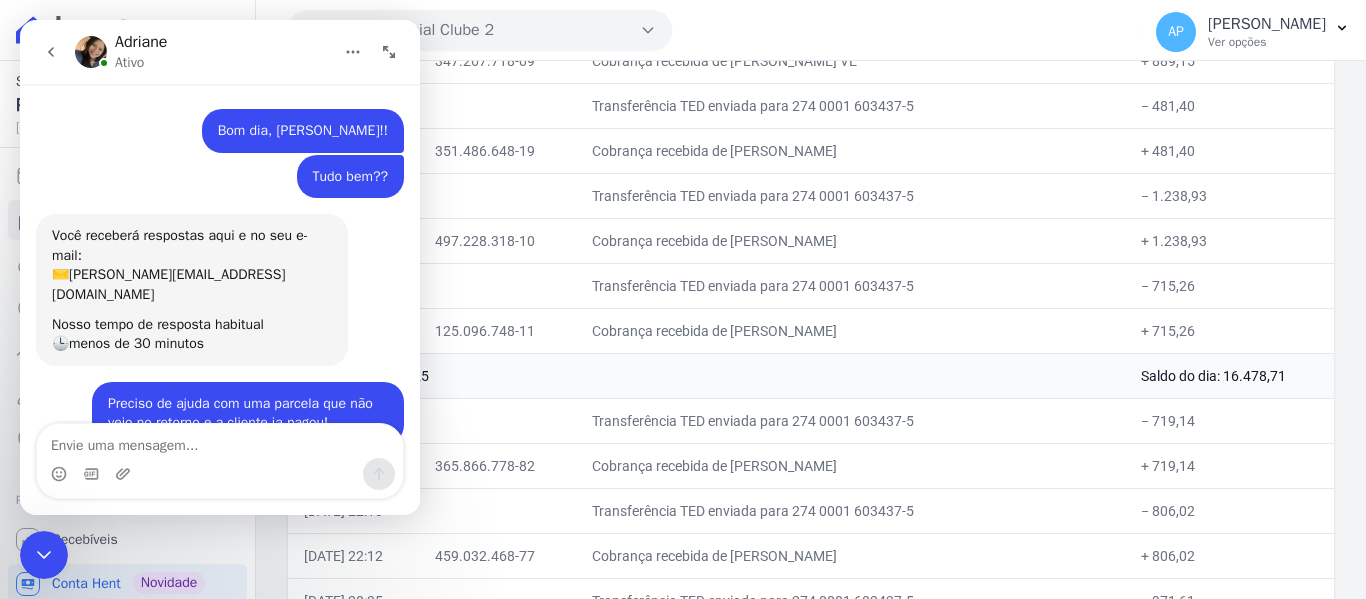 scroll, scrollTop: 3, scrollLeft: 0, axis: vertical 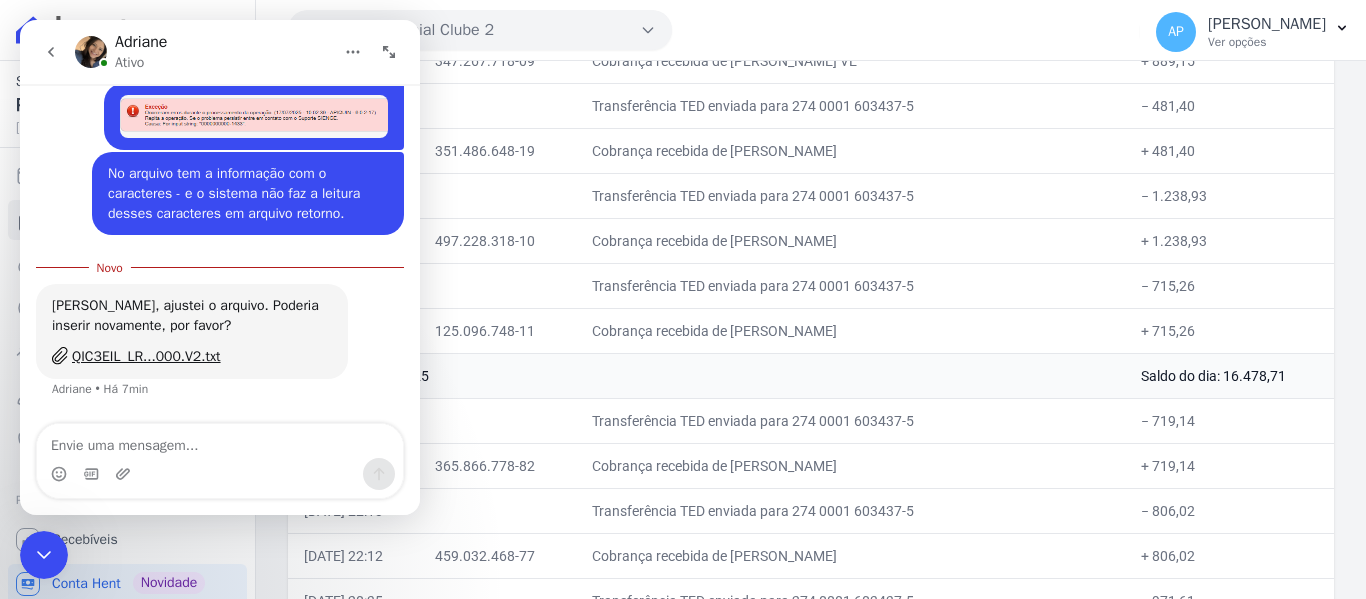 click at bounding box center [220, 441] 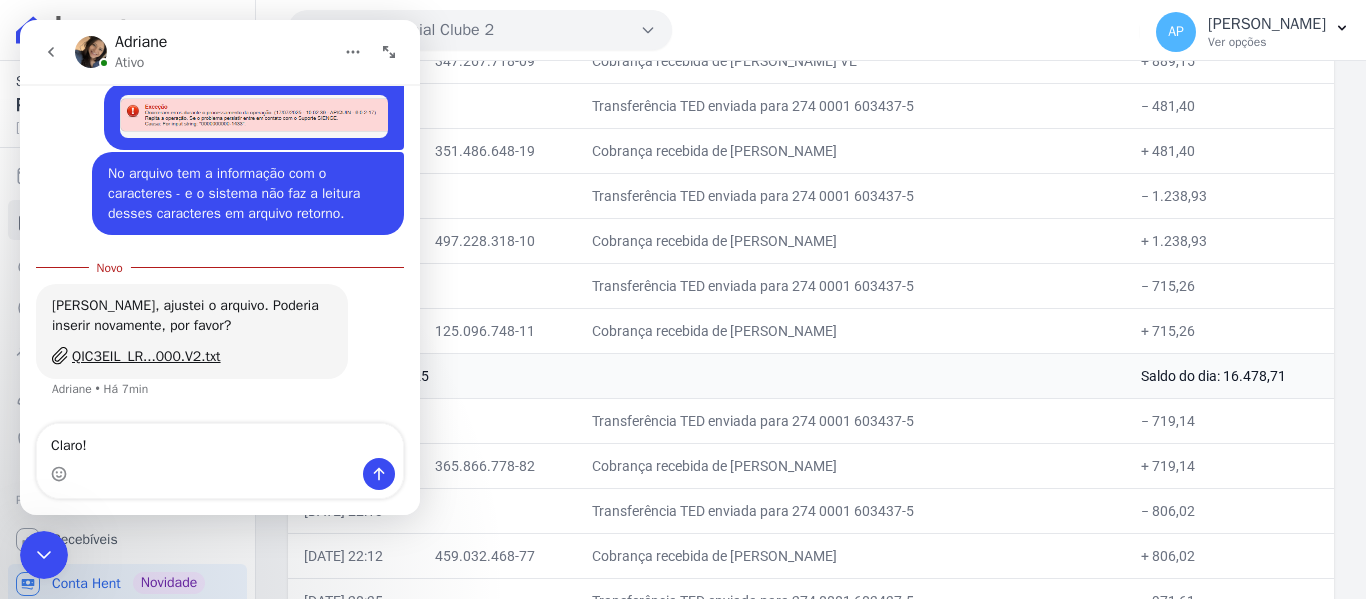 type on "Claro!!" 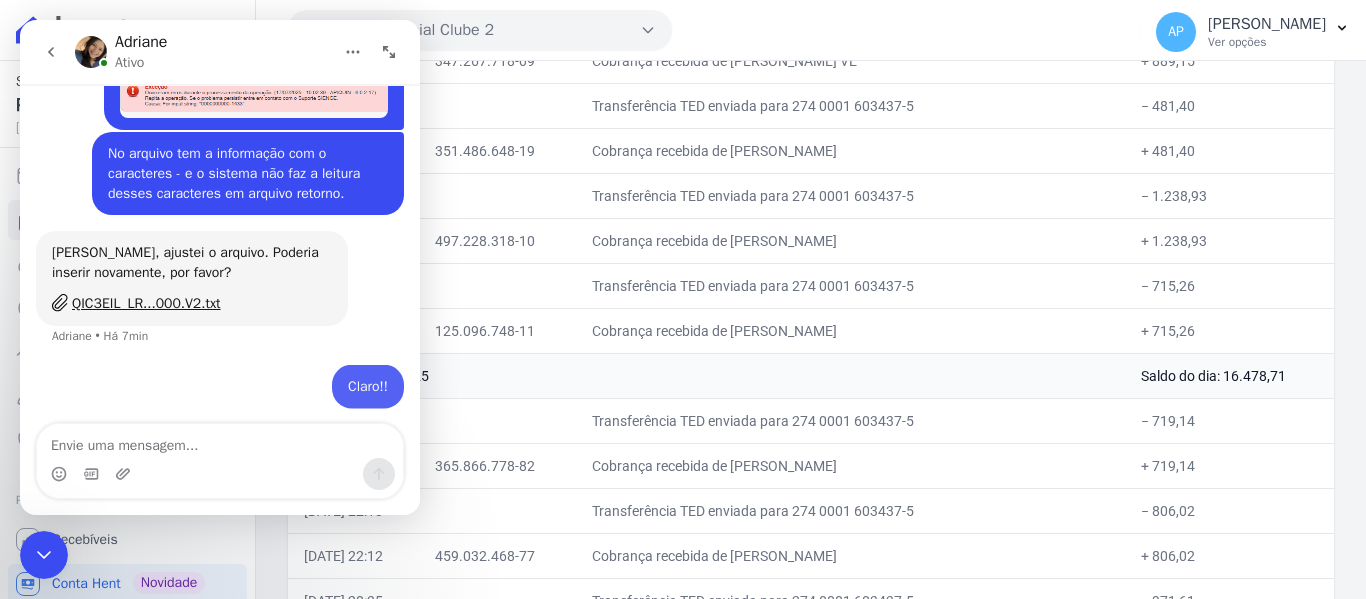 scroll, scrollTop: 1563, scrollLeft: 0, axis: vertical 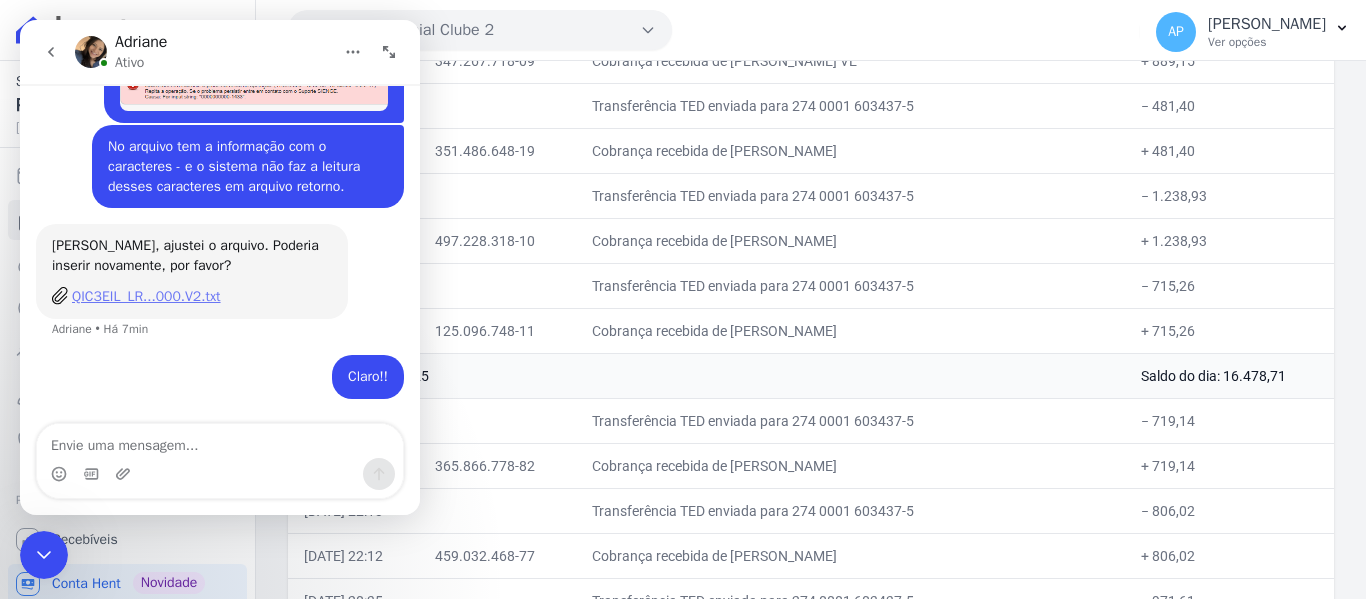 click on "QIC3EIL_LR...000.V2.txt" at bounding box center (146, 296) 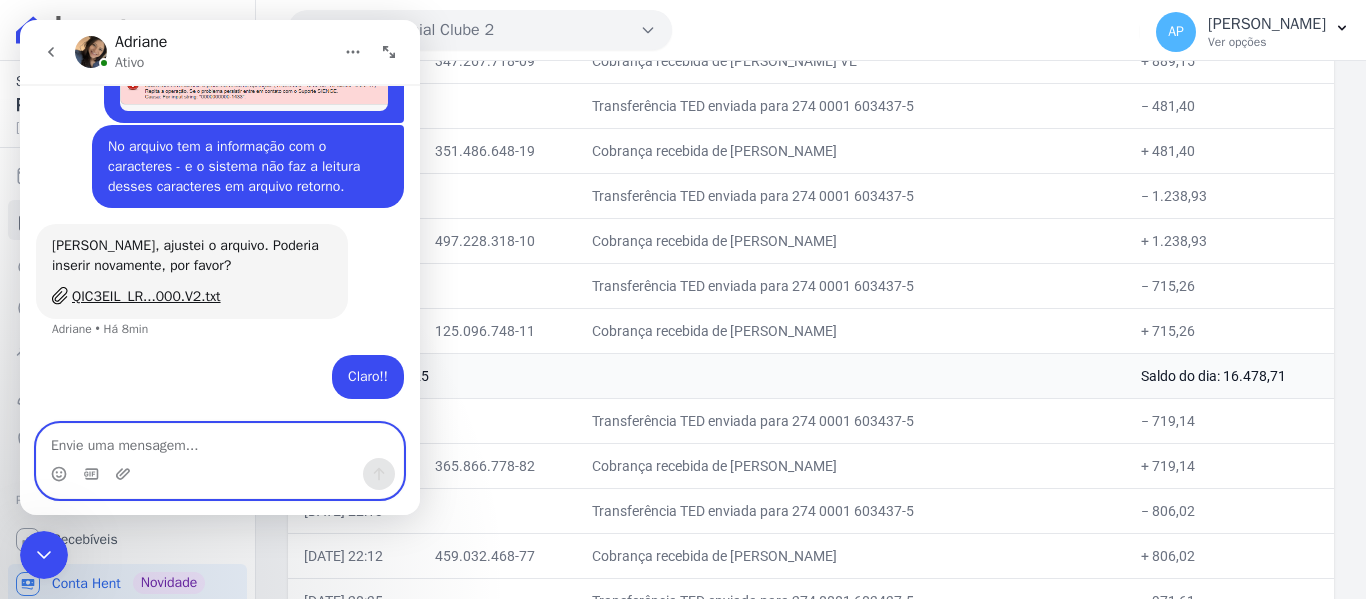 drag, startPoint x: 250, startPoint y: 430, endPoint x: 235, endPoint y: 446, distance: 21.931713 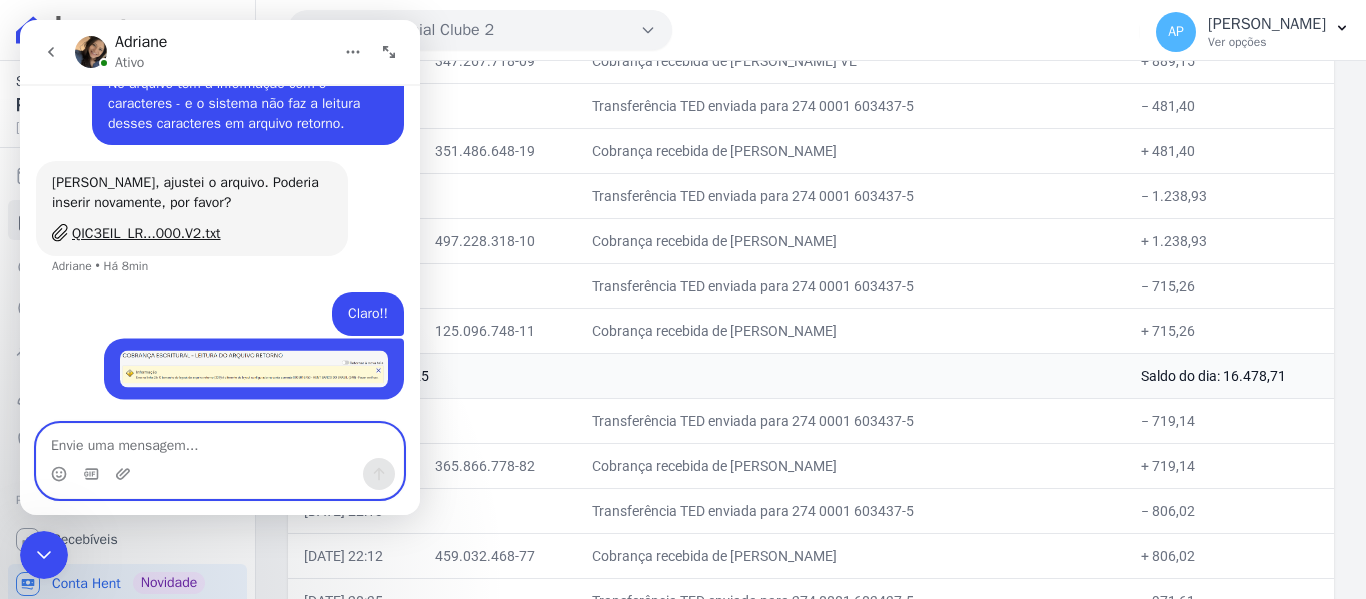 scroll, scrollTop: 1626, scrollLeft: 0, axis: vertical 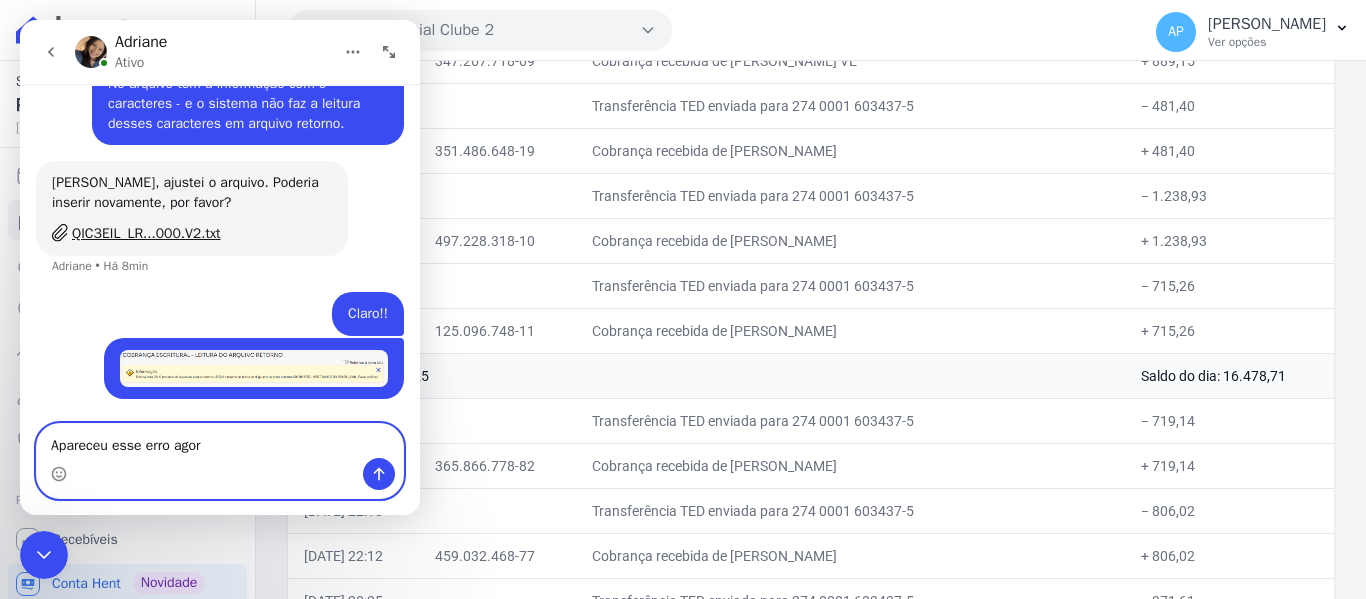 type on "Apareceu esse erro agora" 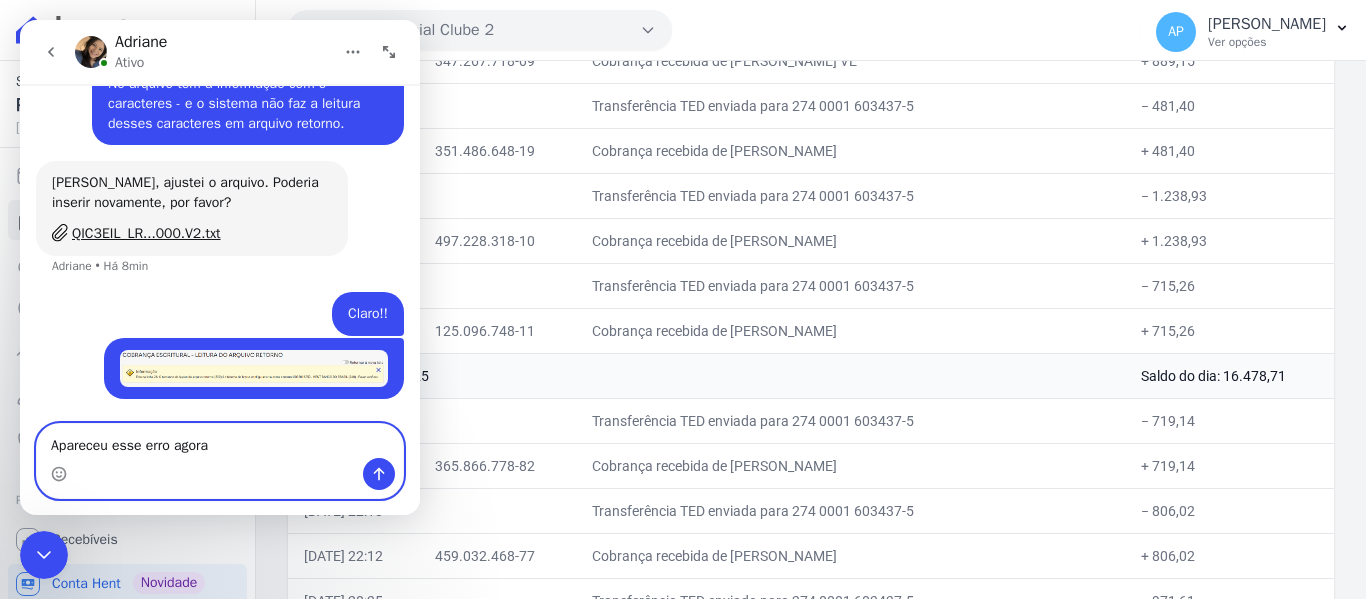 type 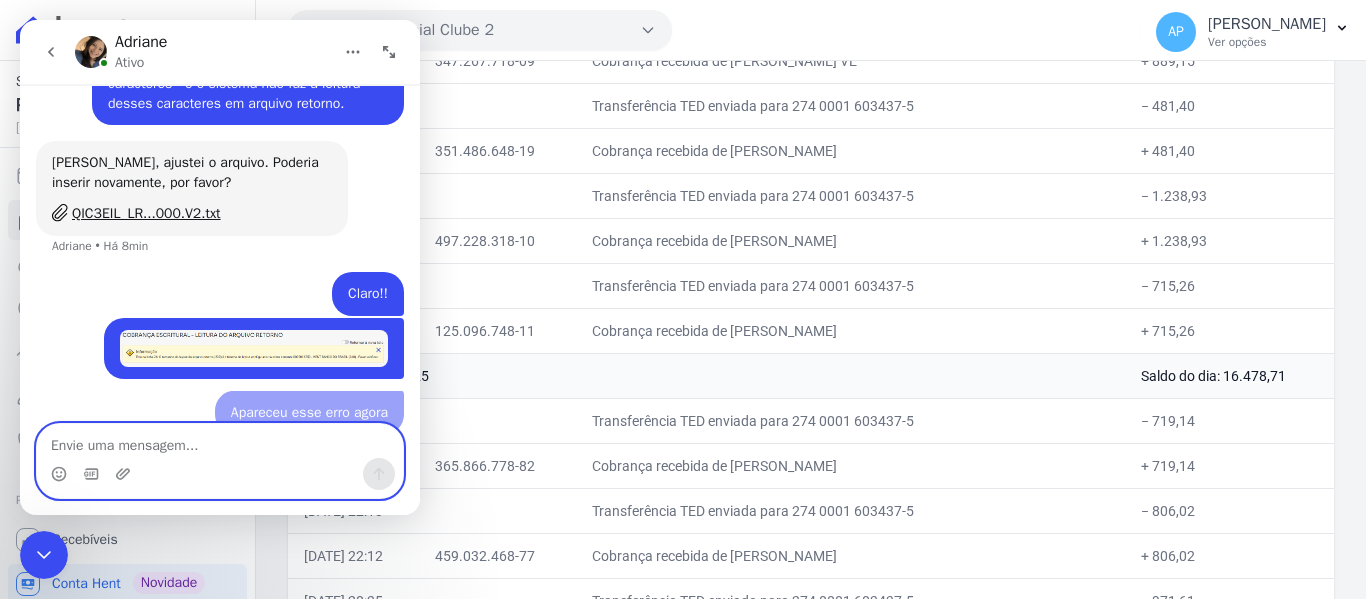 scroll, scrollTop: 1671, scrollLeft: 0, axis: vertical 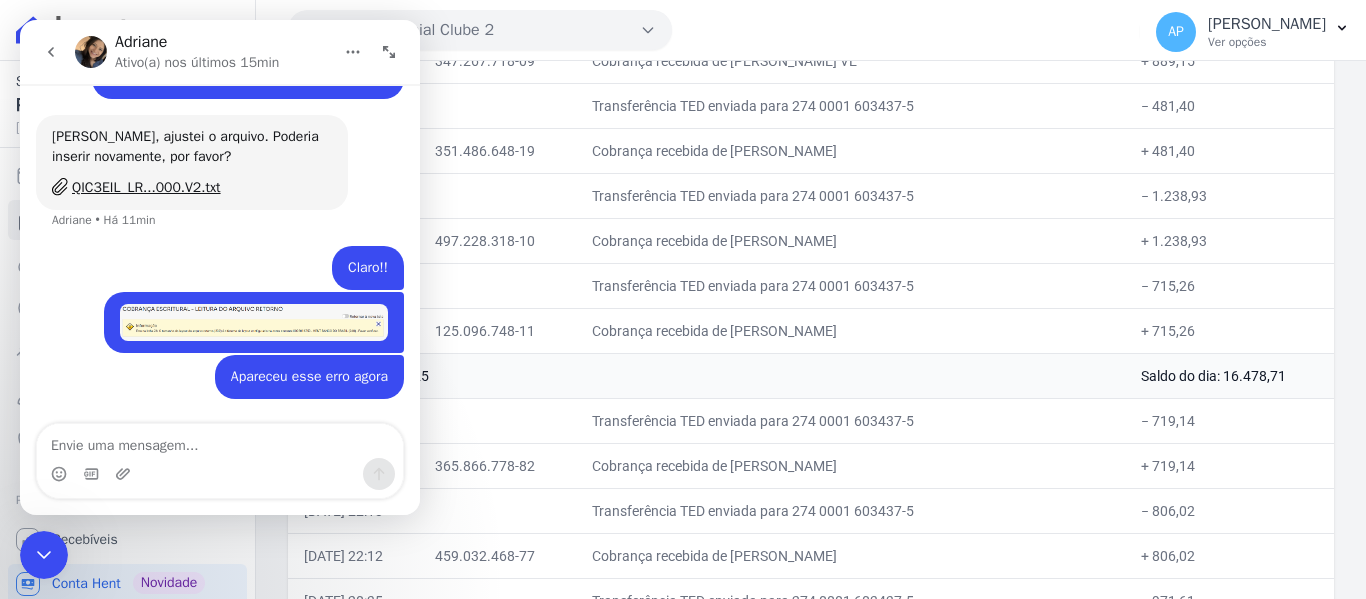 click at bounding box center [44, 555] 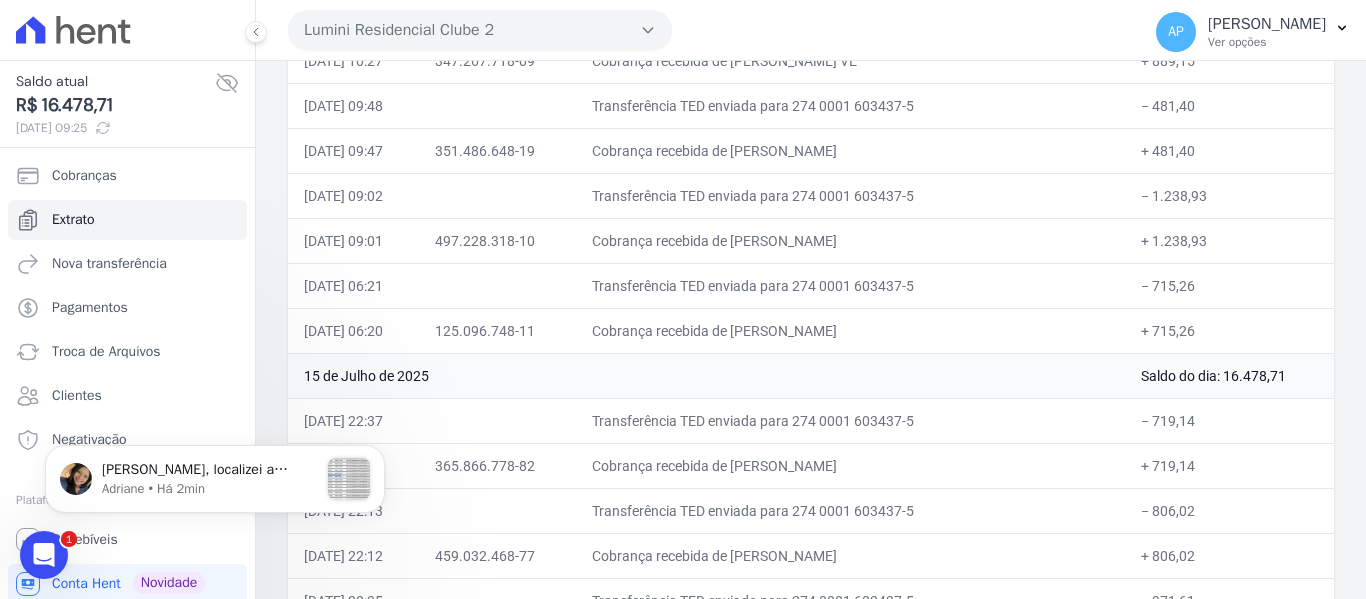 scroll, scrollTop: 0, scrollLeft: 0, axis: both 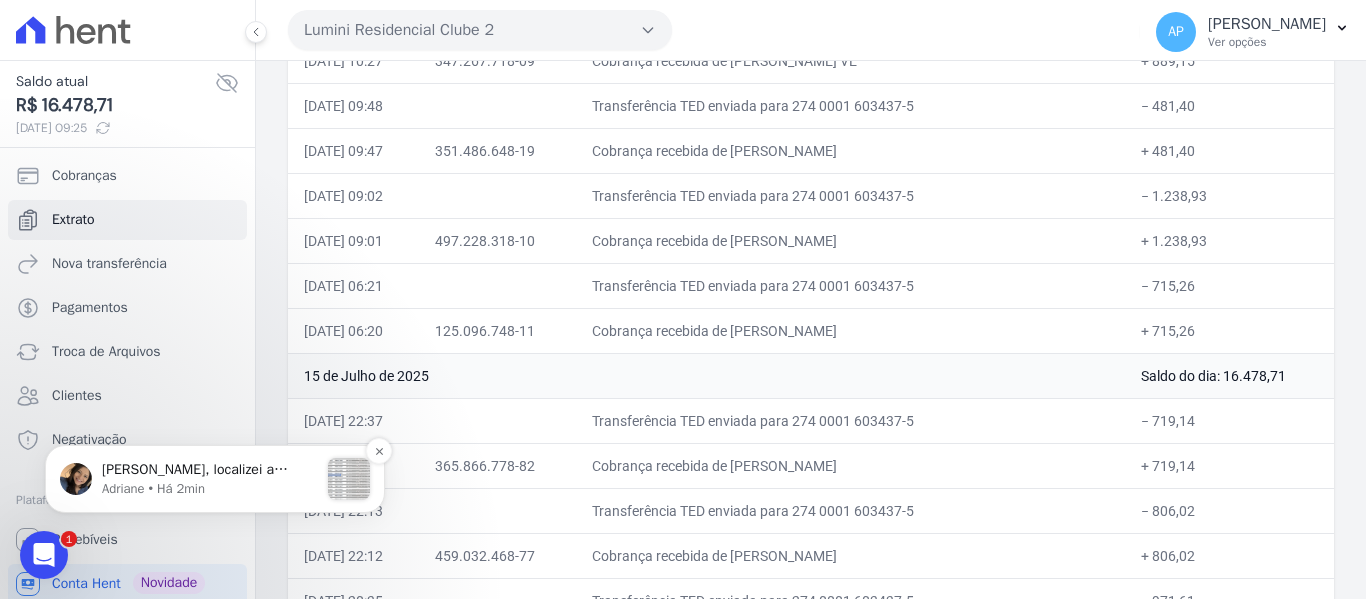 click on "Adriane • Há 2min" at bounding box center (210, 489) 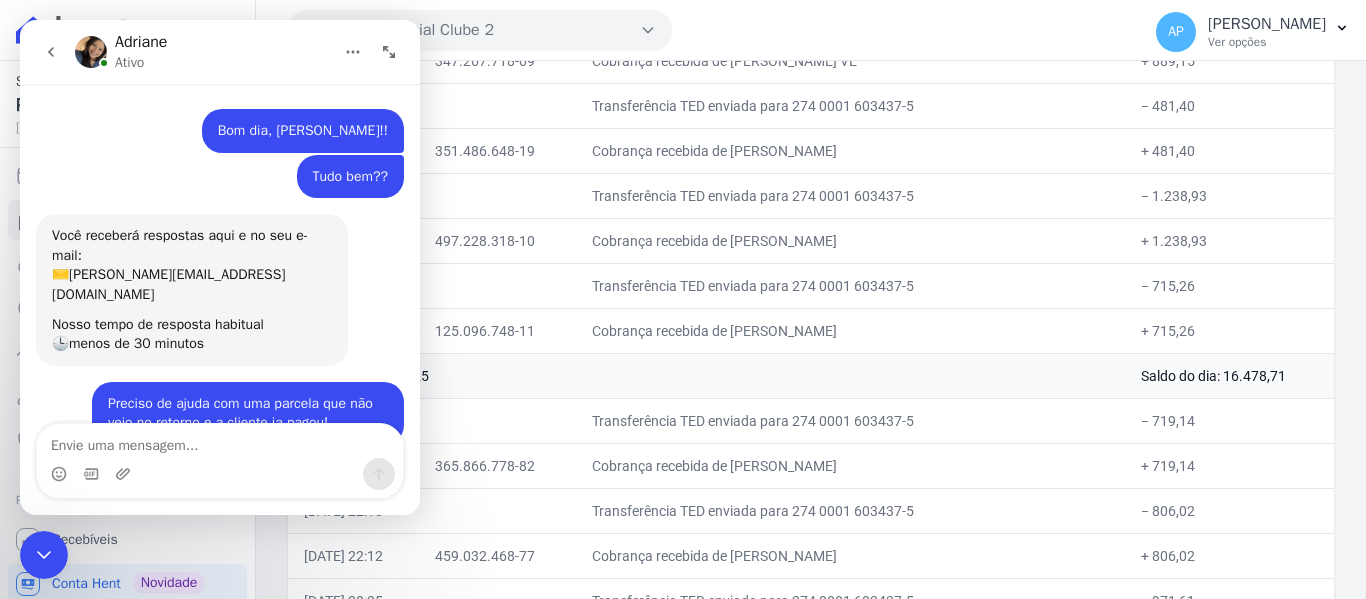 scroll, scrollTop: 3, scrollLeft: 0, axis: vertical 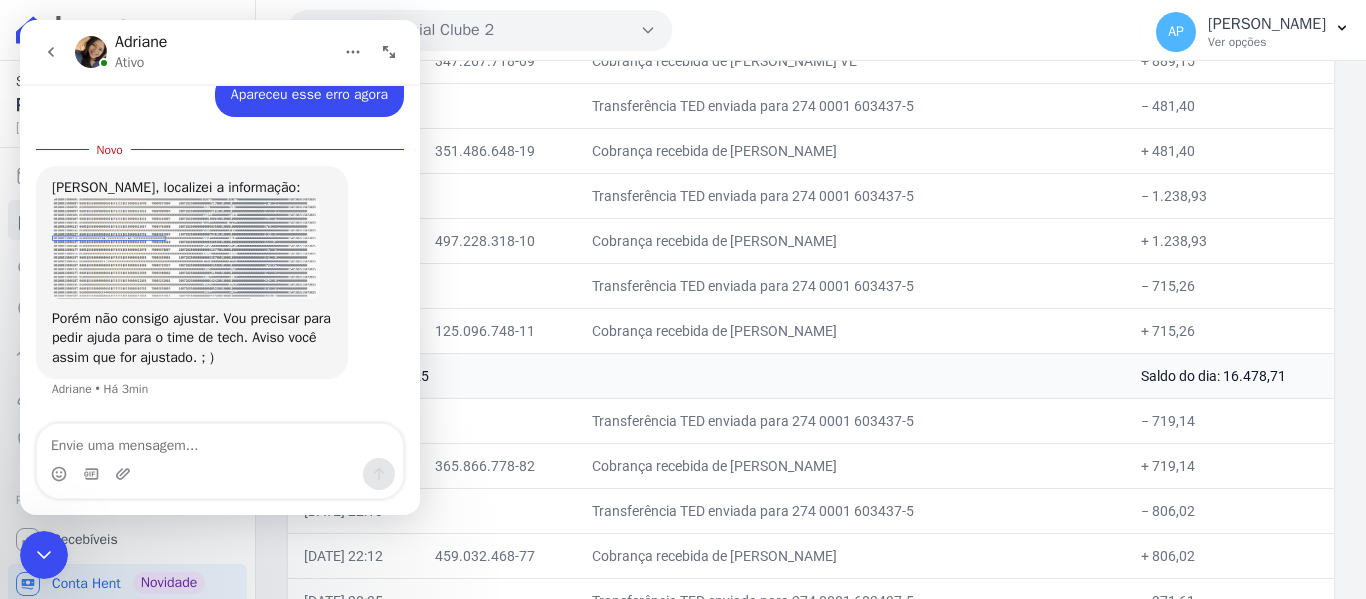 click at bounding box center (186, 247) 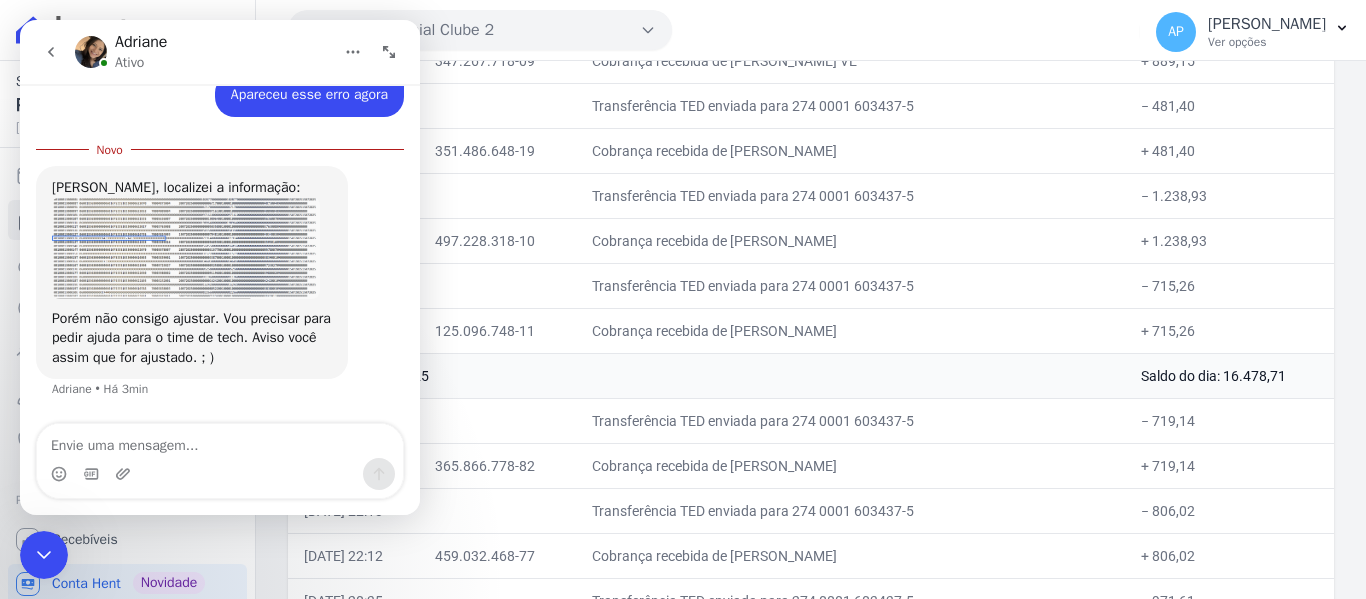 scroll, scrollTop: 0, scrollLeft: 0, axis: both 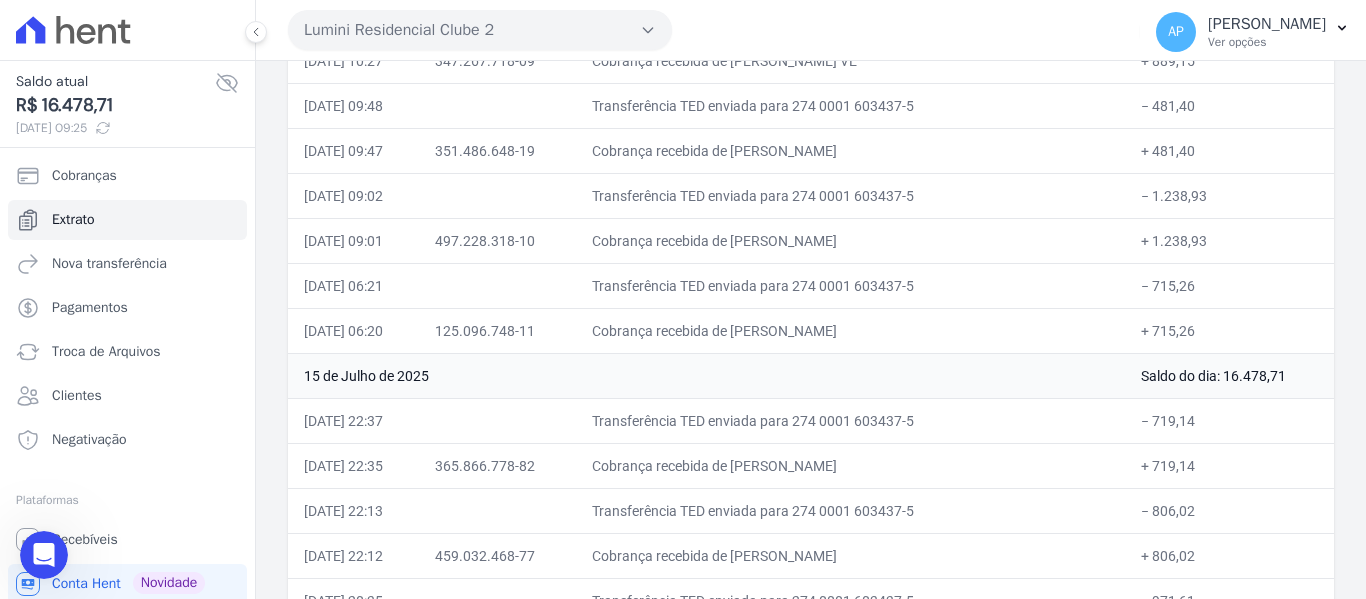 click 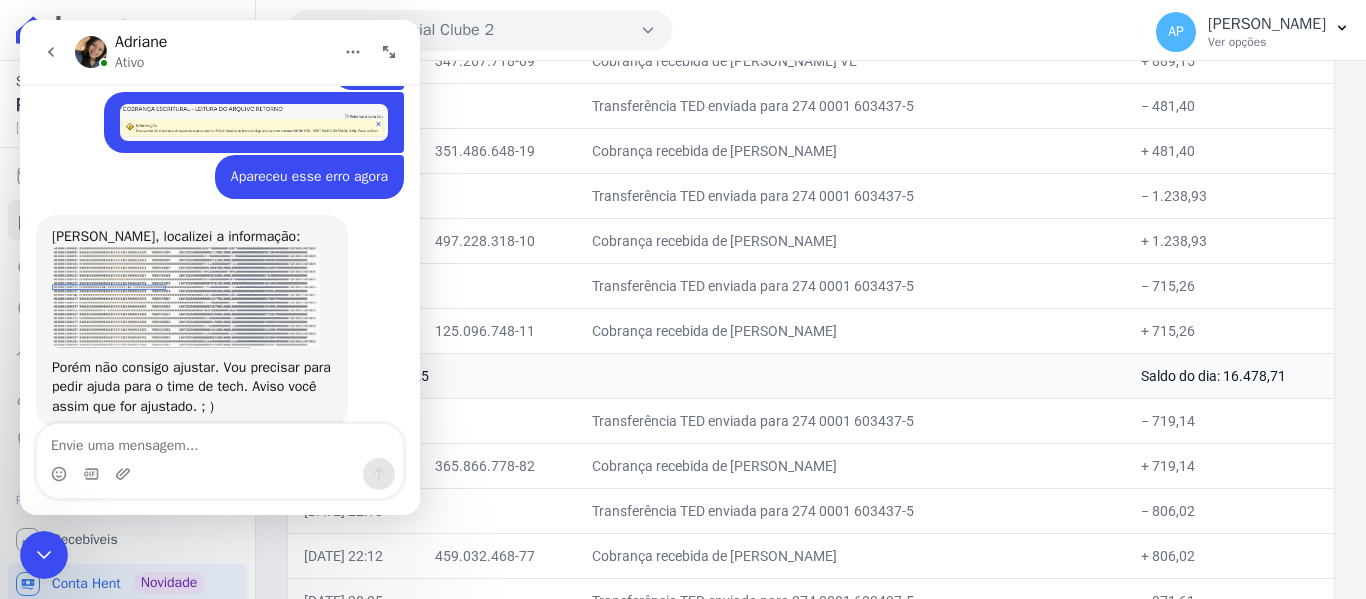 scroll, scrollTop: 1901, scrollLeft: 0, axis: vertical 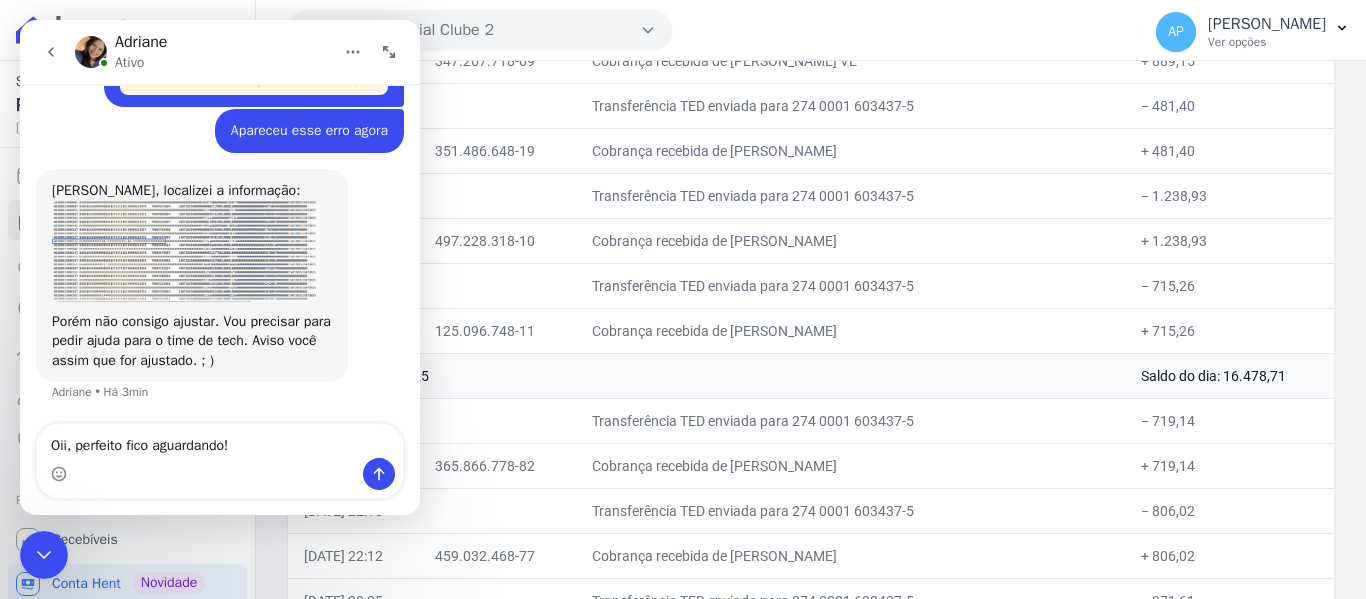 type on "Oii, perfeito fico aguardando!!" 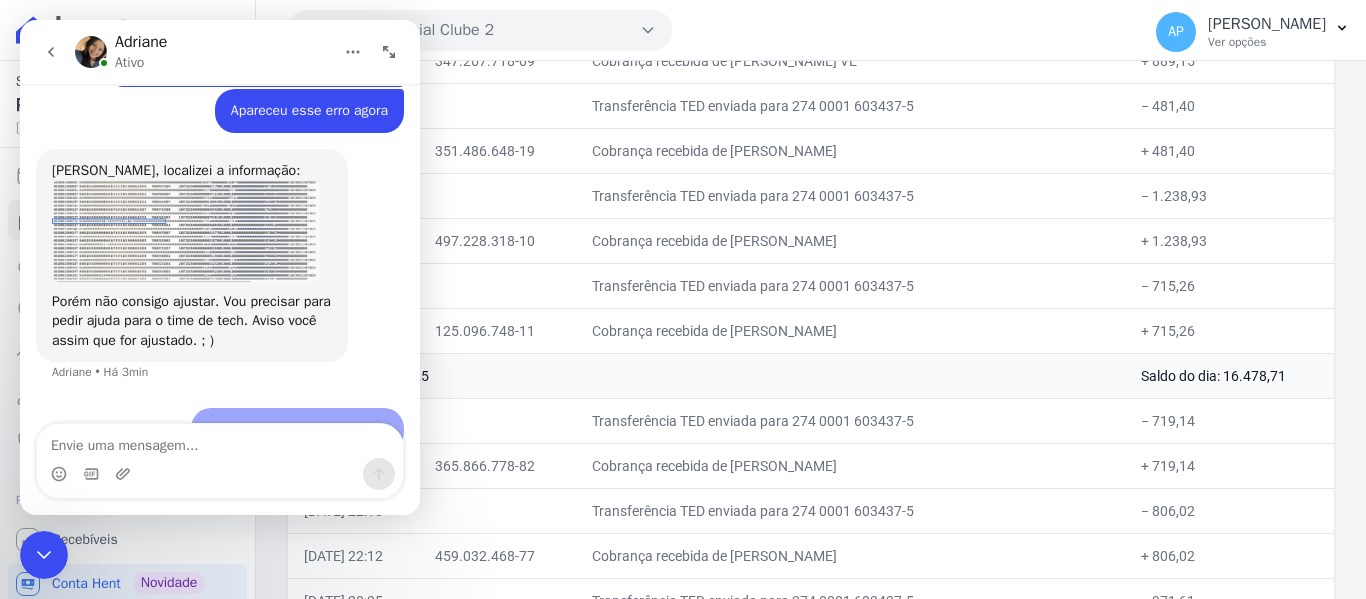 scroll, scrollTop: 1960, scrollLeft: 0, axis: vertical 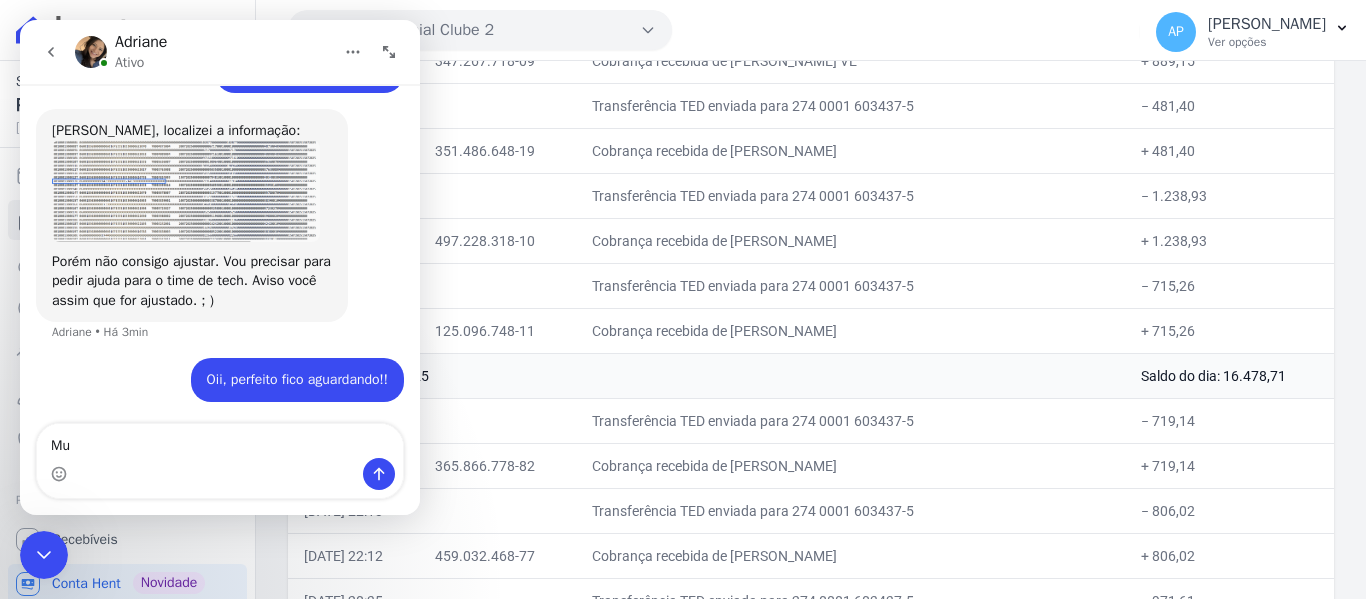 type on "M" 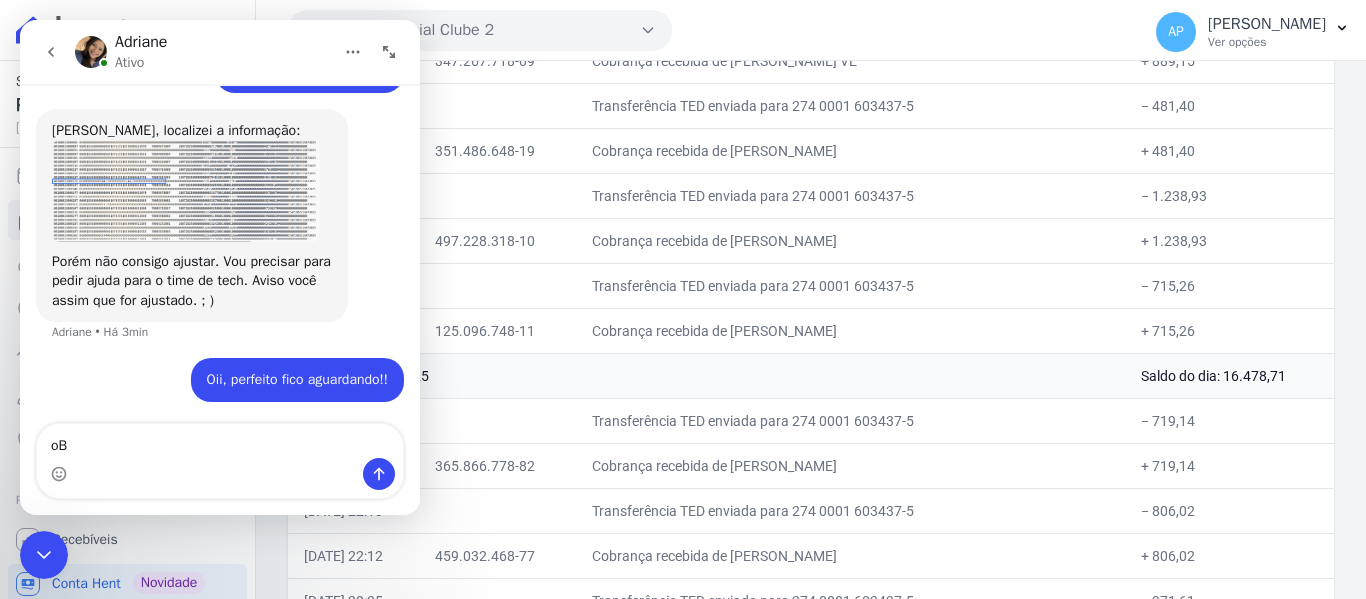 type on "o" 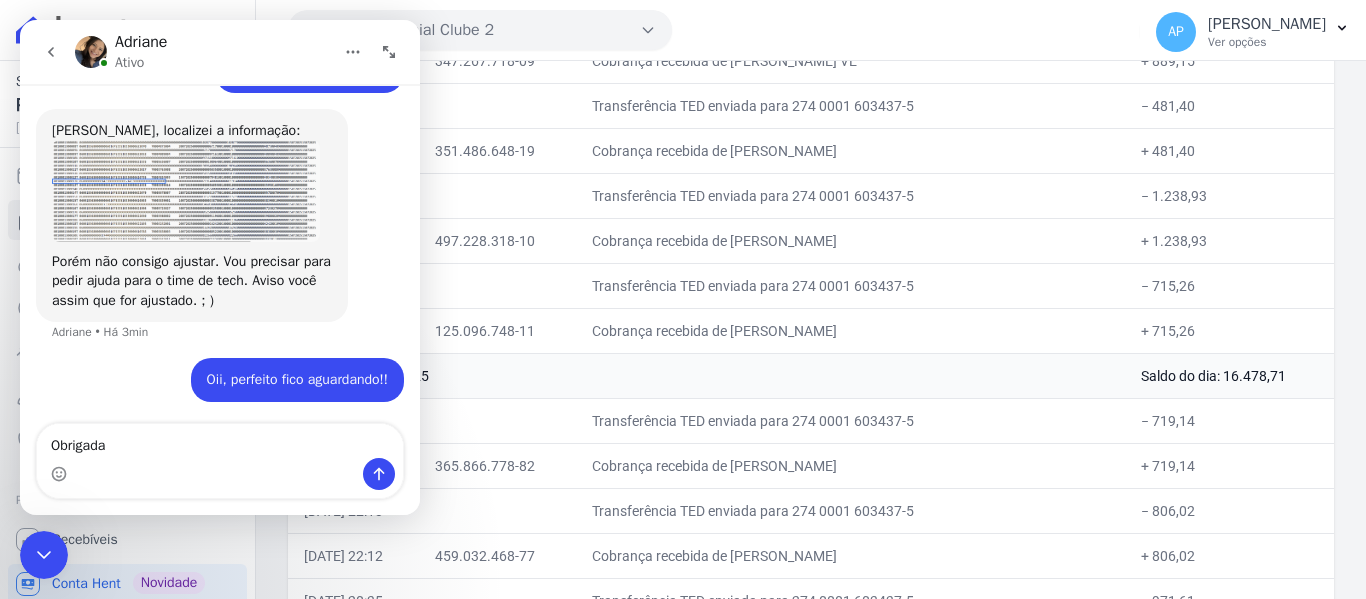 type on "Obrigada!" 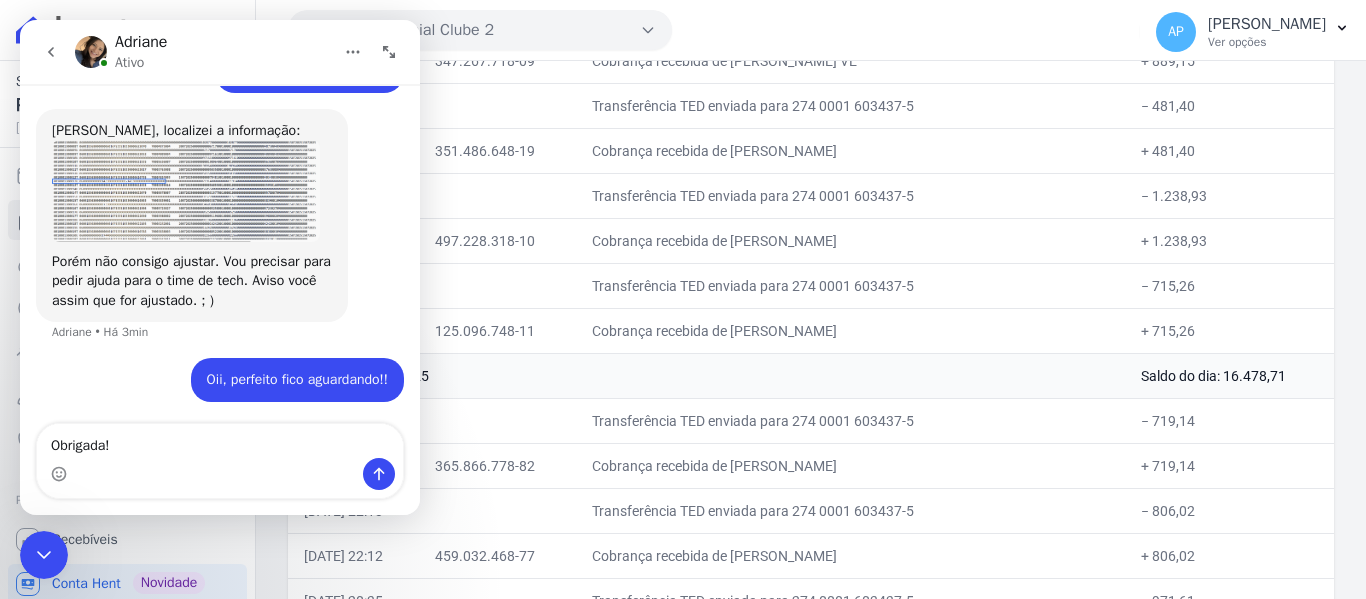 type 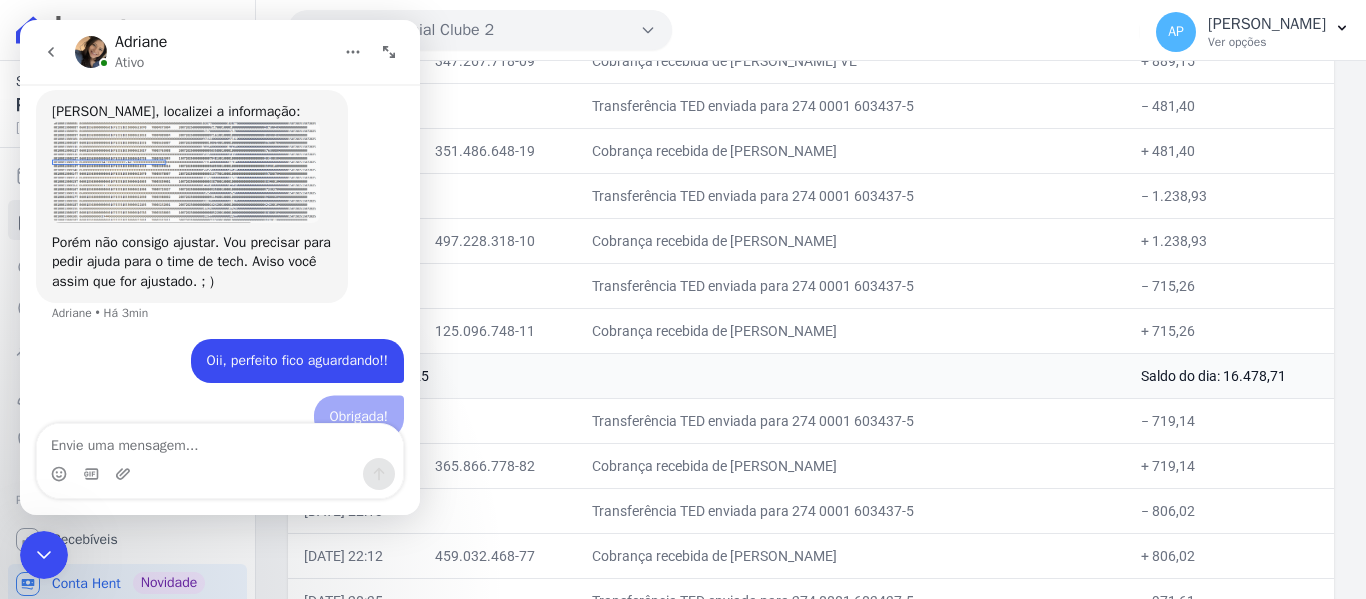 scroll, scrollTop: 2006, scrollLeft: 0, axis: vertical 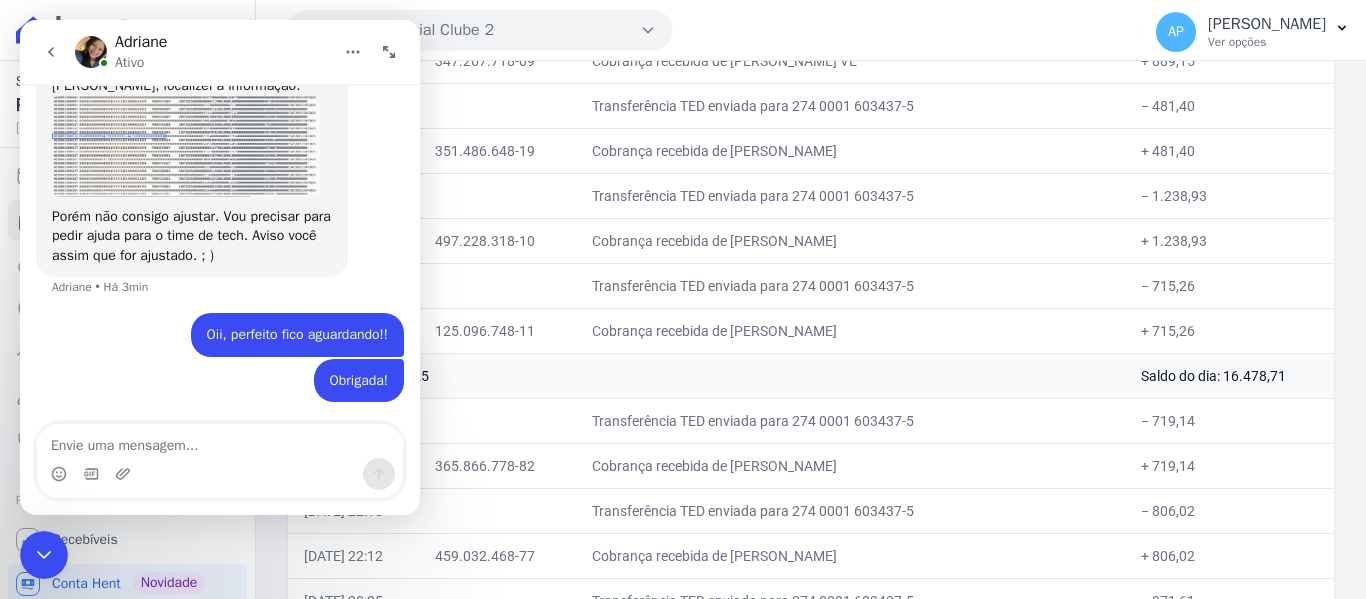 click 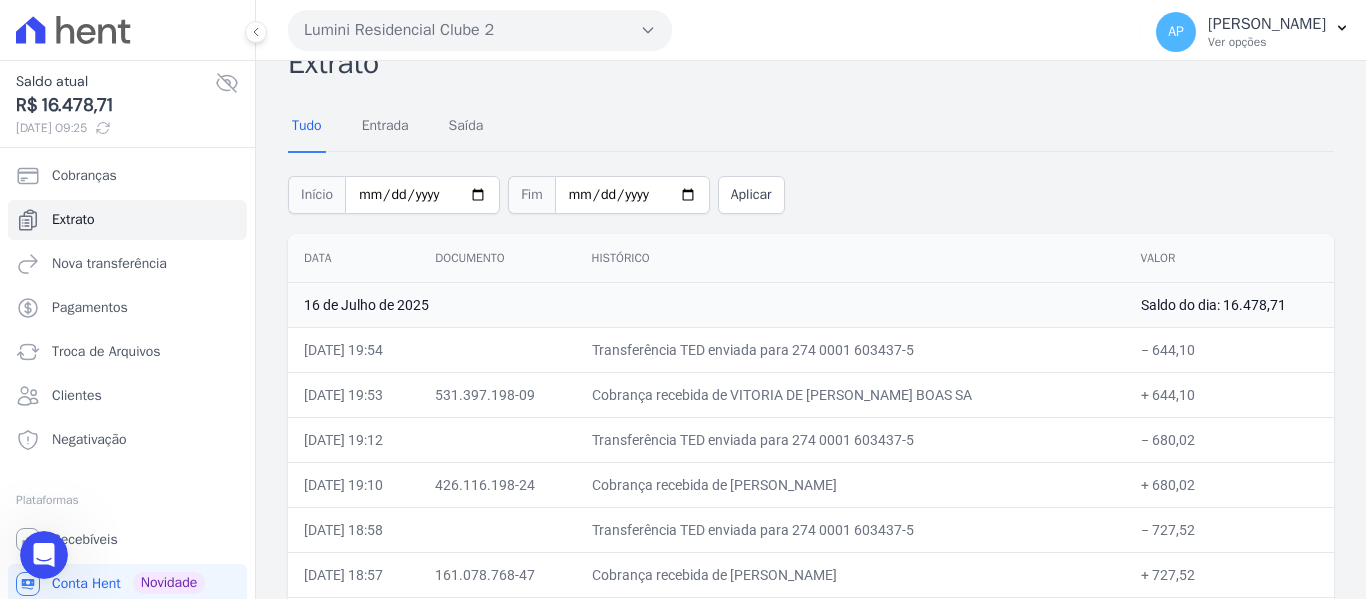 scroll, scrollTop: 0, scrollLeft: 0, axis: both 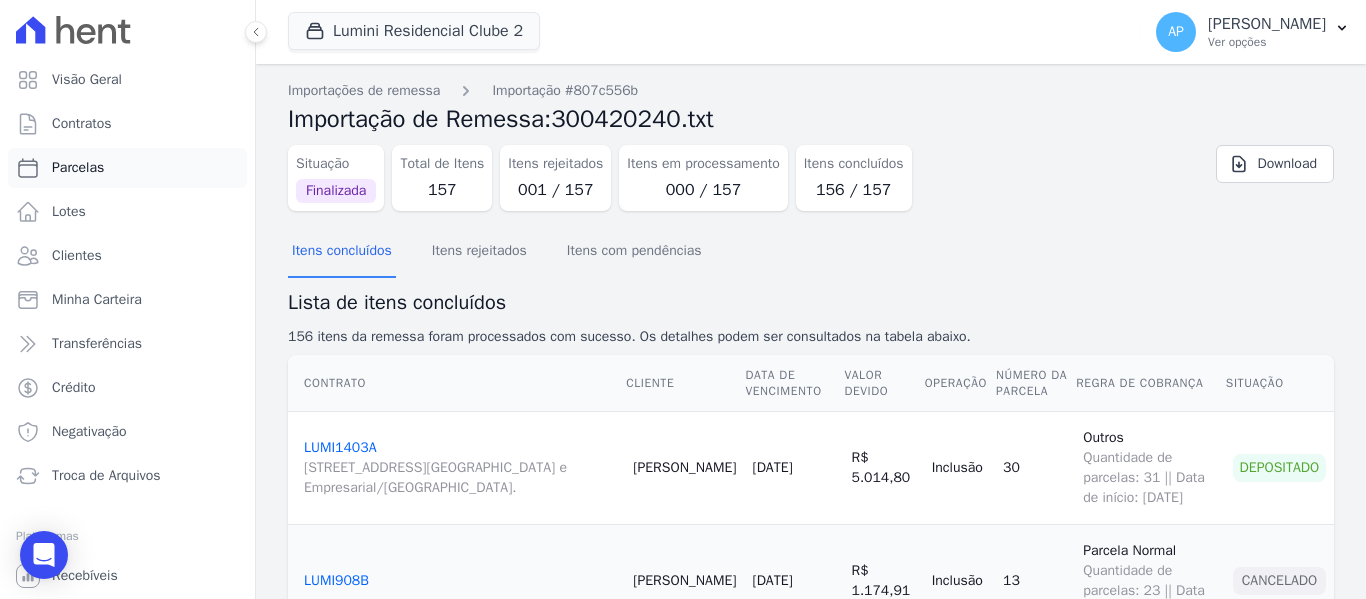 click on "Parcelas" at bounding box center (78, 168) 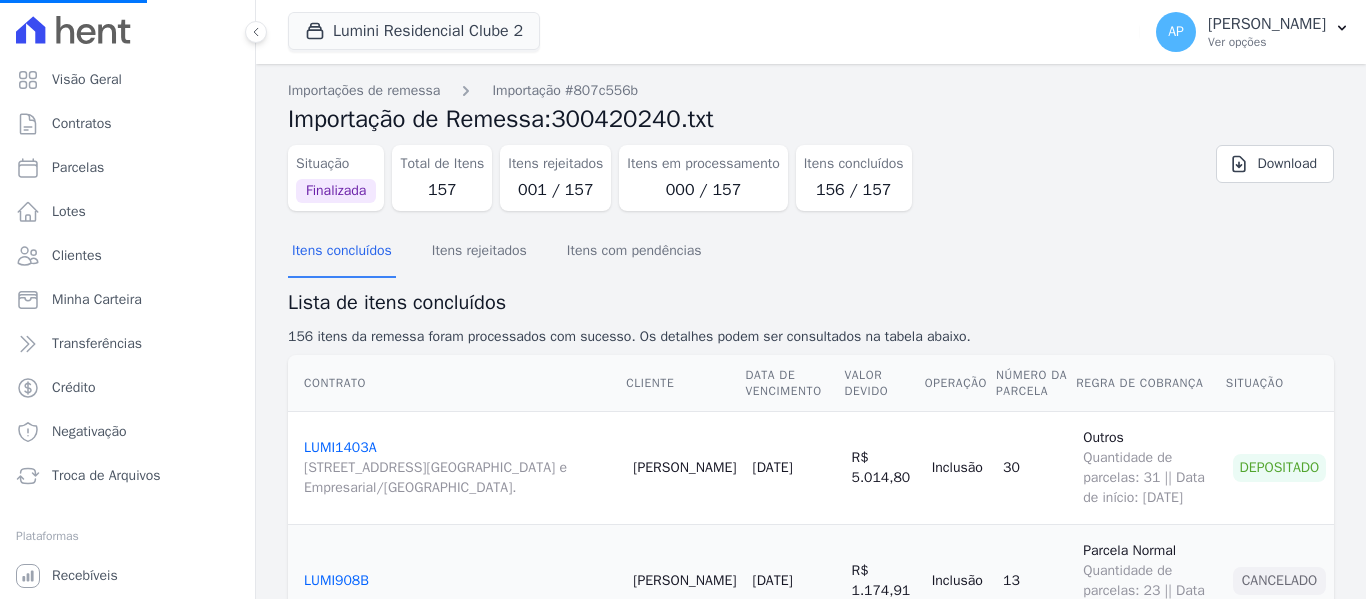 select 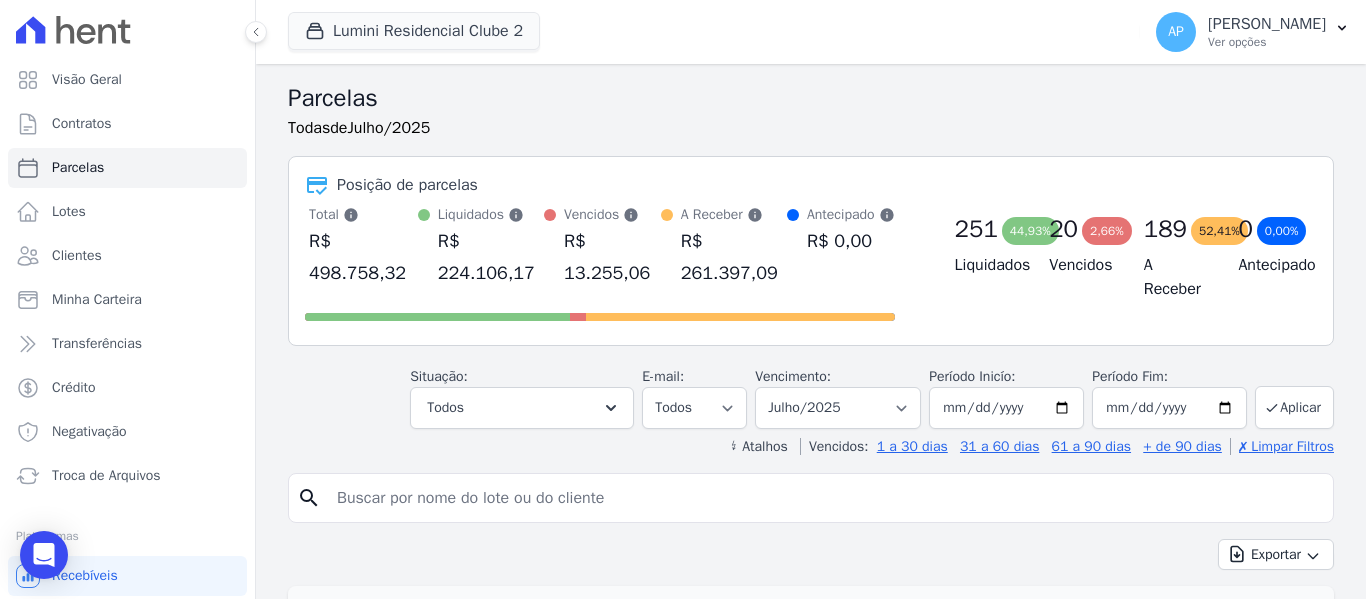 click at bounding box center [825, 498] 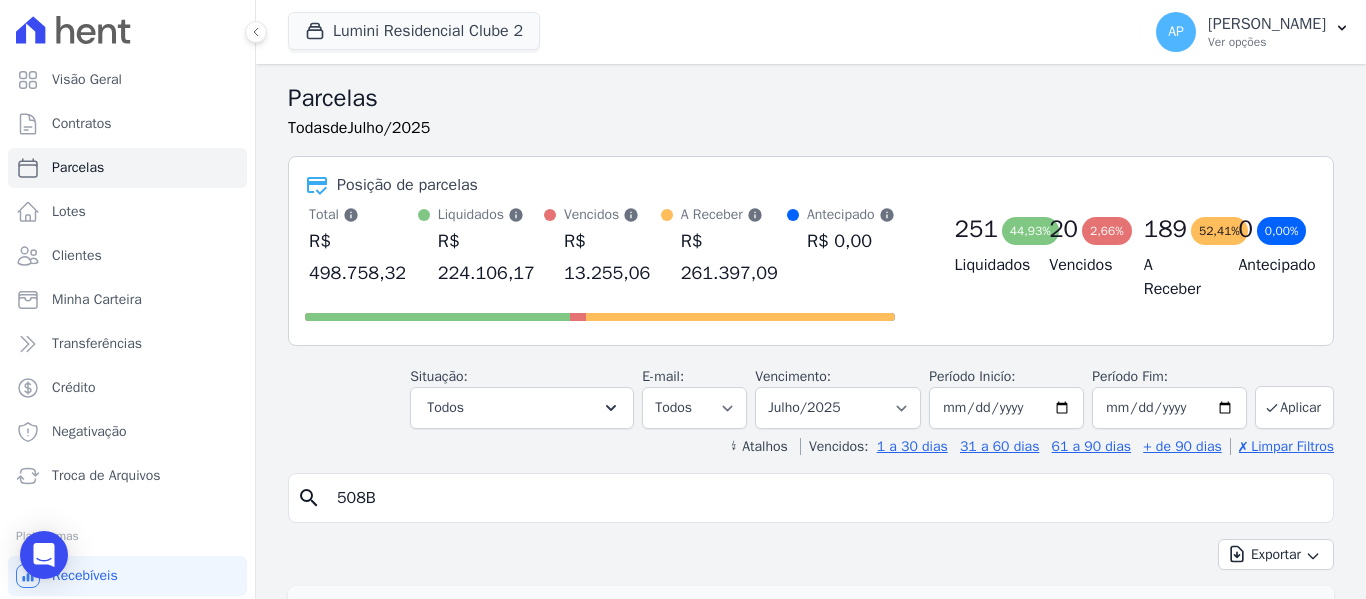 type on "508B" 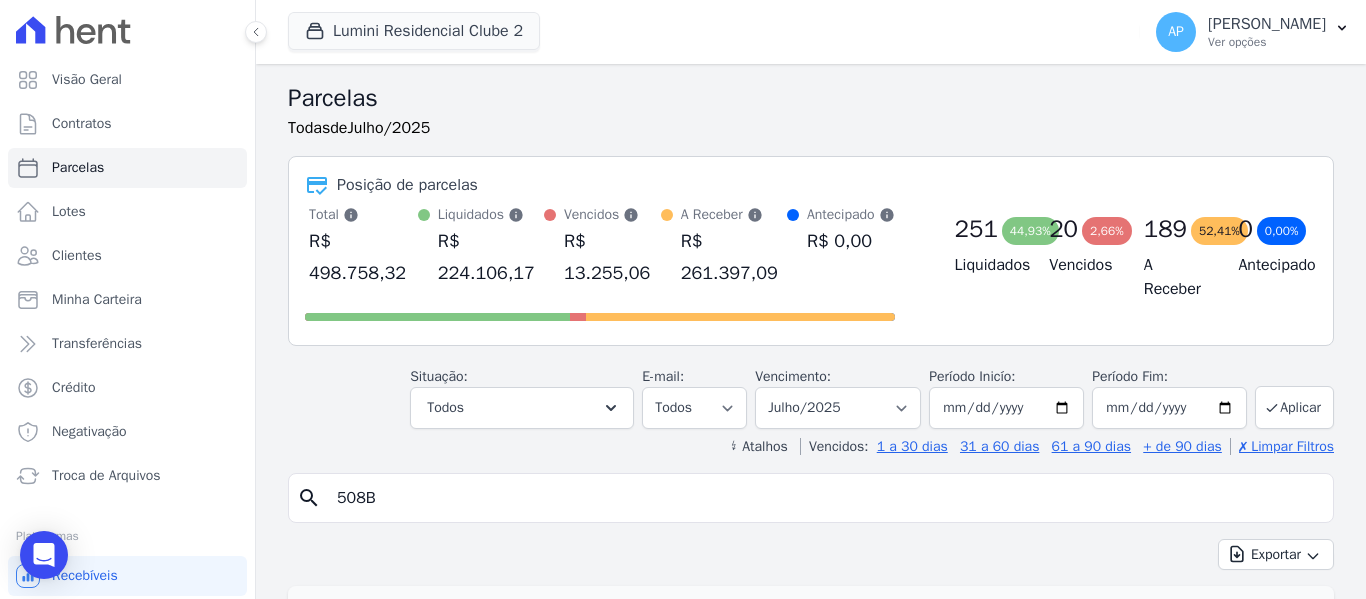 select 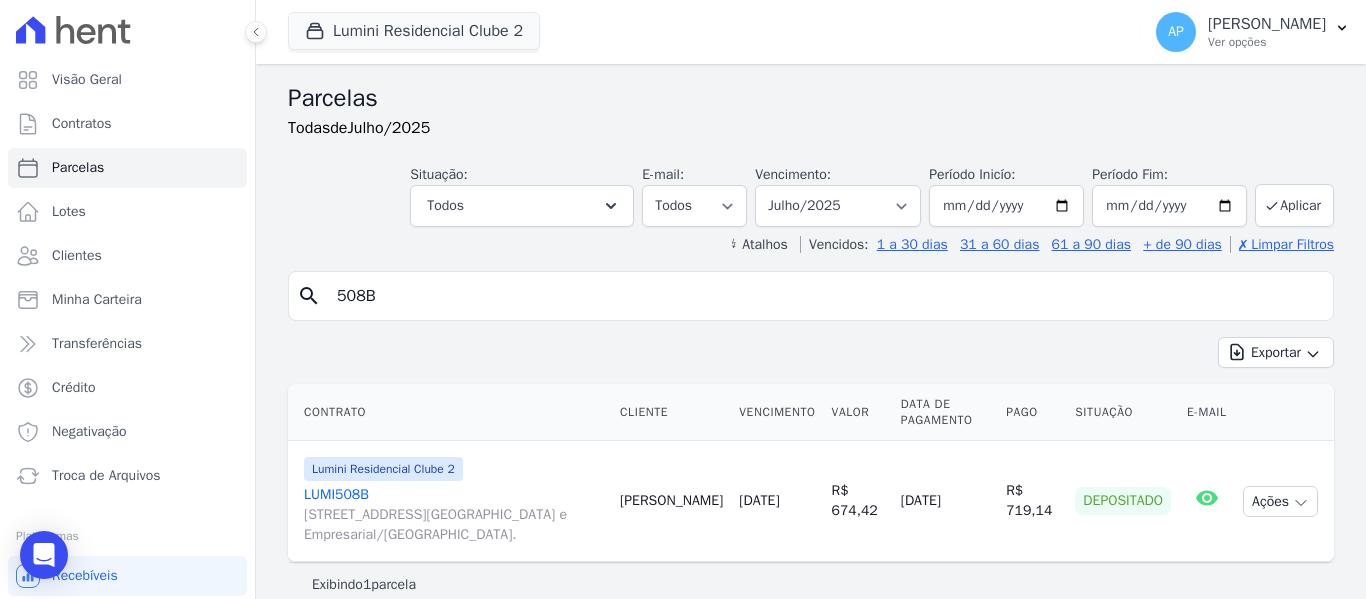 scroll, scrollTop: 24, scrollLeft: 0, axis: vertical 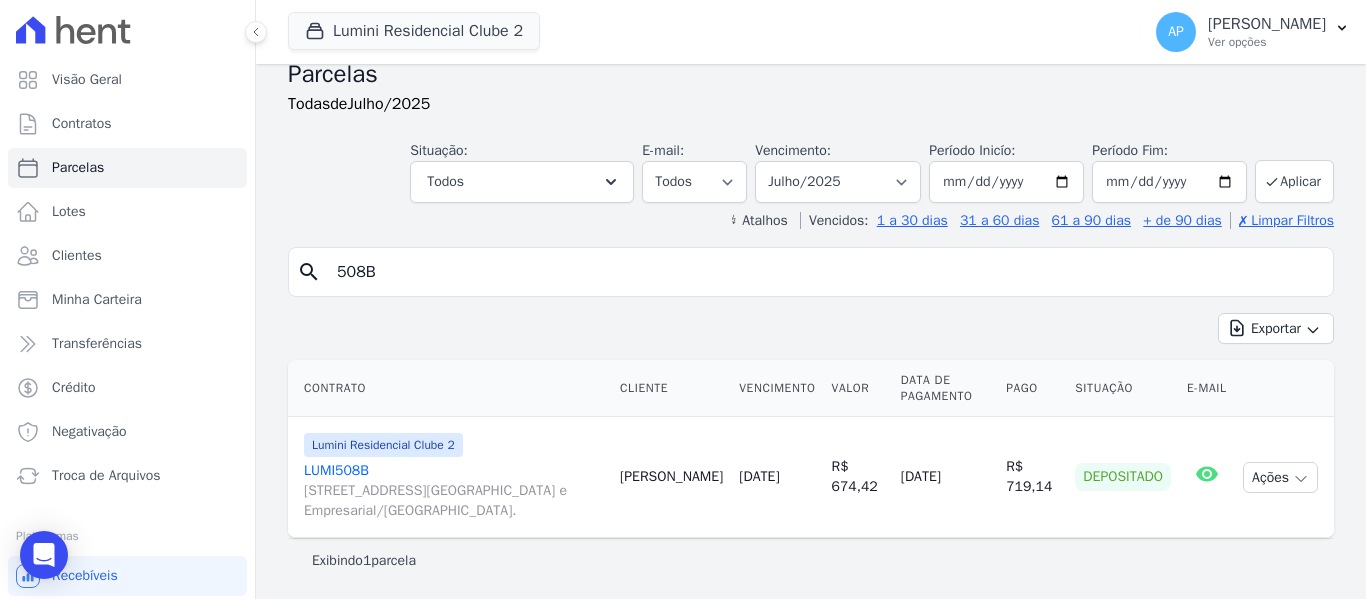 click on "LUMI508B
Alameda Rio Negro, 503, Sala 207, Alphaville Centro Industrial e Empresarial/Alphaville." at bounding box center [454, 491] 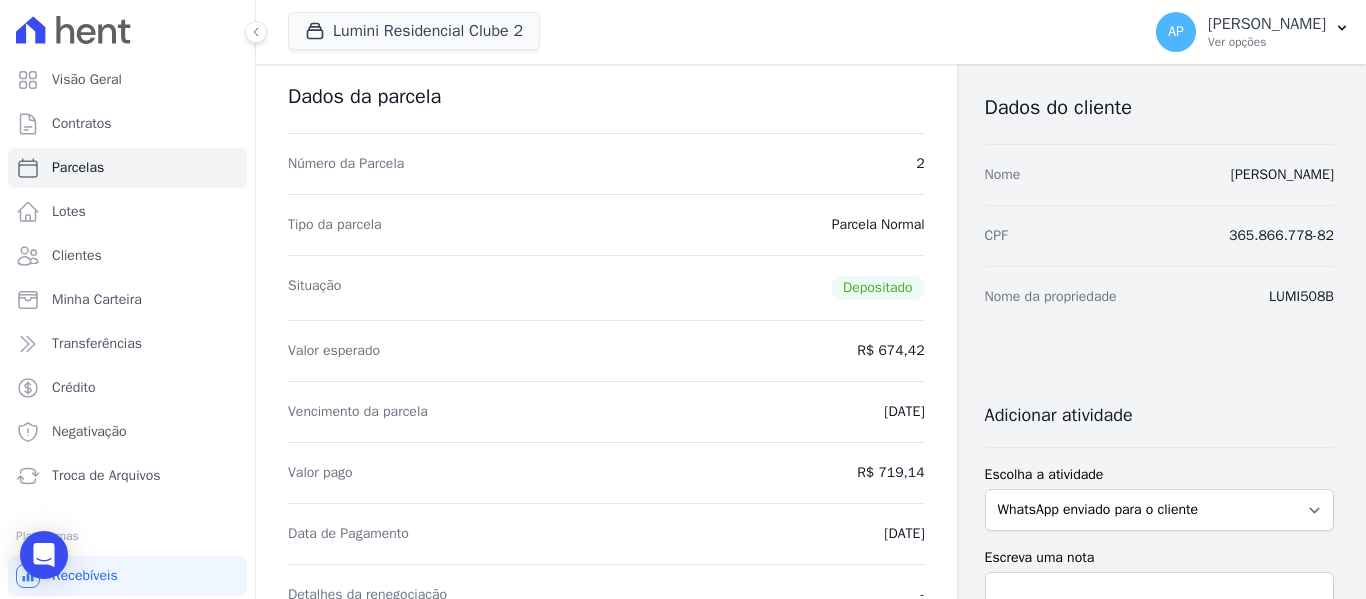 scroll, scrollTop: 0, scrollLeft: 0, axis: both 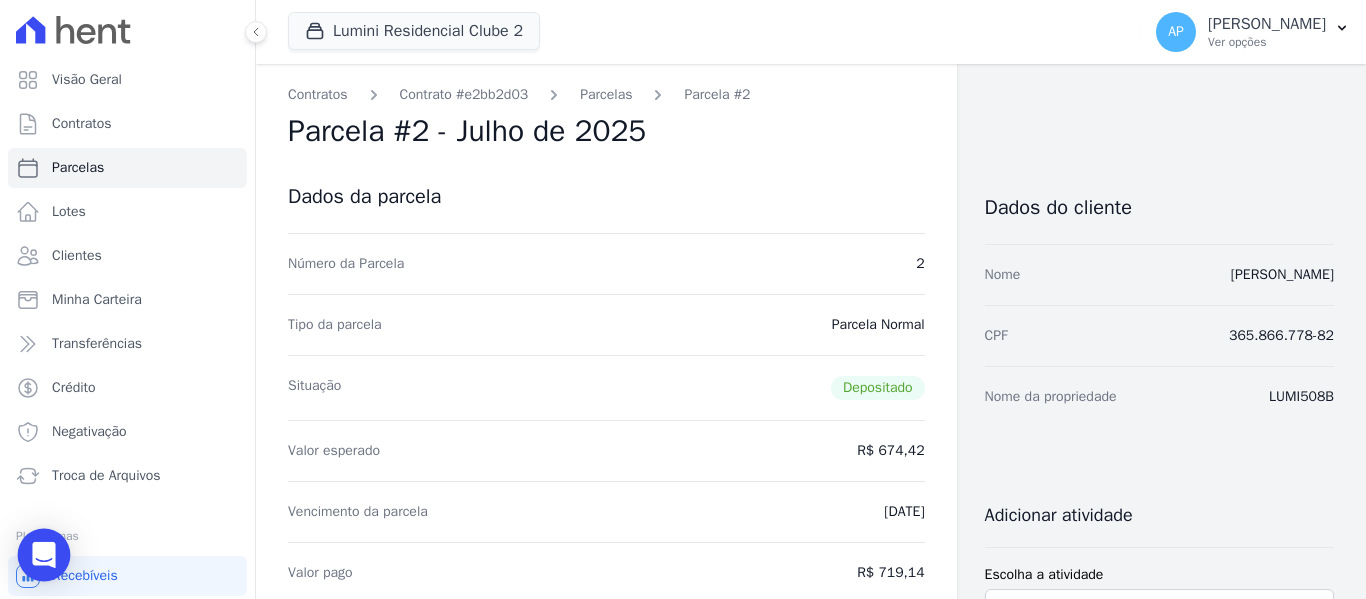 click 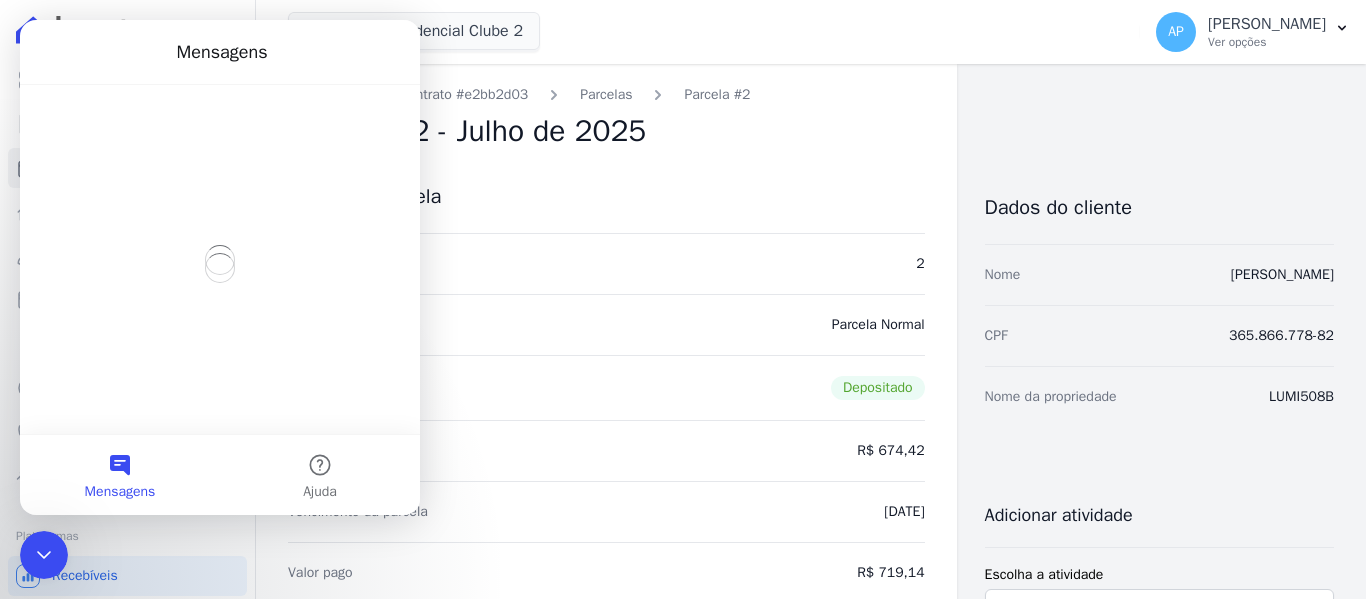 scroll, scrollTop: 0, scrollLeft: 0, axis: both 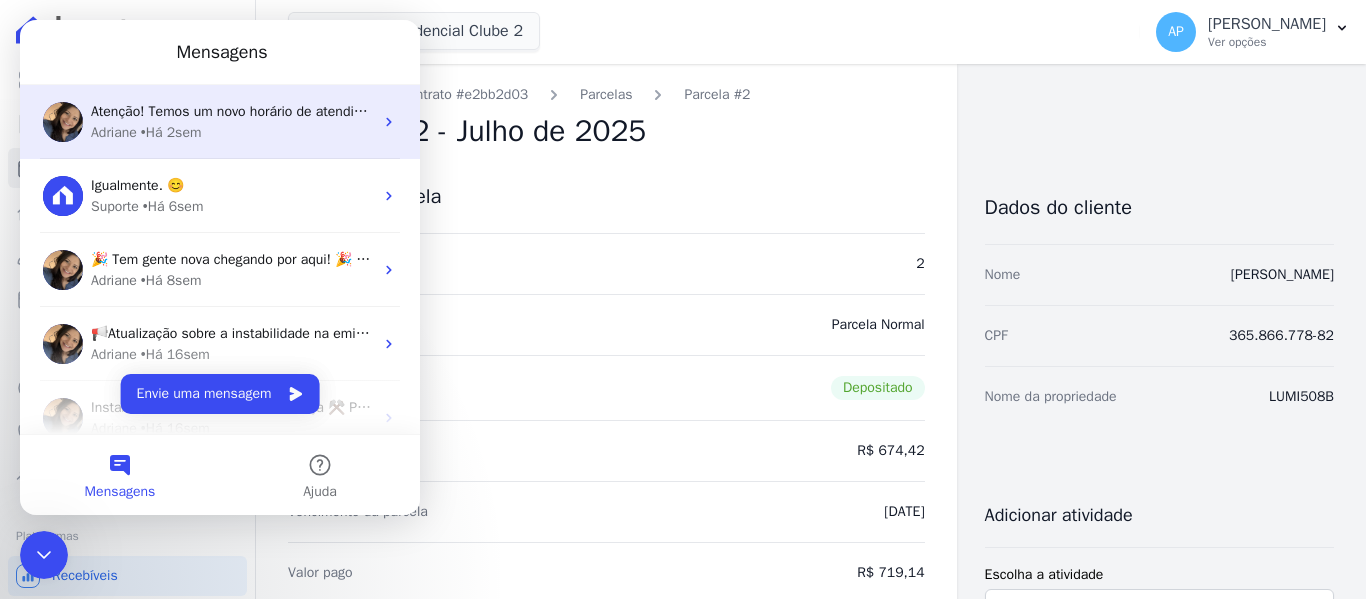 click on "Atenção! Temos um novo horário de atendimento 😊   Pensando em melhorar ainda mais a comunicação com os nossos clientes, ajustamos nosso horário de atendimento.   🕘Das 8h às 17h30, de segunda a sexta-feira (Pausa para o almoço: das 12h às 13h30)   Estaremos por aqui com o mesmo compromisso de sempre: atender com agilidade e atenção nas tratativas!   Qualquer dúvida, é só chamar. 💬 ​" at bounding box center (1338, 111) 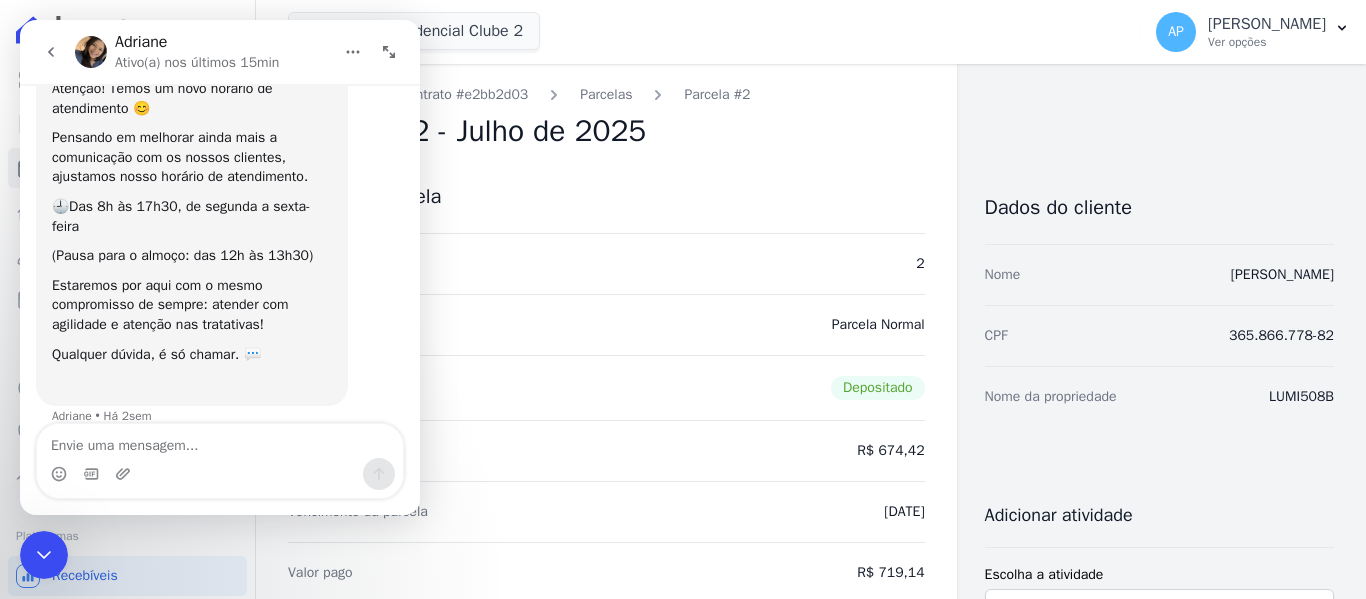 scroll, scrollTop: 66, scrollLeft: 0, axis: vertical 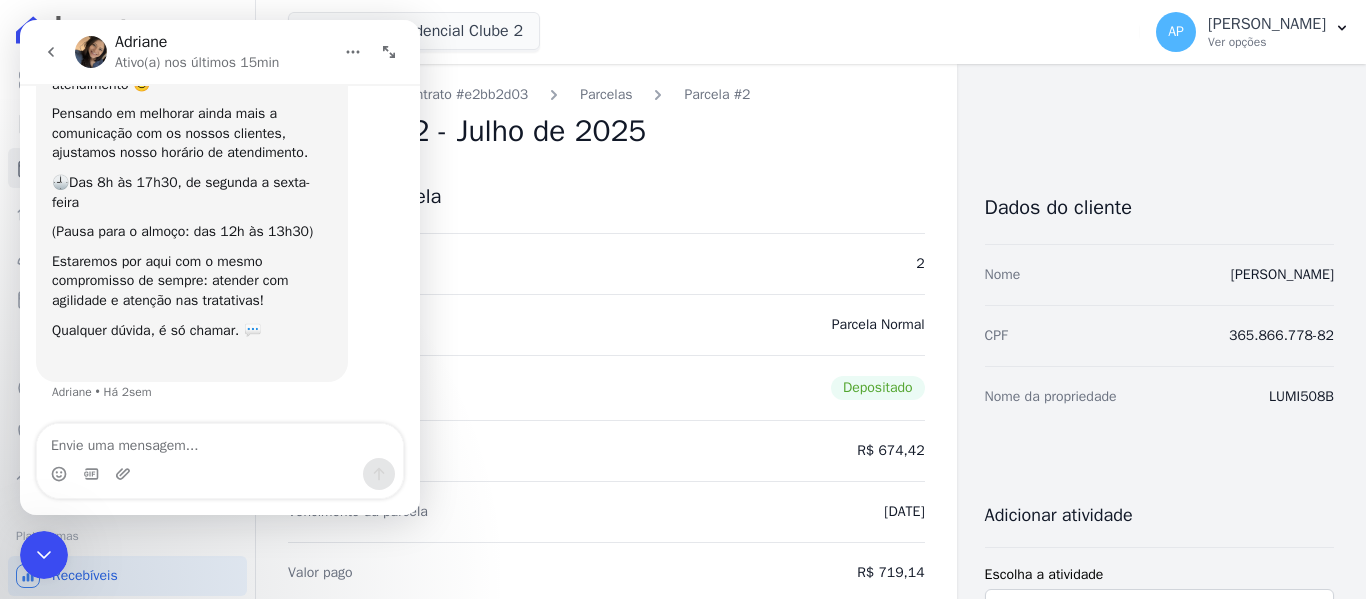 click 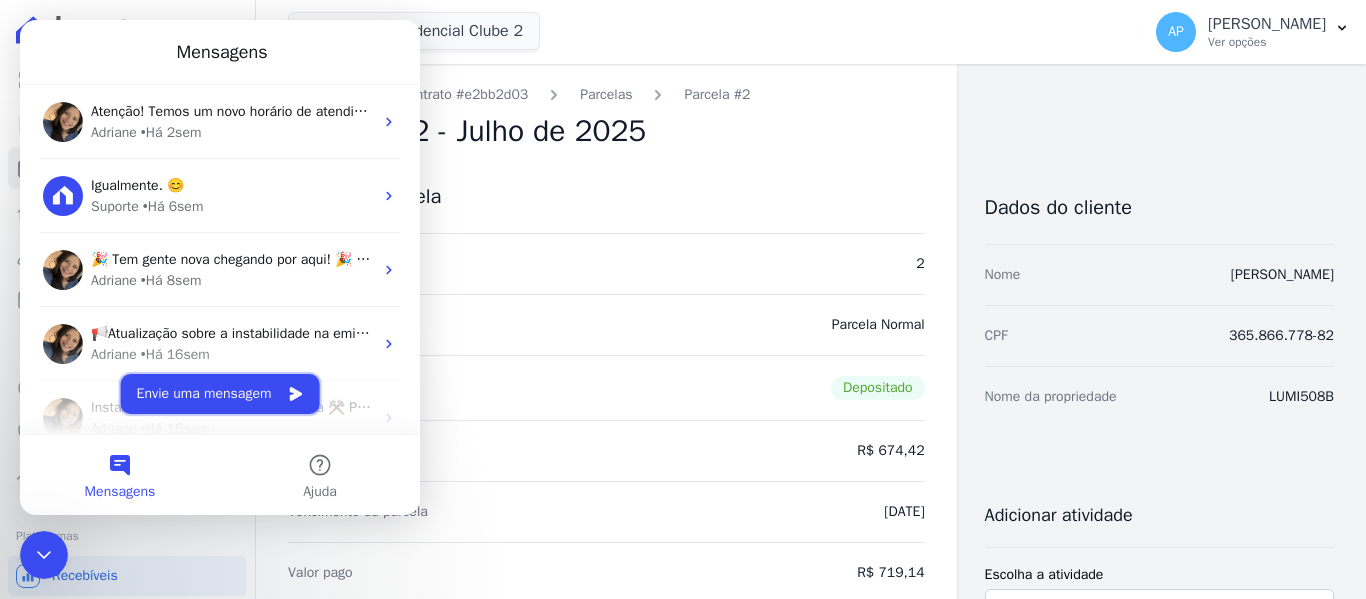 click on "Envie uma mensagem" at bounding box center [220, 394] 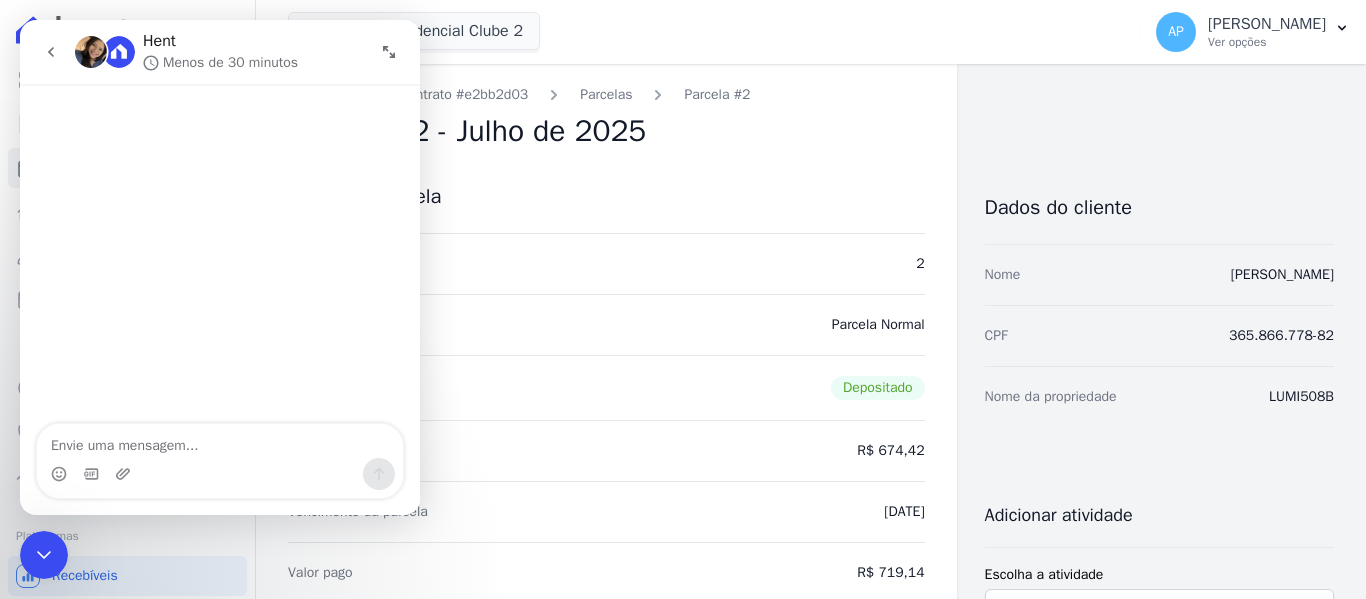 click at bounding box center (220, 441) 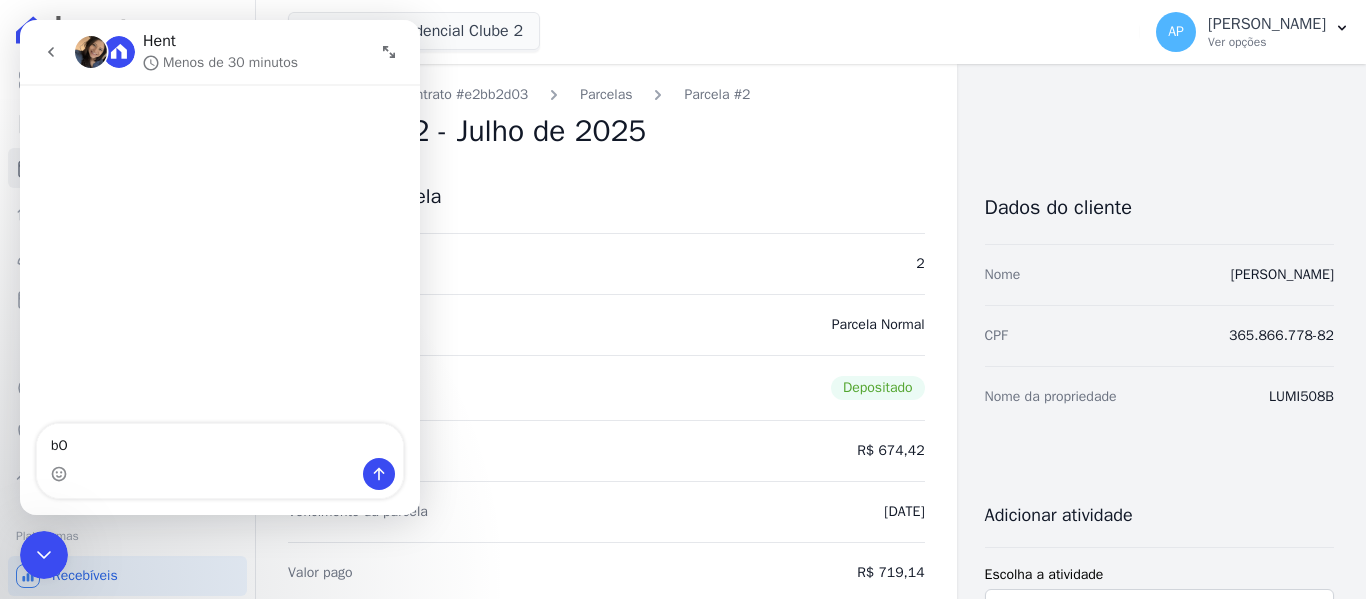 type on "b" 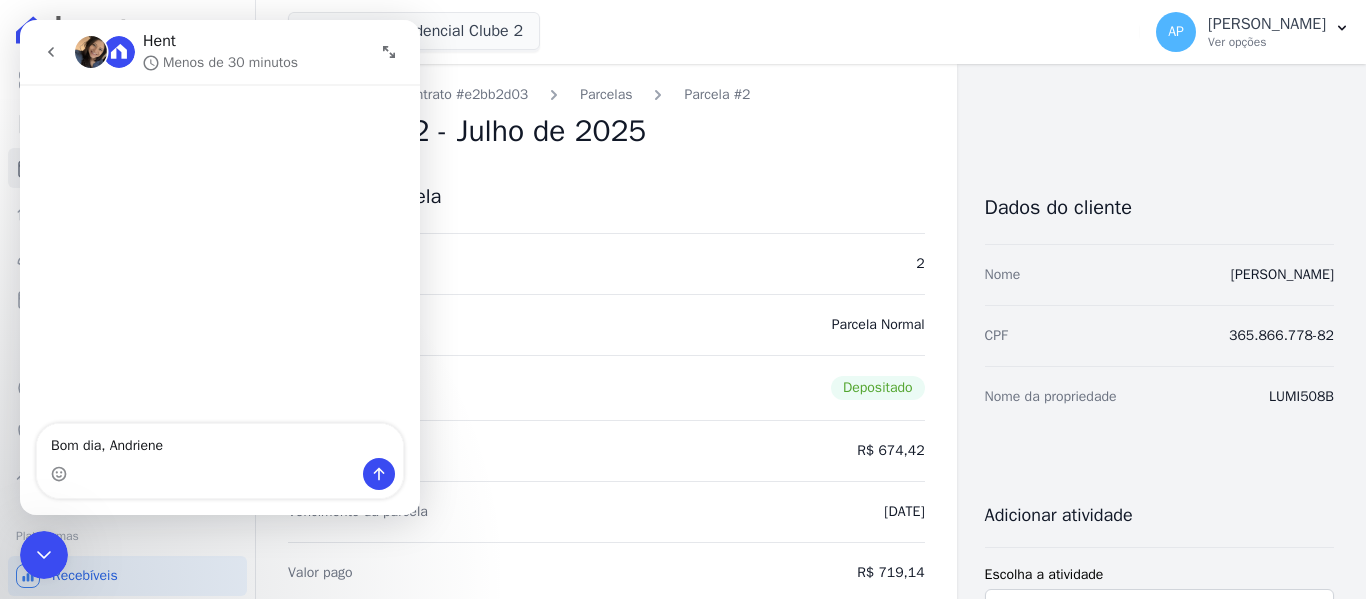type on "Bom dia, Andriene" 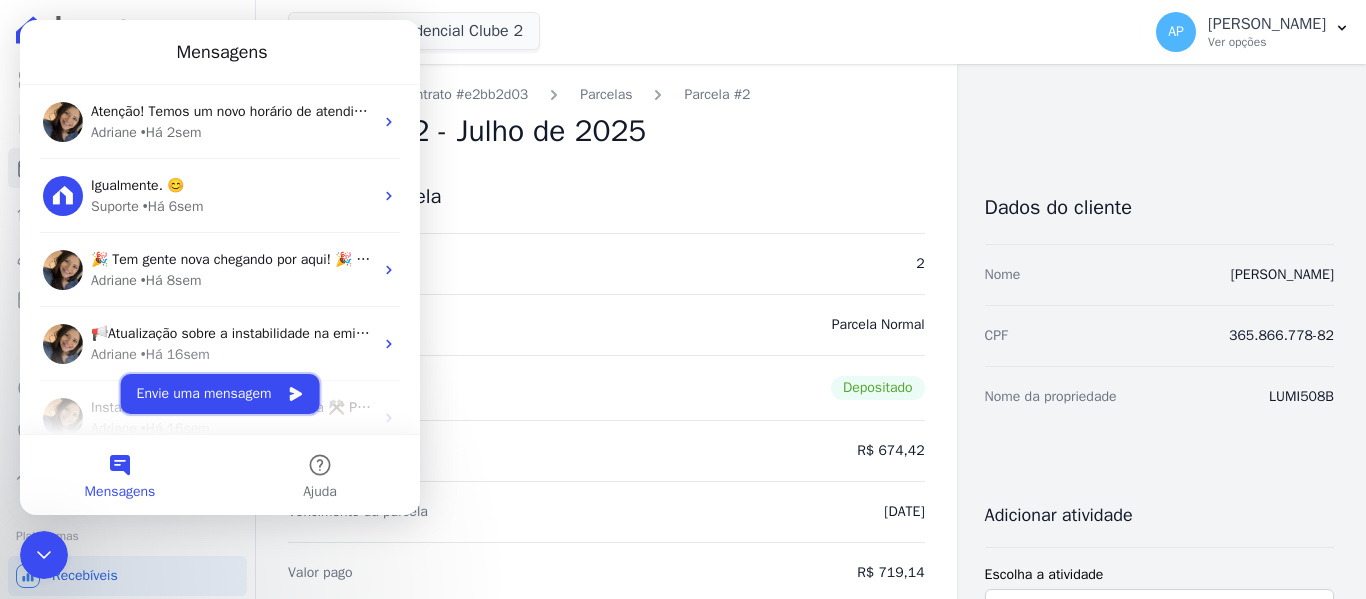 click on "Envie uma mensagem" at bounding box center [220, 394] 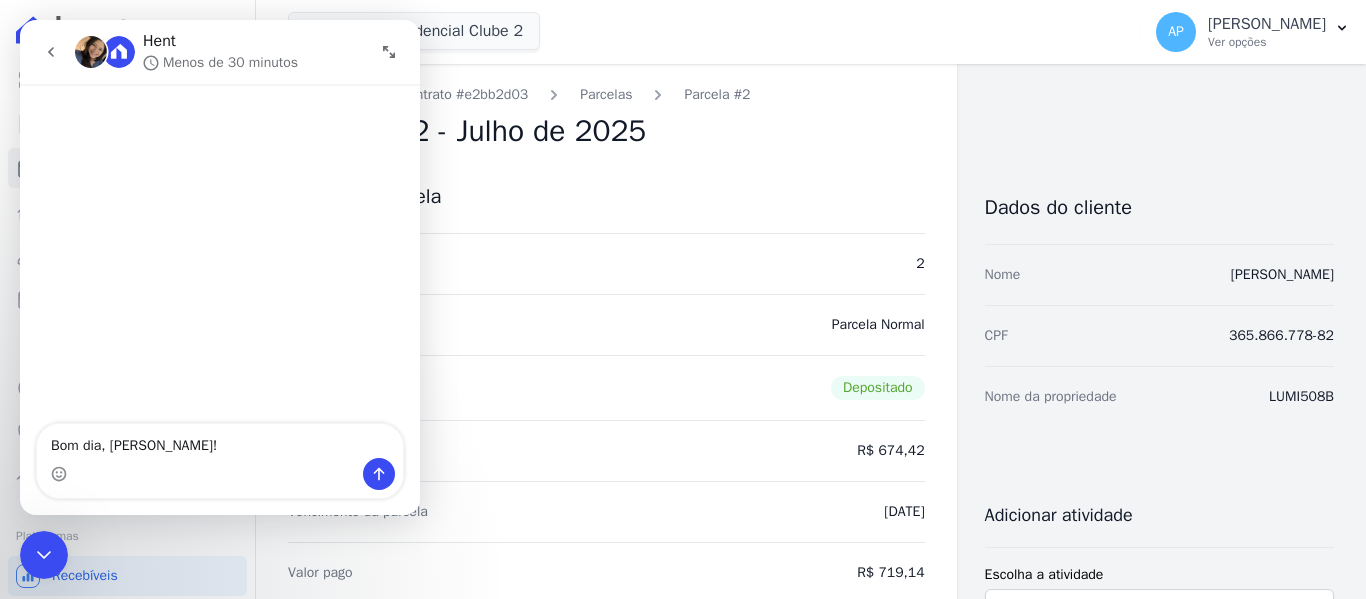 type on "Bom dia, [PERSON_NAME]!!" 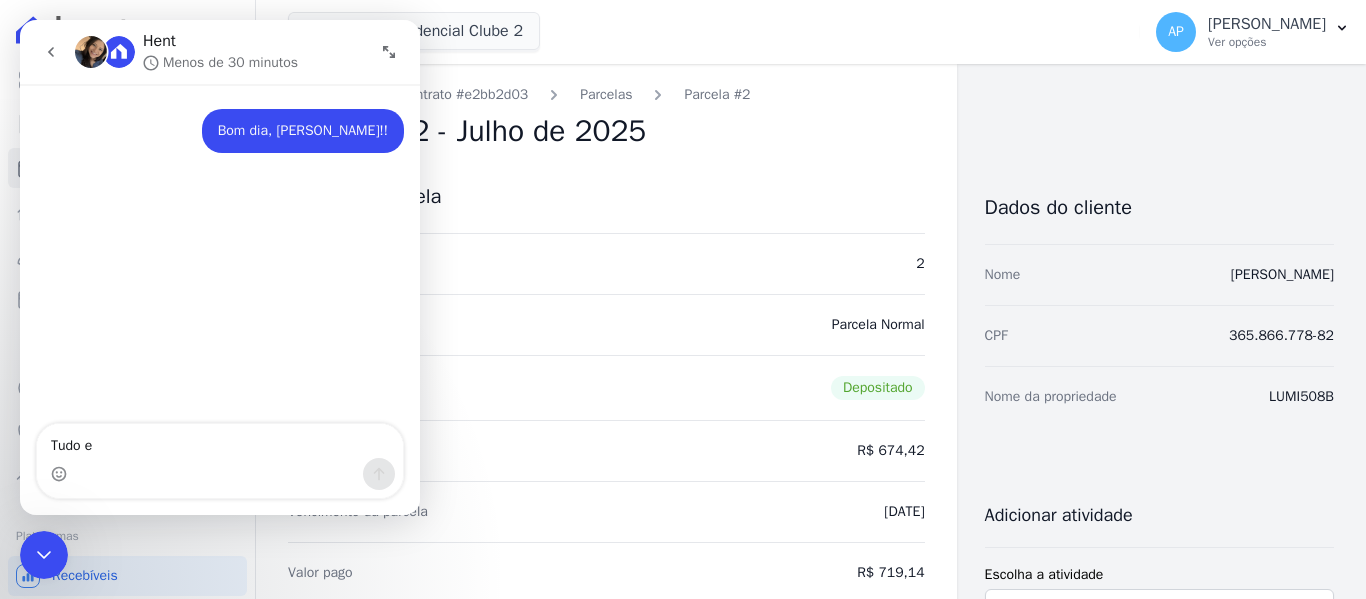 type on "Tudo em" 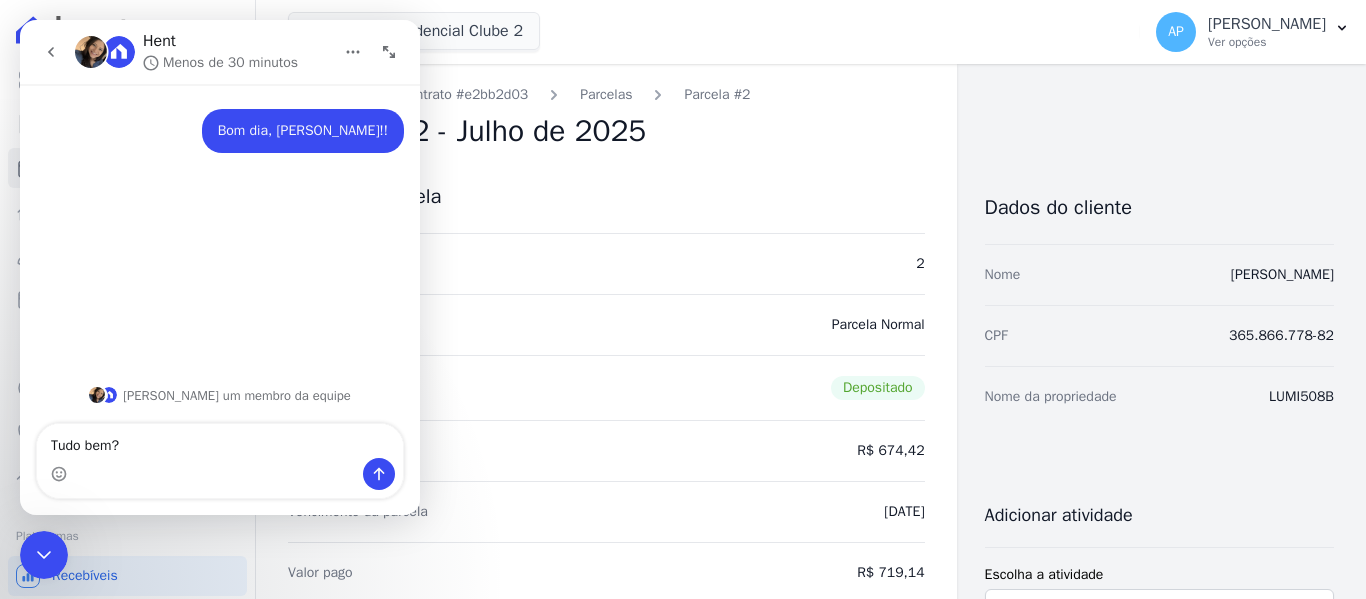 type on "Tudo bem??" 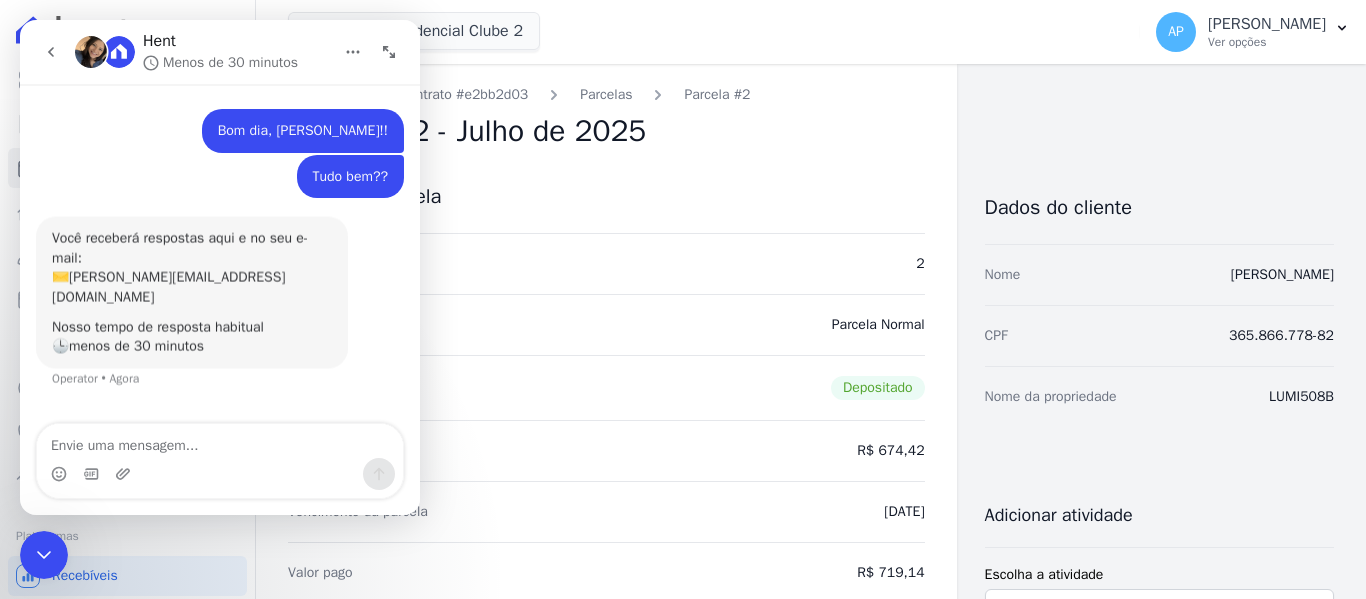 scroll, scrollTop: 59, scrollLeft: 0, axis: vertical 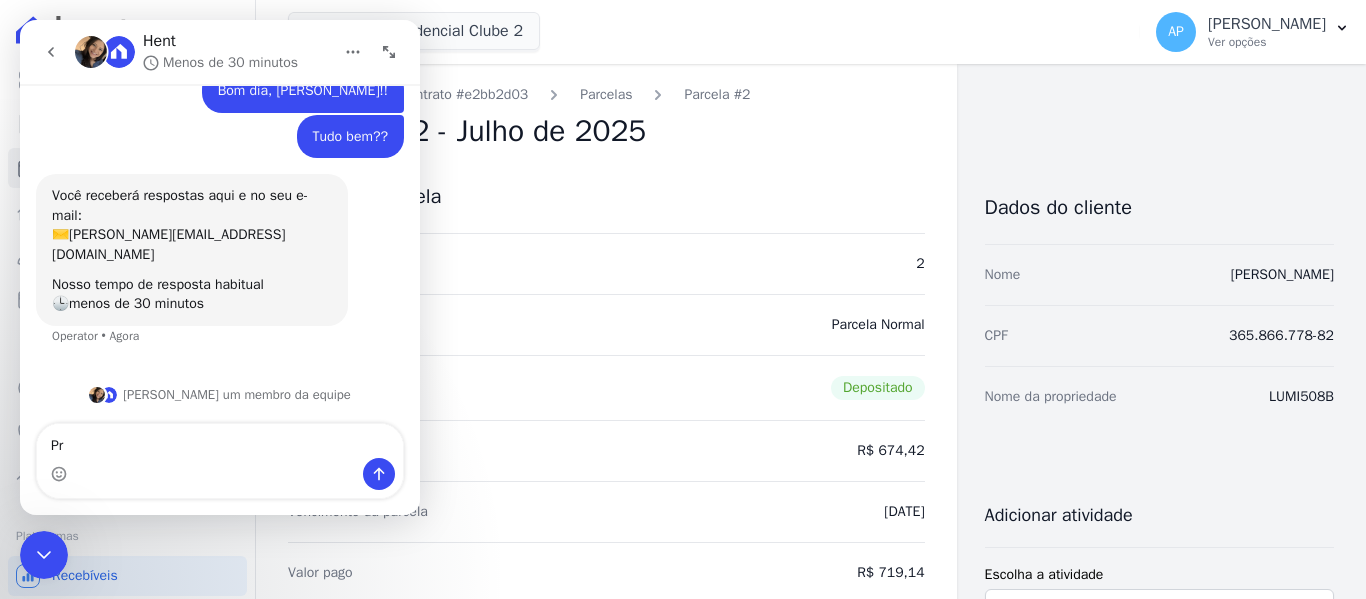 type on "P" 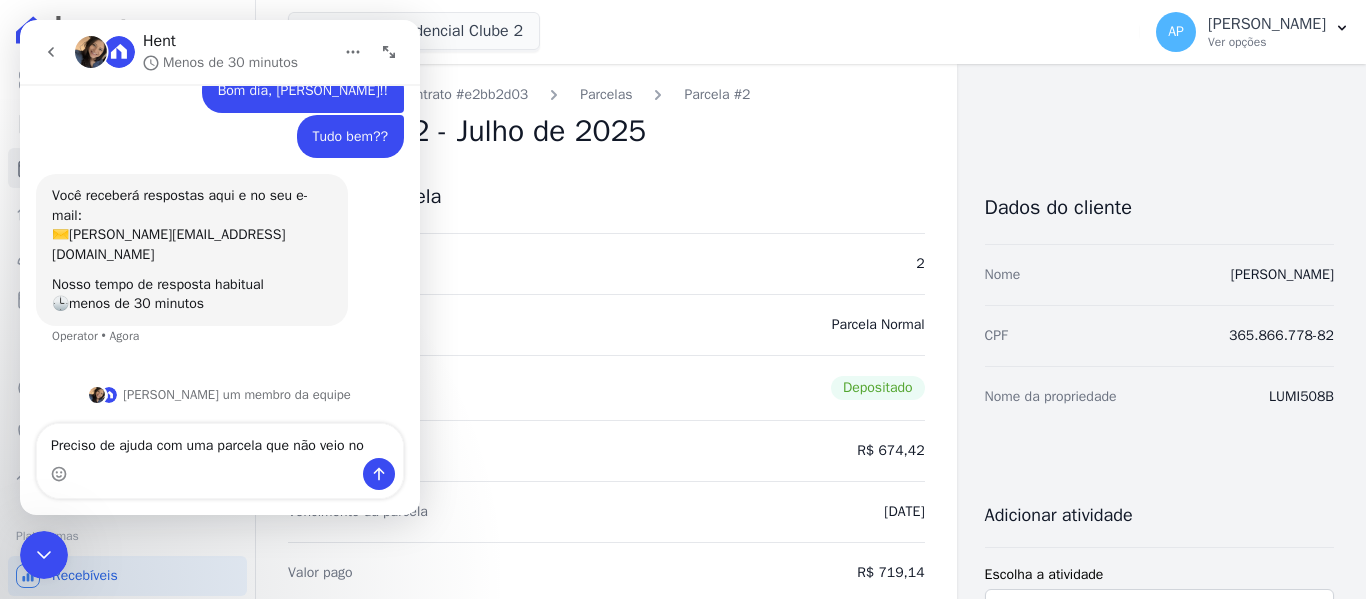 scroll, scrollTop: 79, scrollLeft: 0, axis: vertical 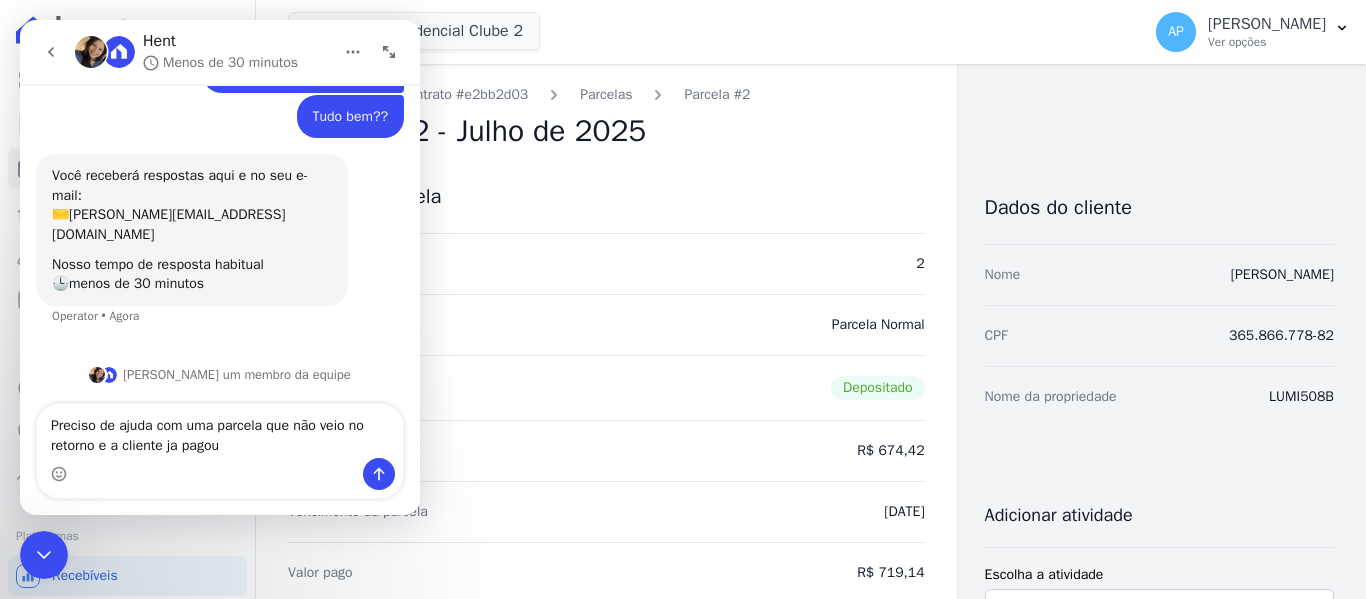 type on "Preciso de ajuda com uma parcela que não veio no retorno e a cliente ja pagou!" 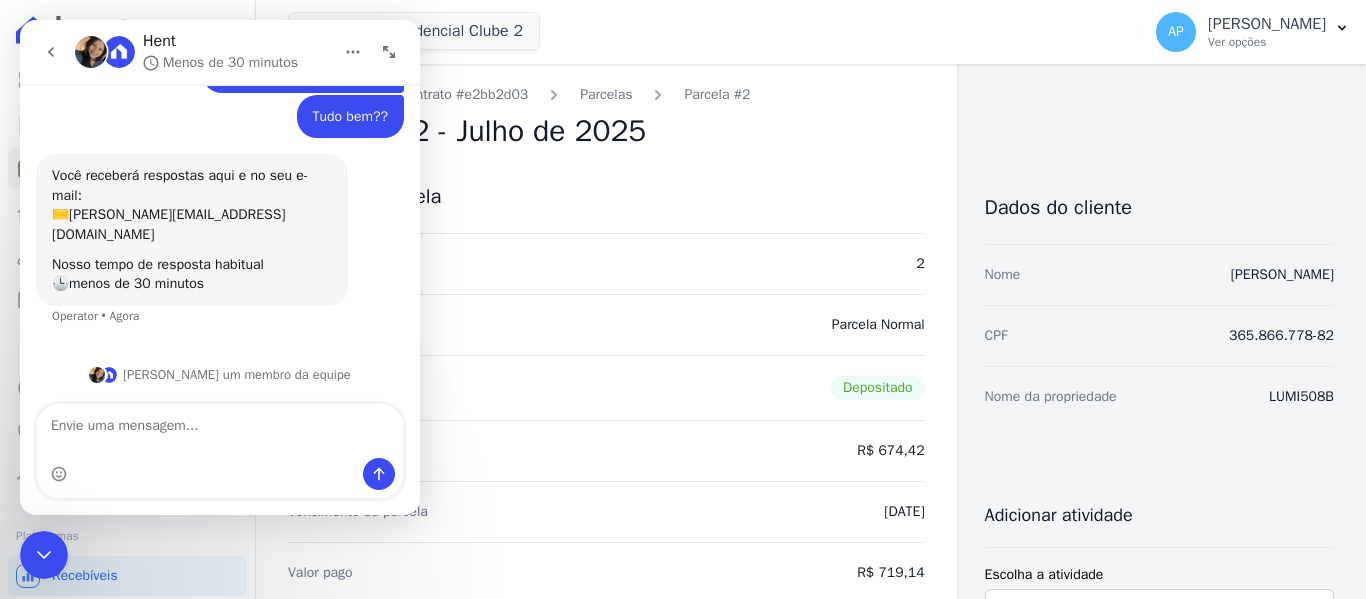 scroll, scrollTop: 139, scrollLeft: 0, axis: vertical 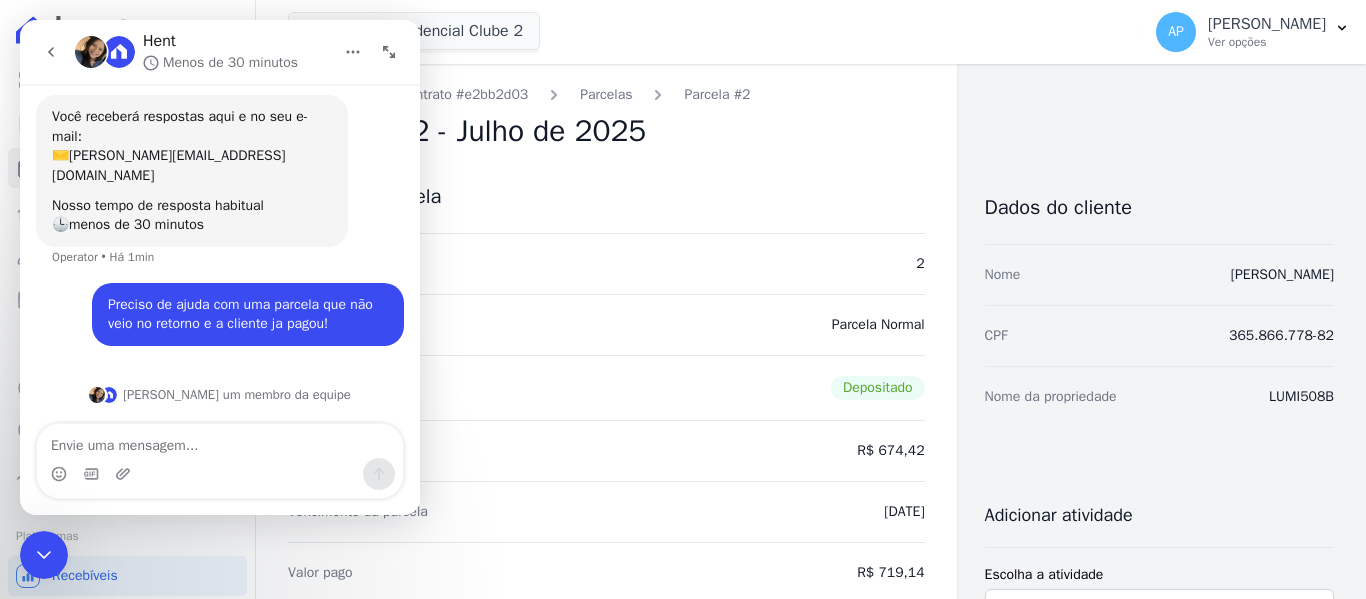 type 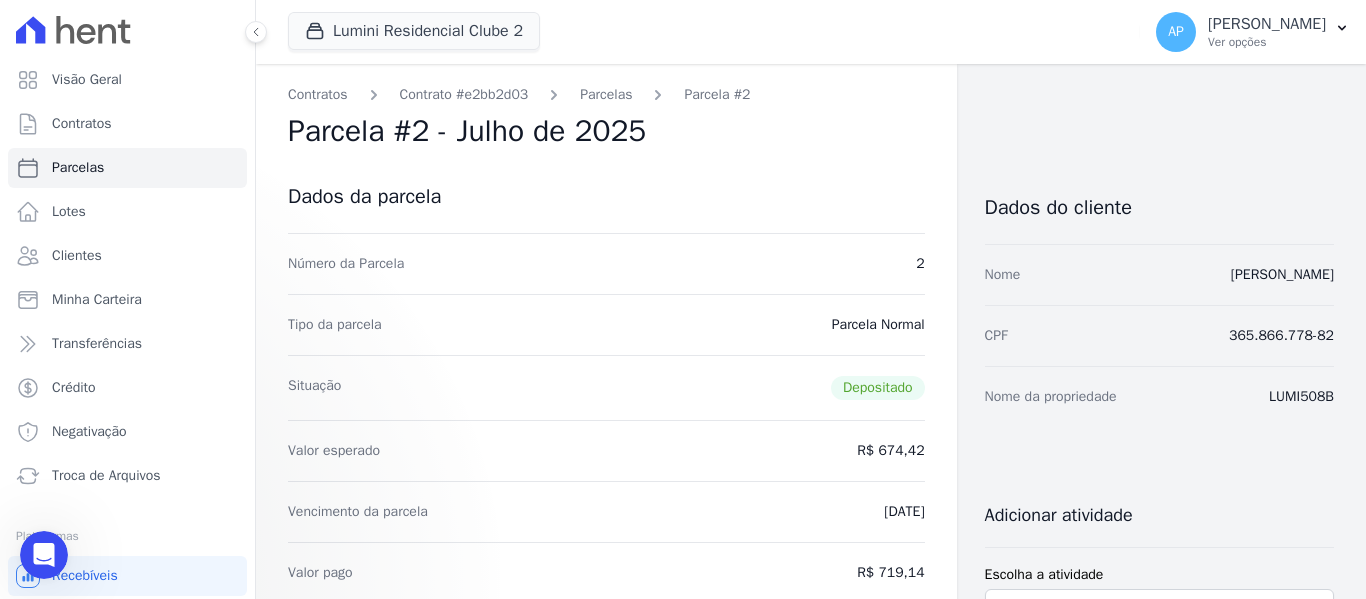 scroll, scrollTop: 0, scrollLeft: 0, axis: both 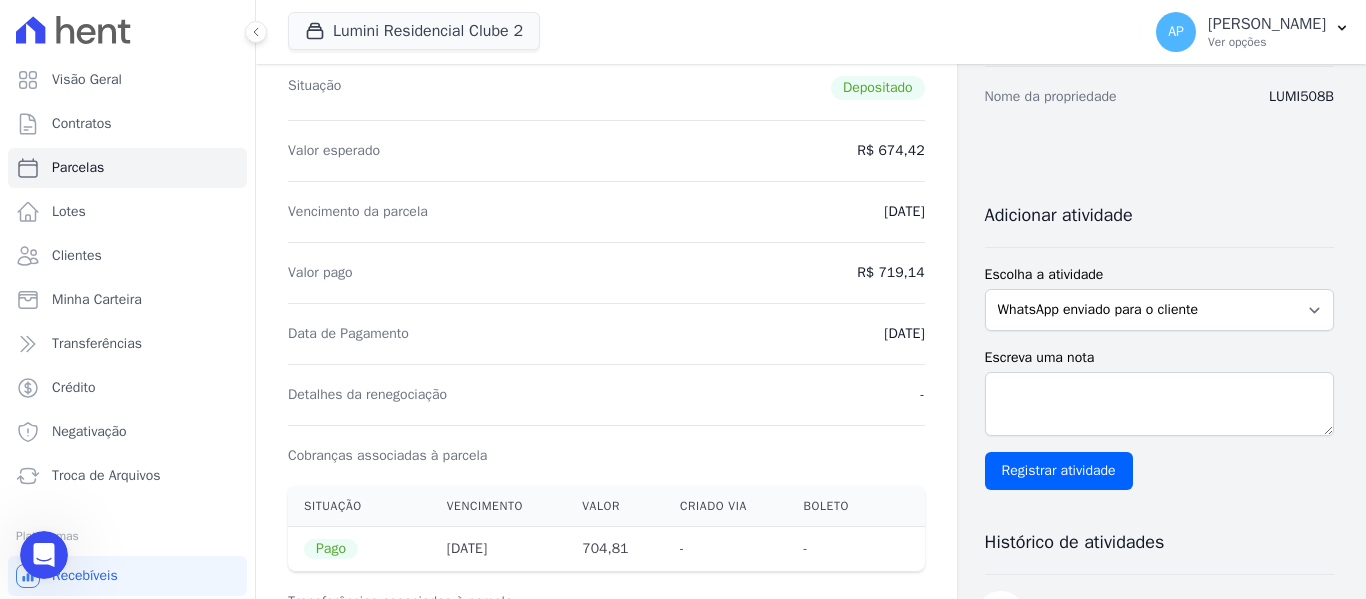 drag, startPoint x: 845, startPoint y: 333, endPoint x: 929, endPoint y: 350, distance: 85.70297 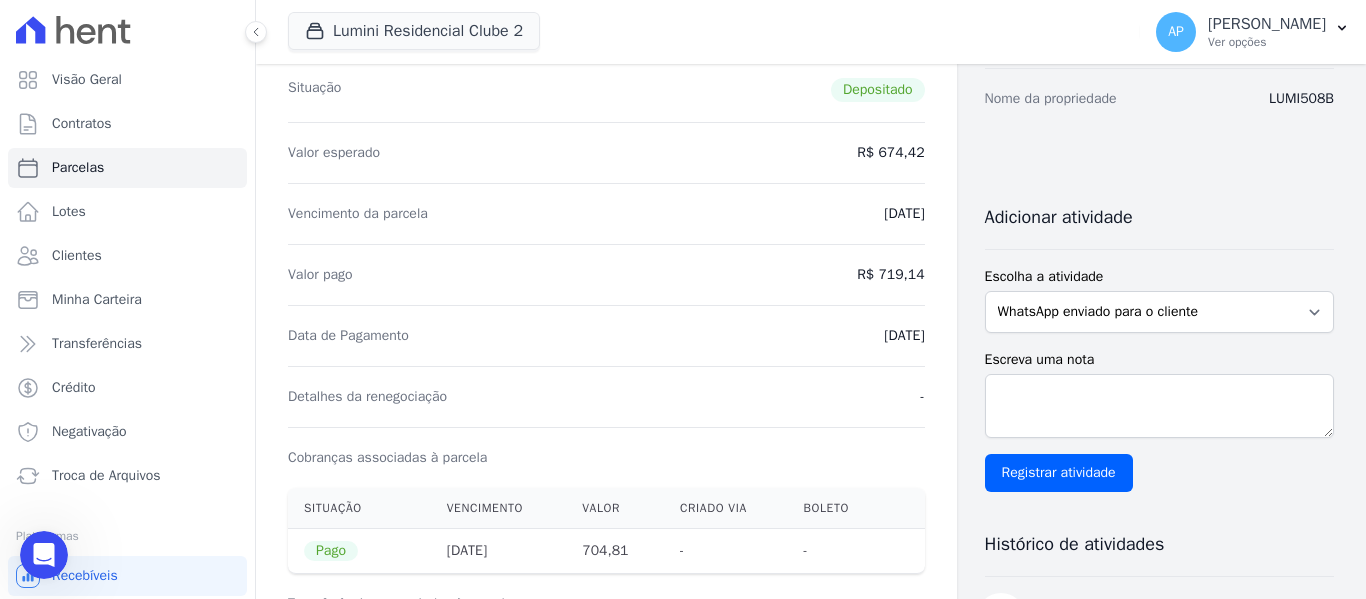 scroll, scrollTop: 500, scrollLeft: 0, axis: vertical 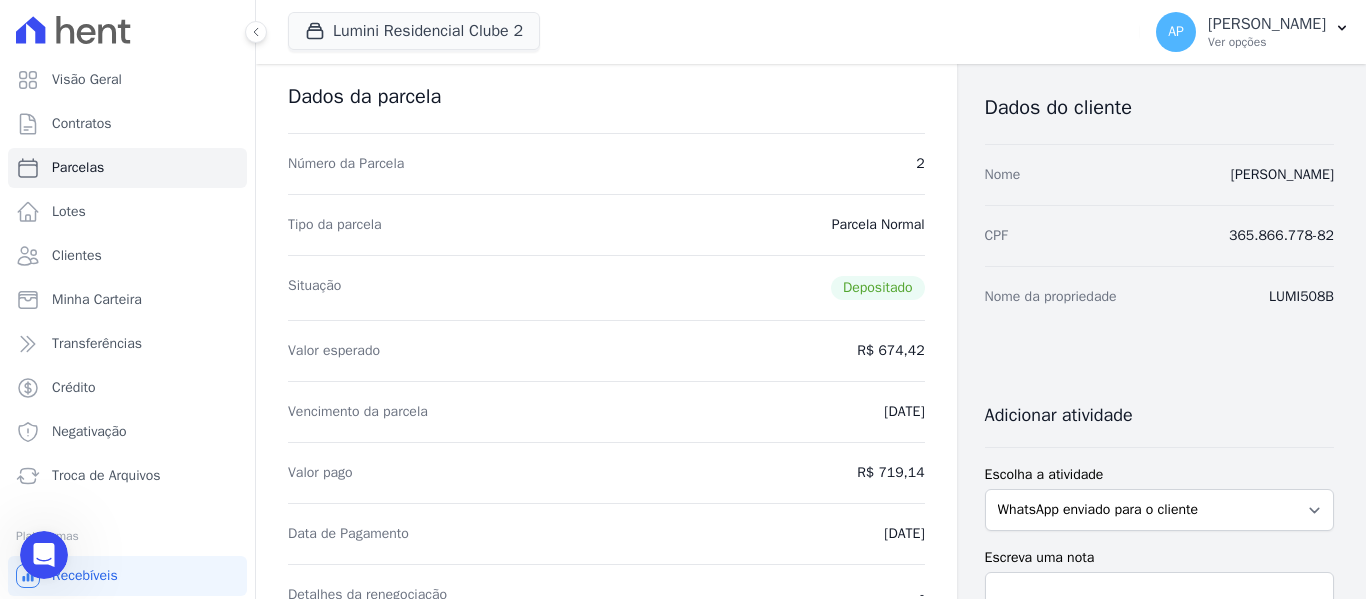 click on "Vencimento da parcela
10/07/2025" at bounding box center [606, 411] 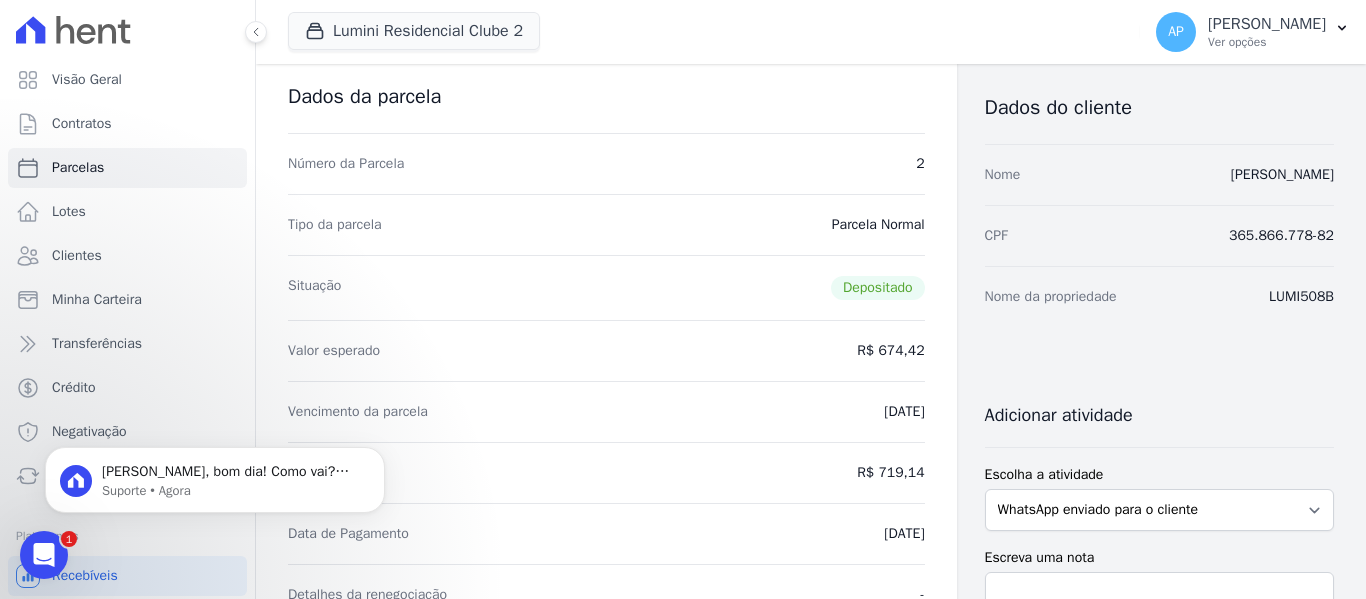 scroll, scrollTop: 0, scrollLeft: 0, axis: both 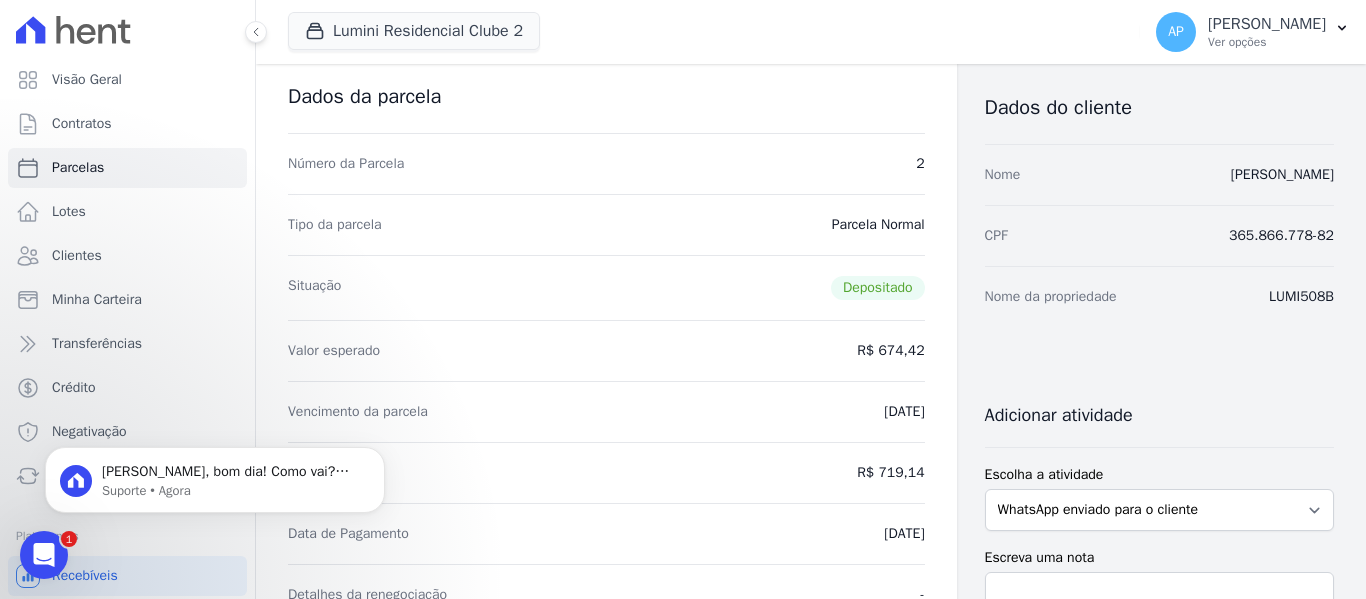 click 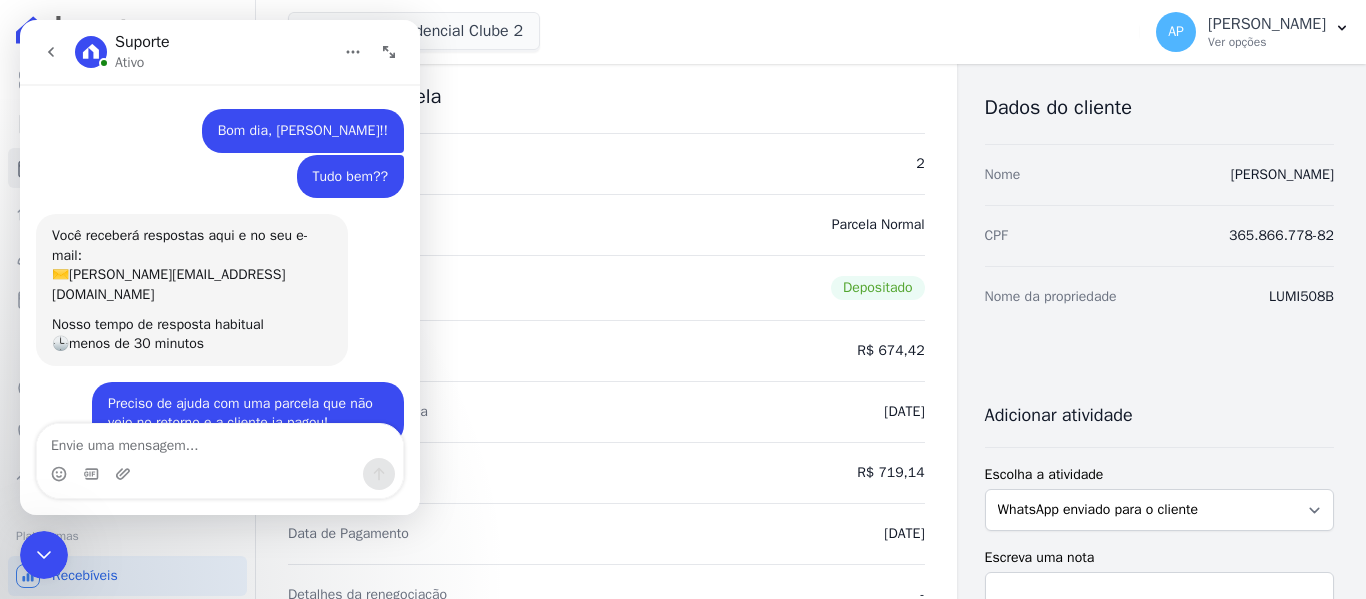 scroll, scrollTop: 3, scrollLeft: 0, axis: vertical 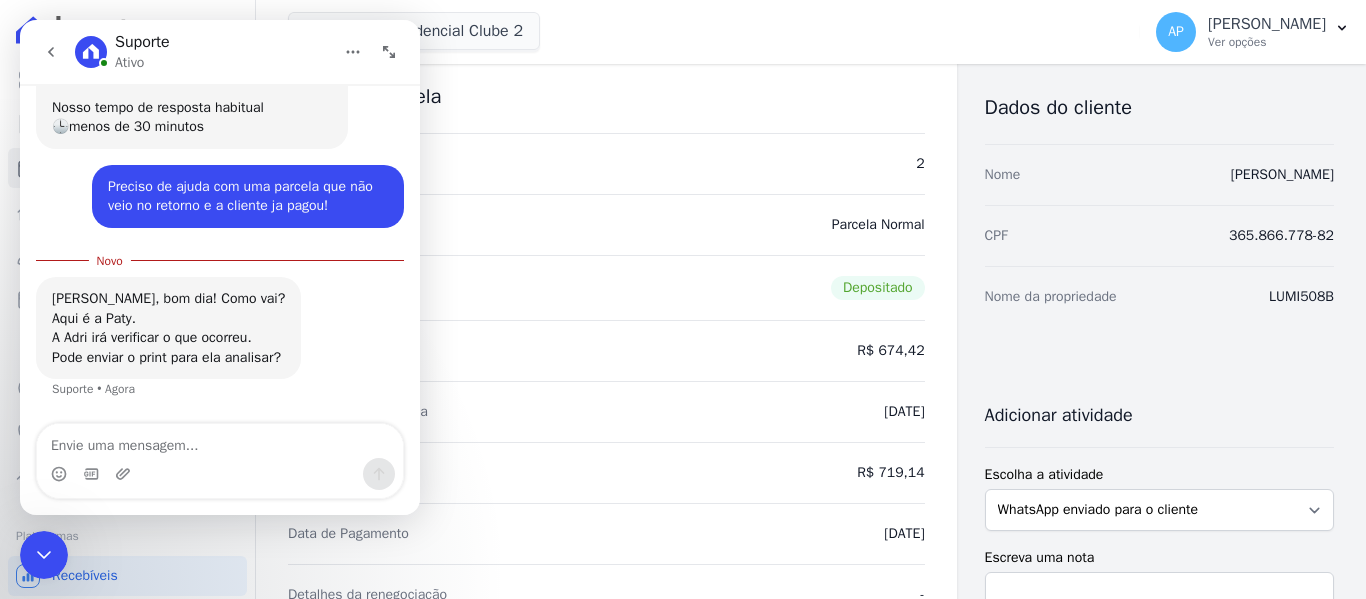 click at bounding box center [220, 441] 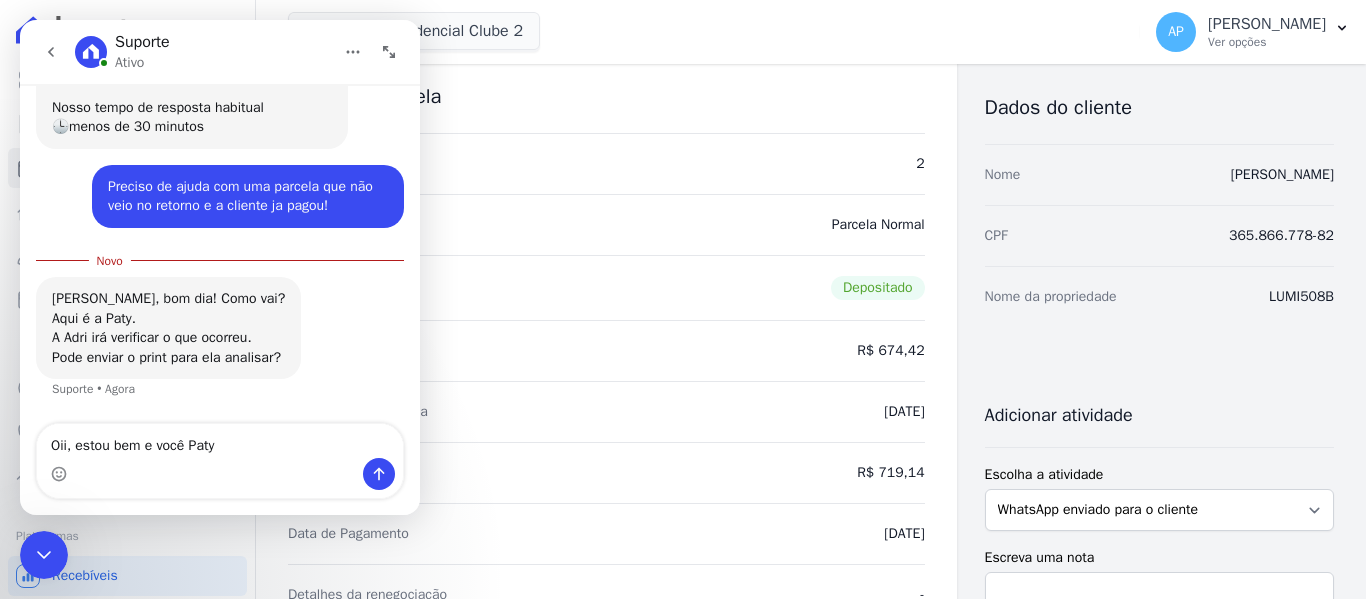 type on "Oii, estou bem e você Paty?" 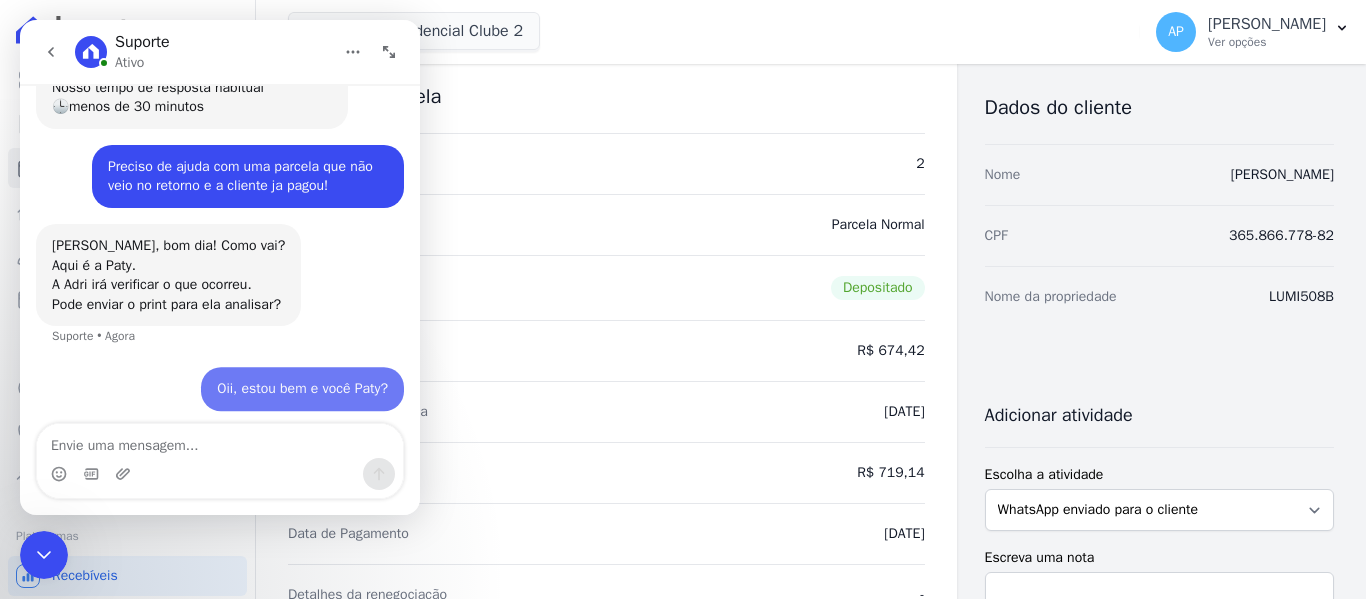 scroll, scrollTop: 261, scrollLeft: 0, axis: vertical 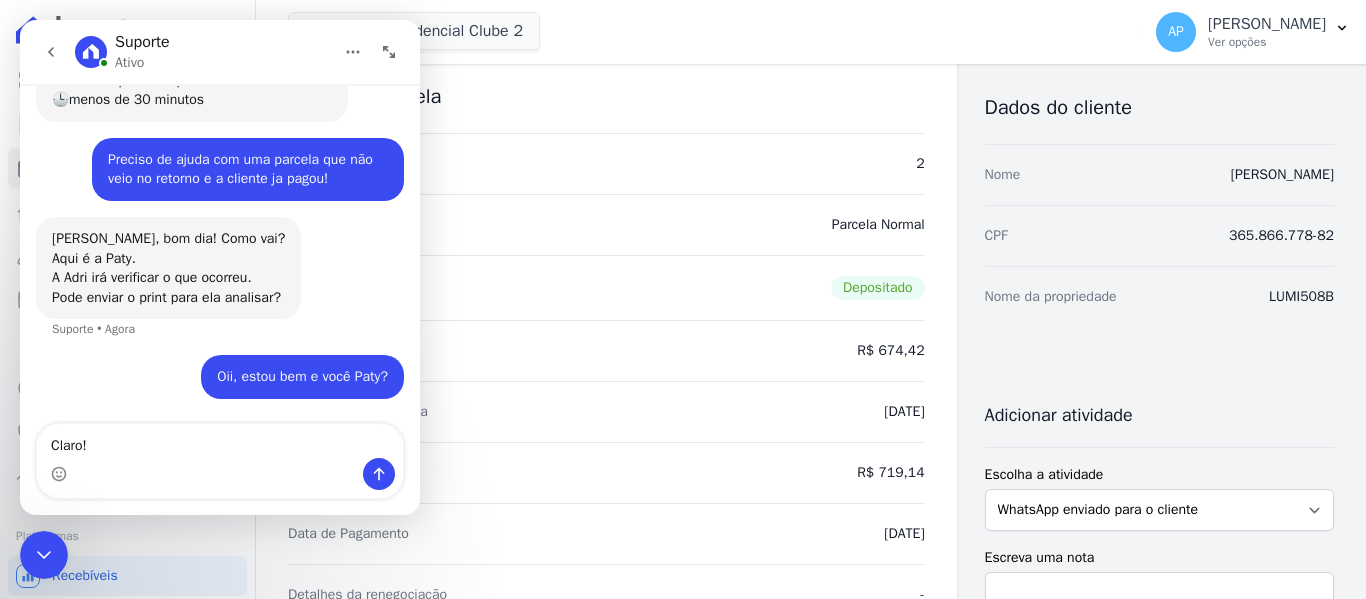 type on "Claro!!" 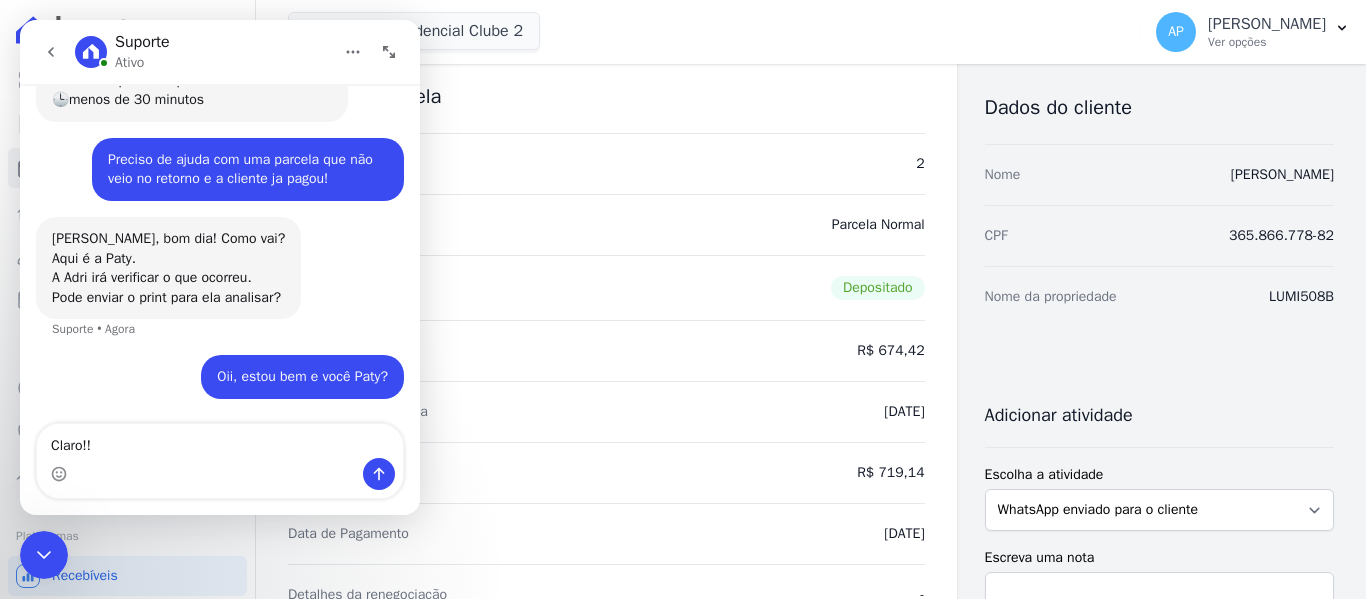 type 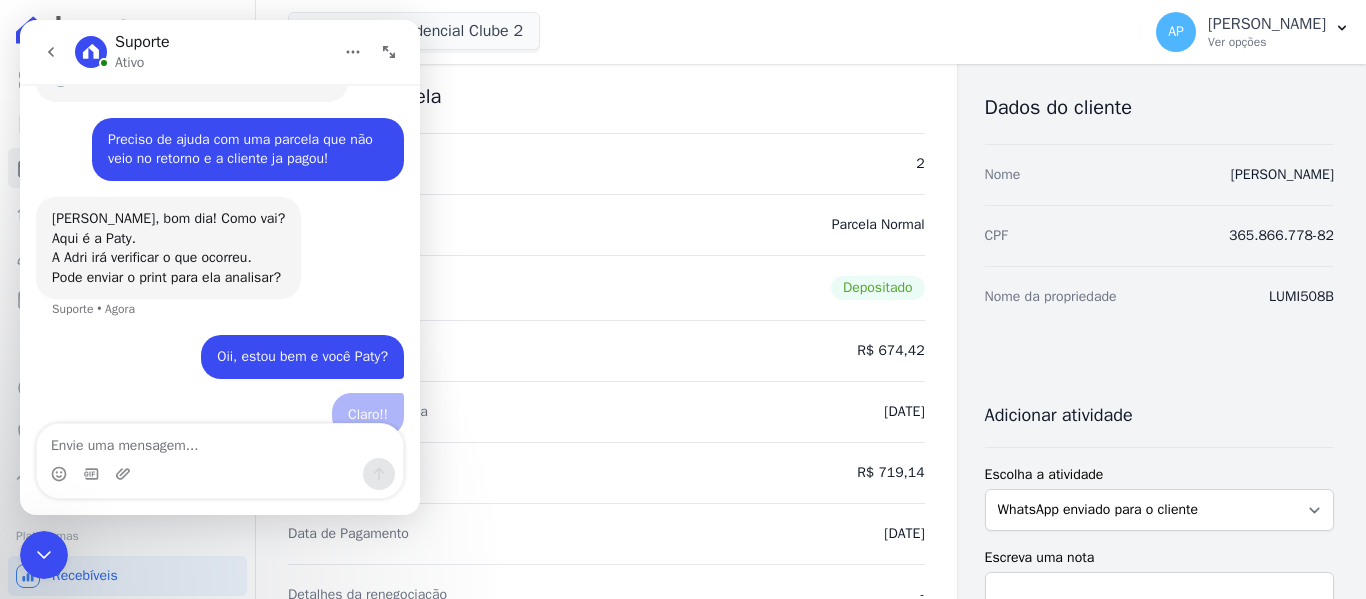 scroll, scrollTop: 306, scrollLeft: 0, axis: vertical 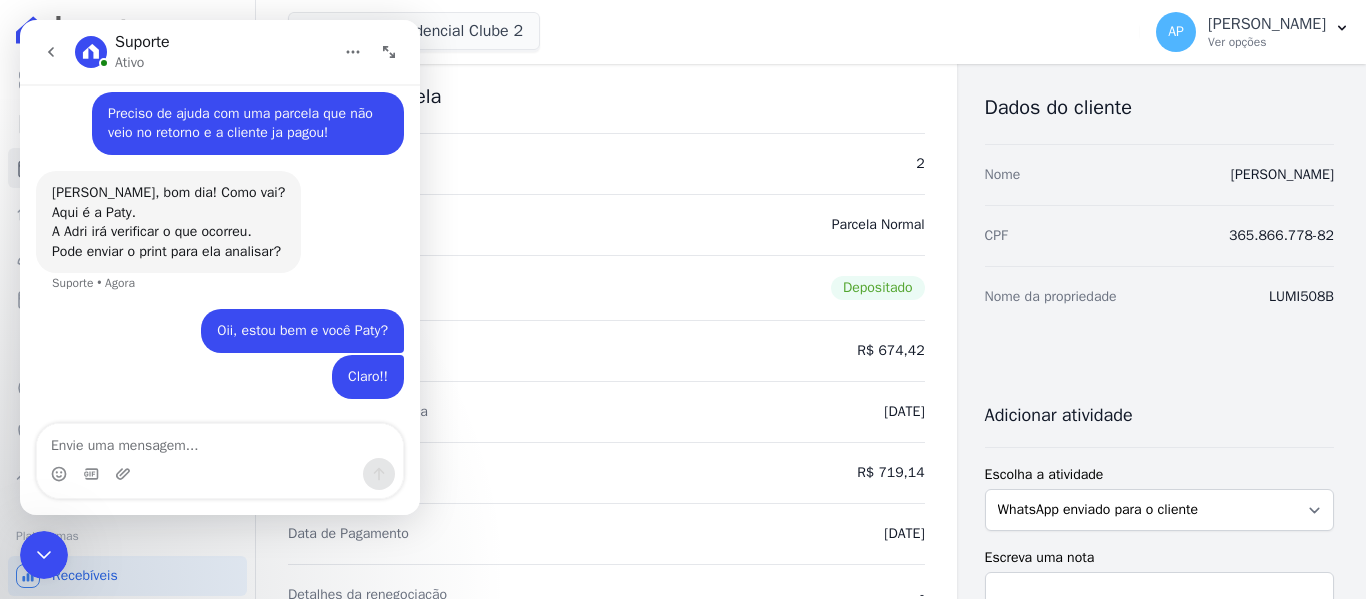 click 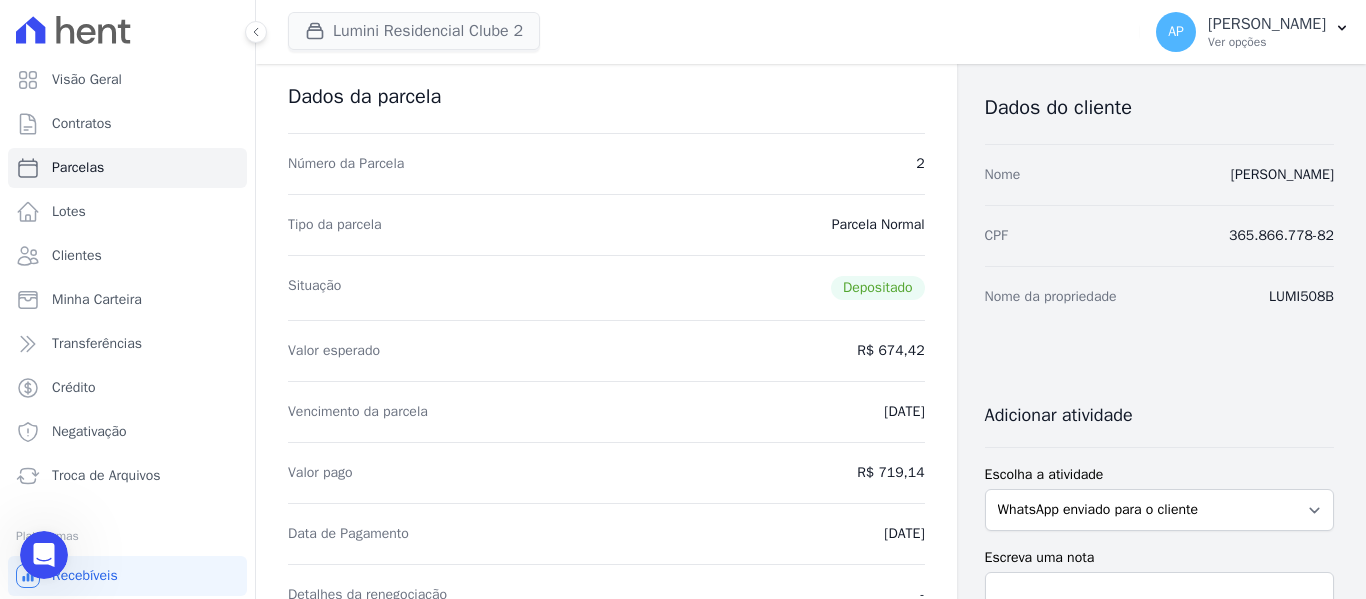 scroll, scrollTop: 383, scrollLeft: 0, axis: vertical 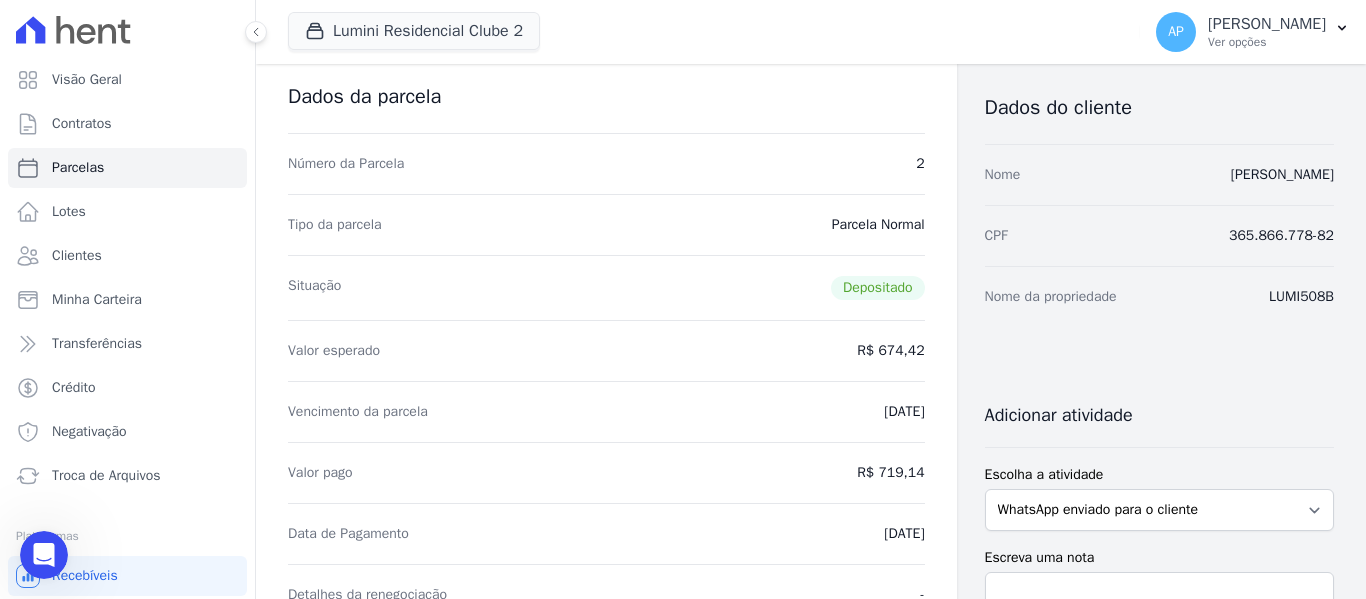 click 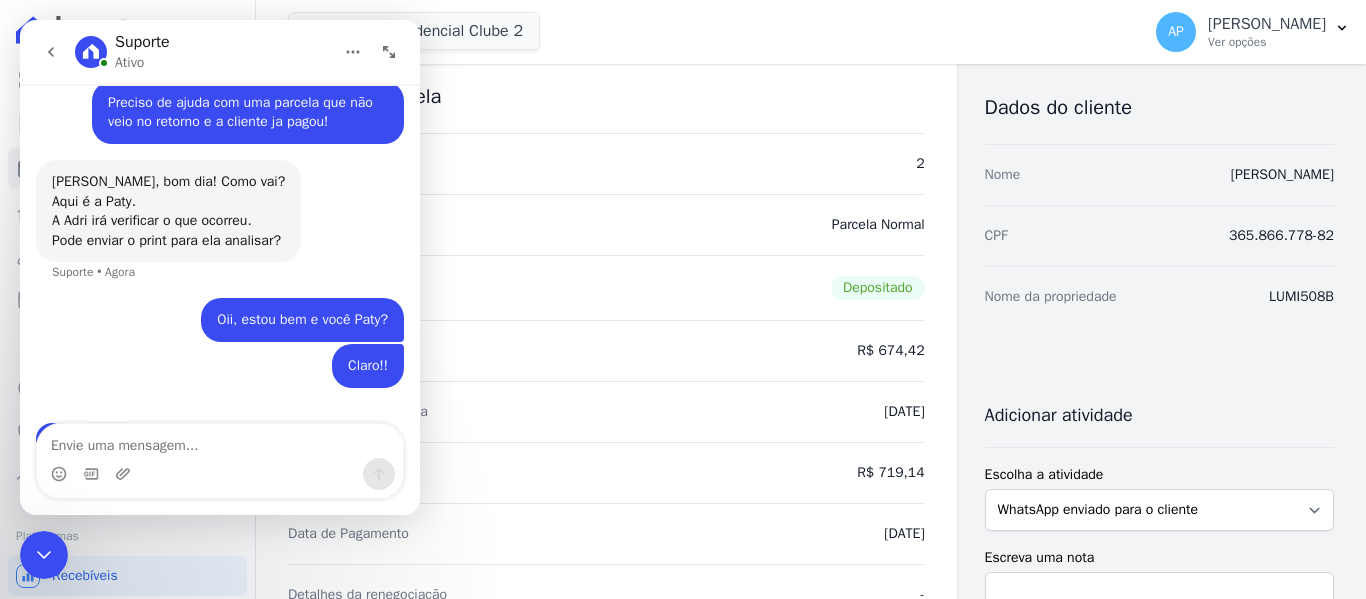 scroll, scrollTop: 383, scrollLeft: 0, axis: vertical 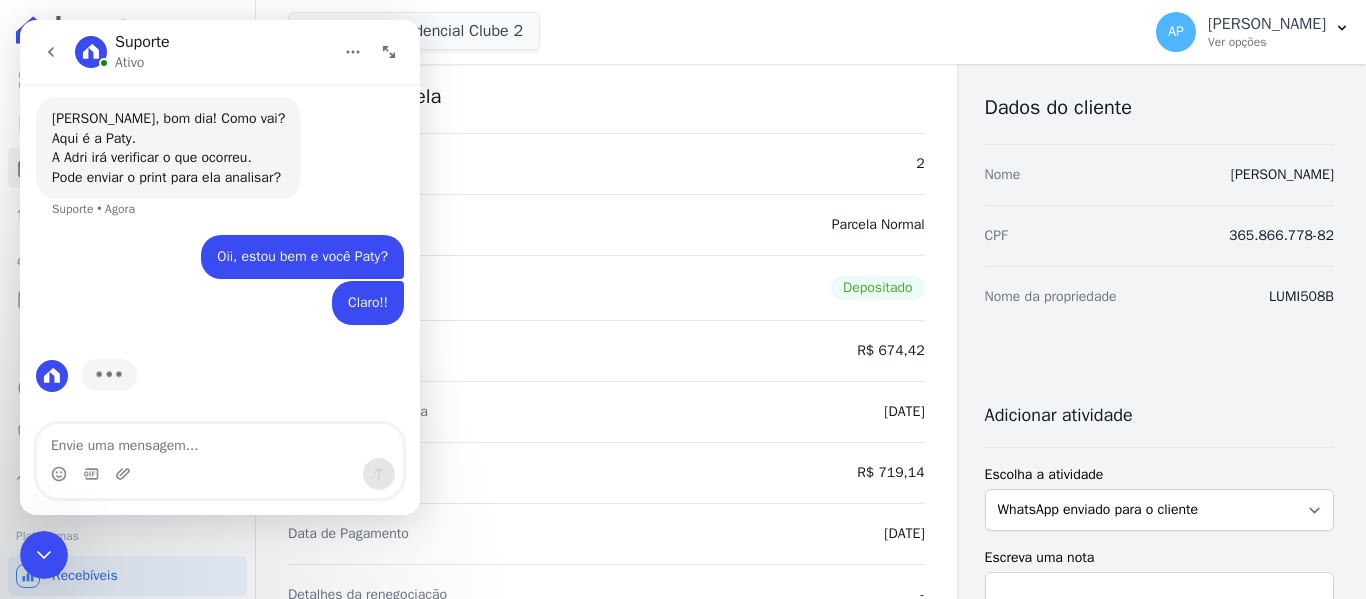 click at bounding box center [220, 441] 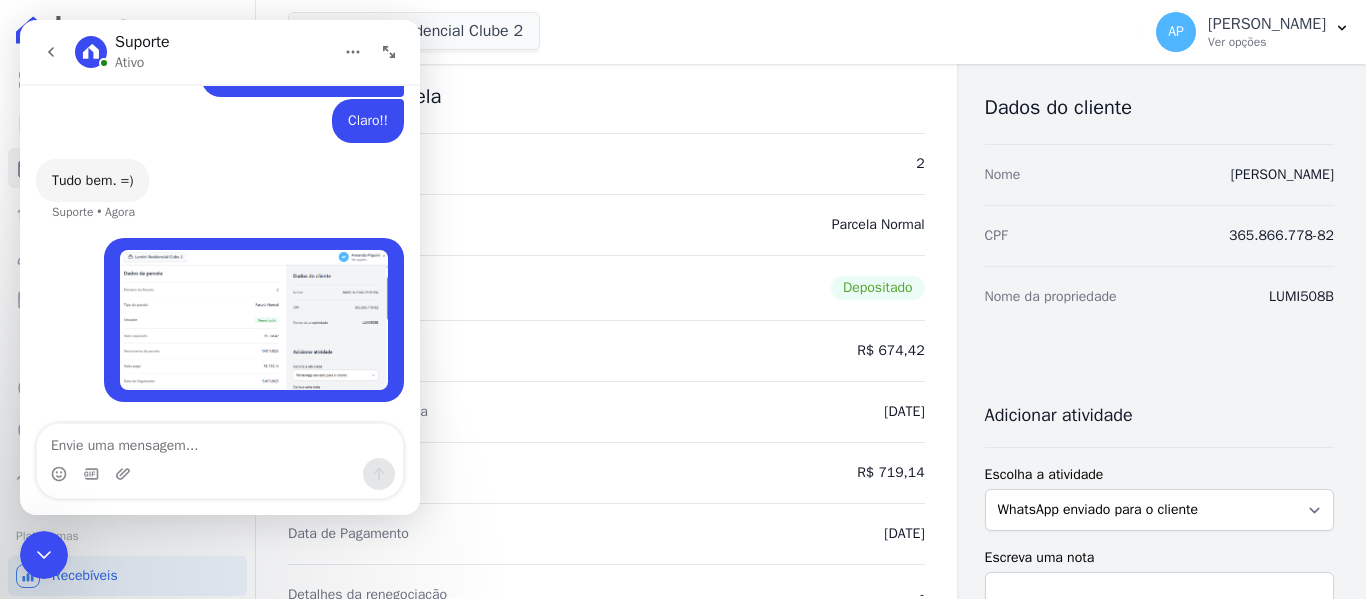 scroll, scrollTop: 545, scrollLeft: 0, axis: vertical 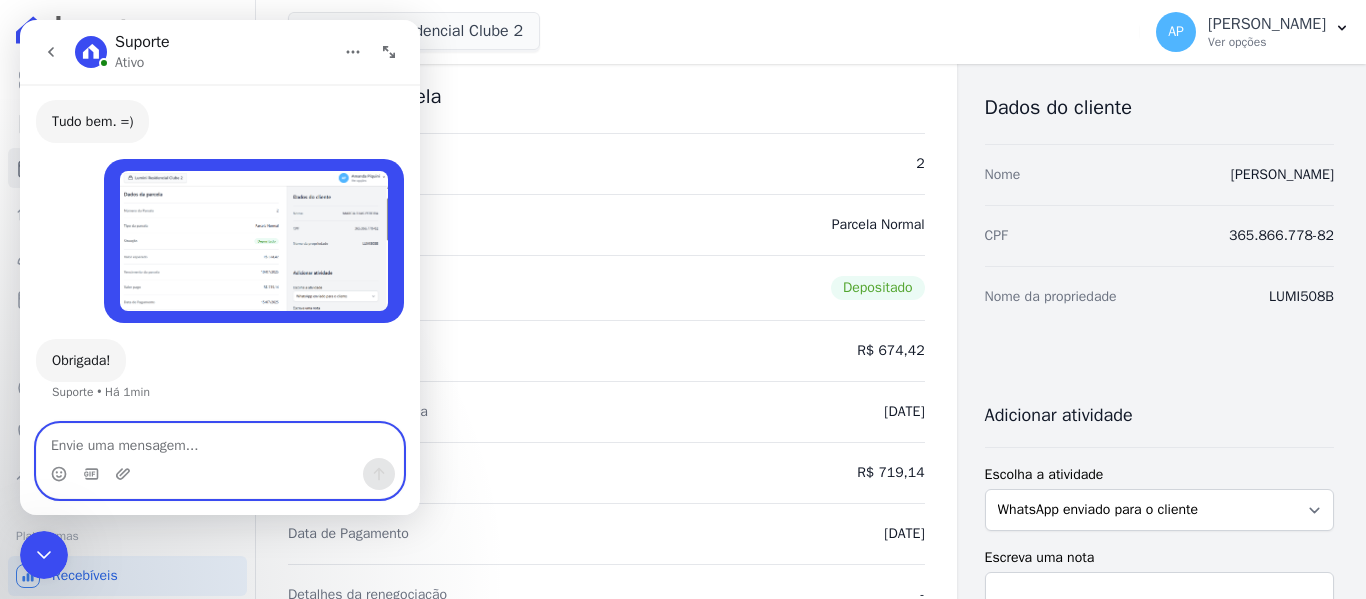 click at bounding box center [220, 441] 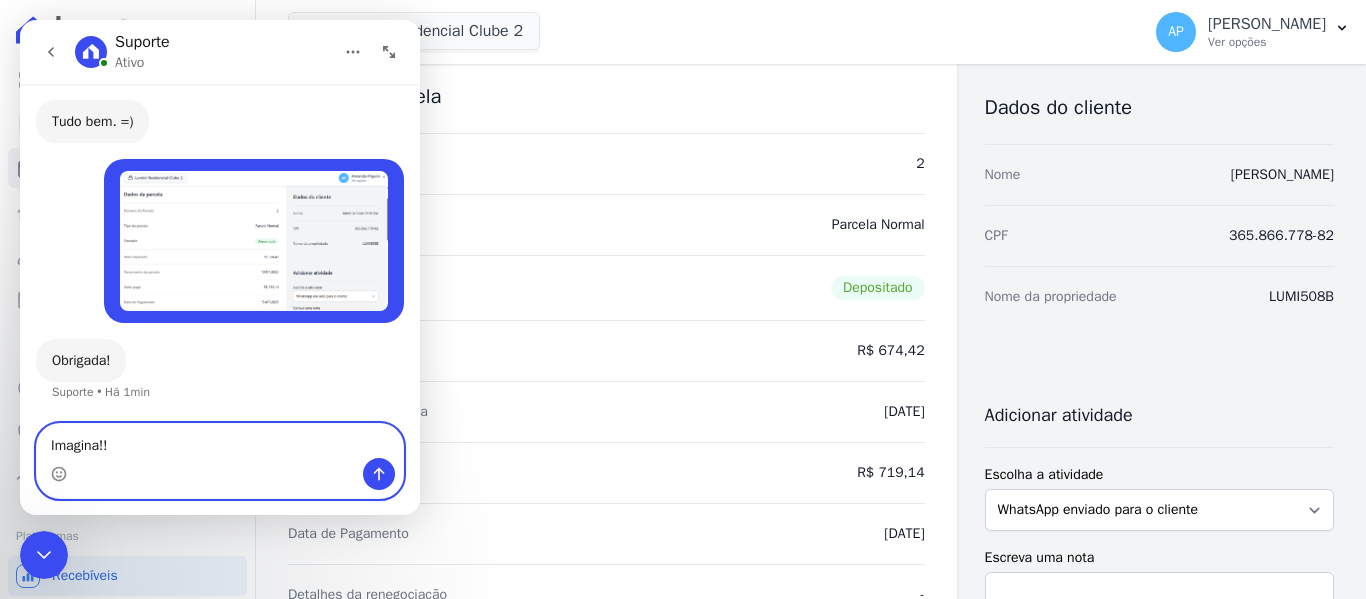 type on "Imagina!!!" 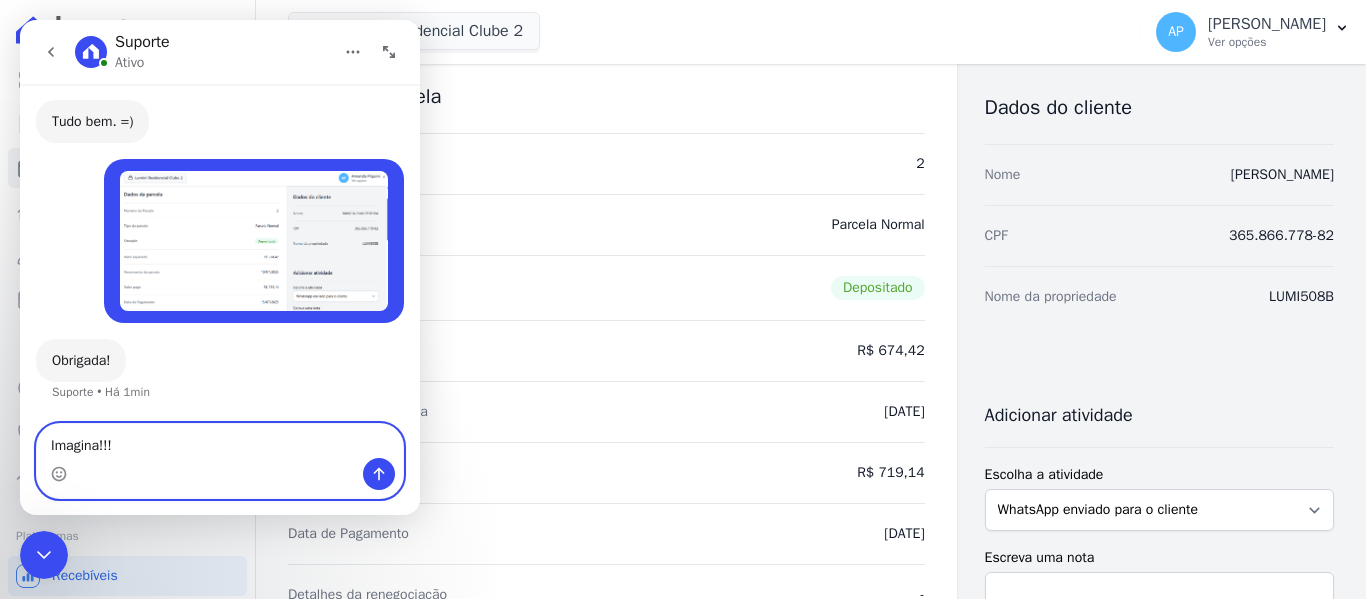 type 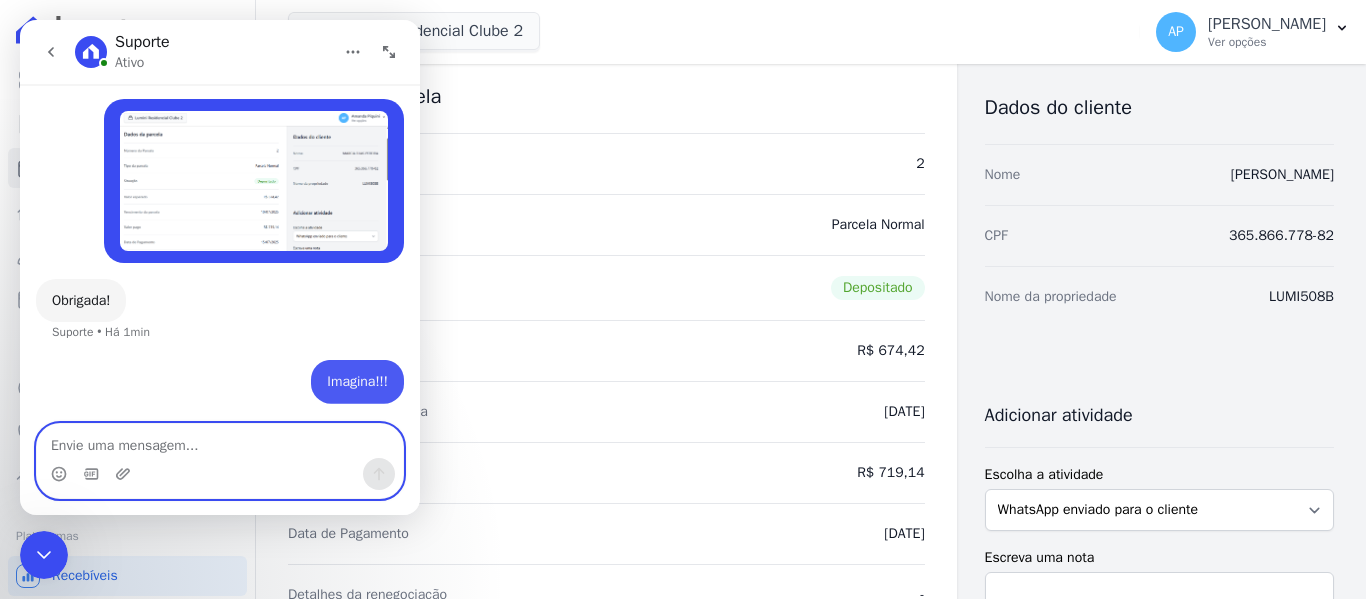 scroll, scrollTop: 664, scrollLeft: 0, axis: vertical 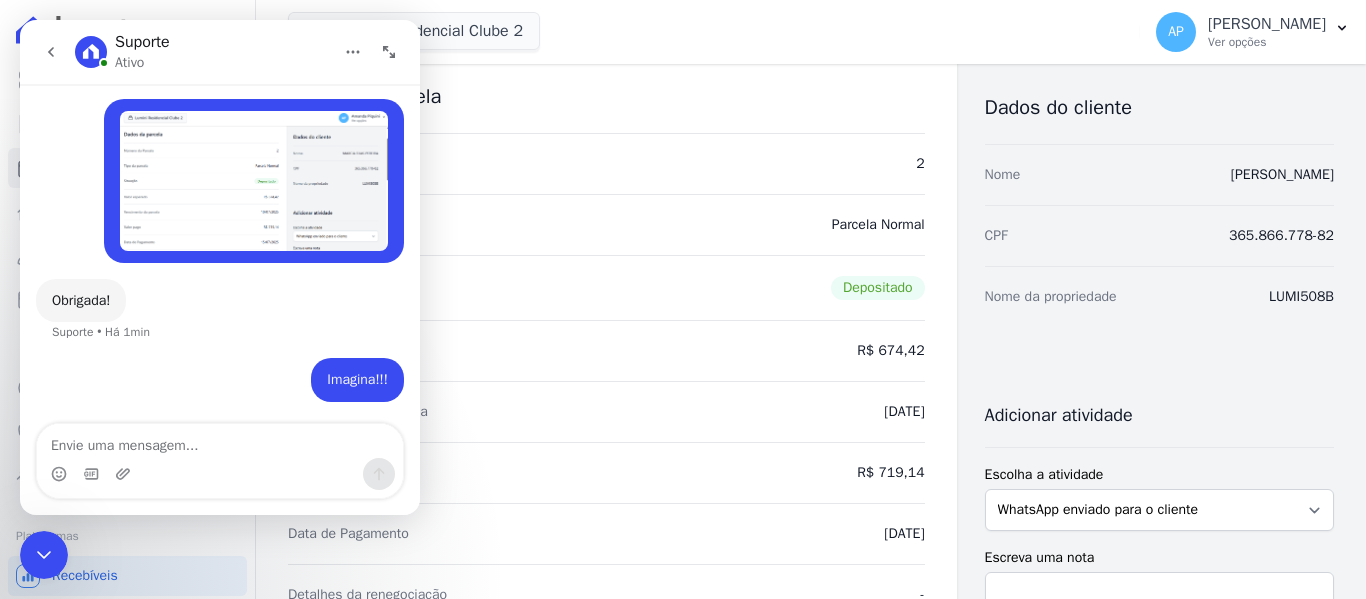 click at bounding box center (44, 555) 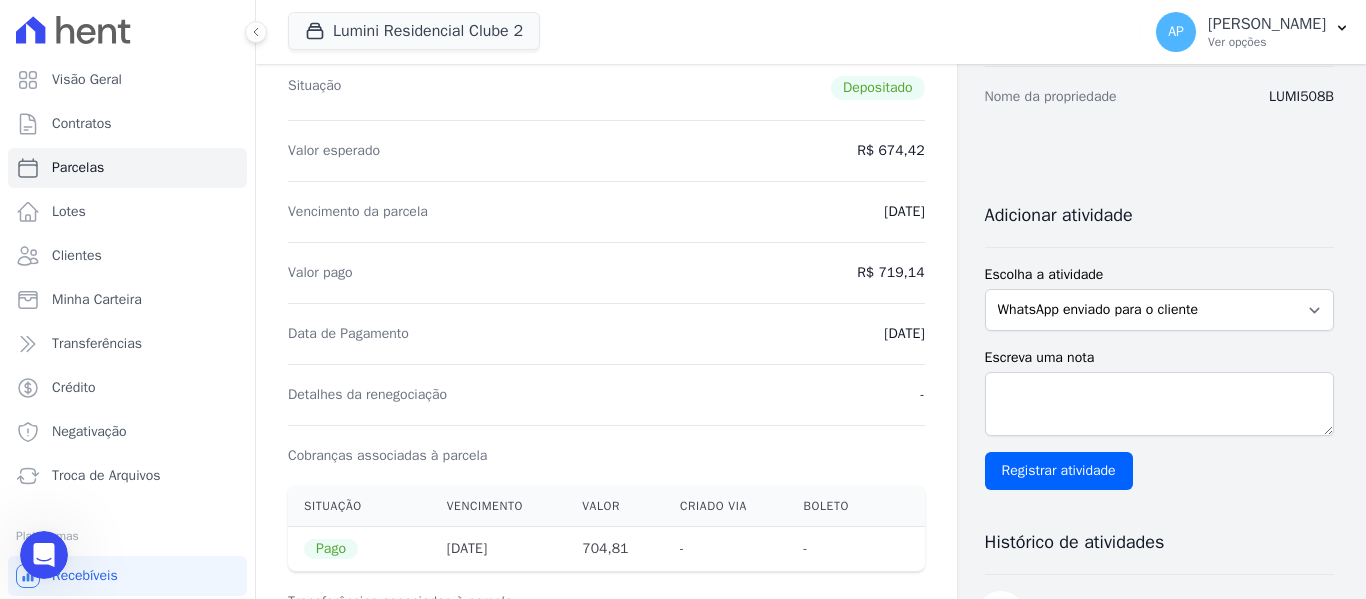 scroll, scrollTop: 600, scrollLeft: 0, axis: vertical 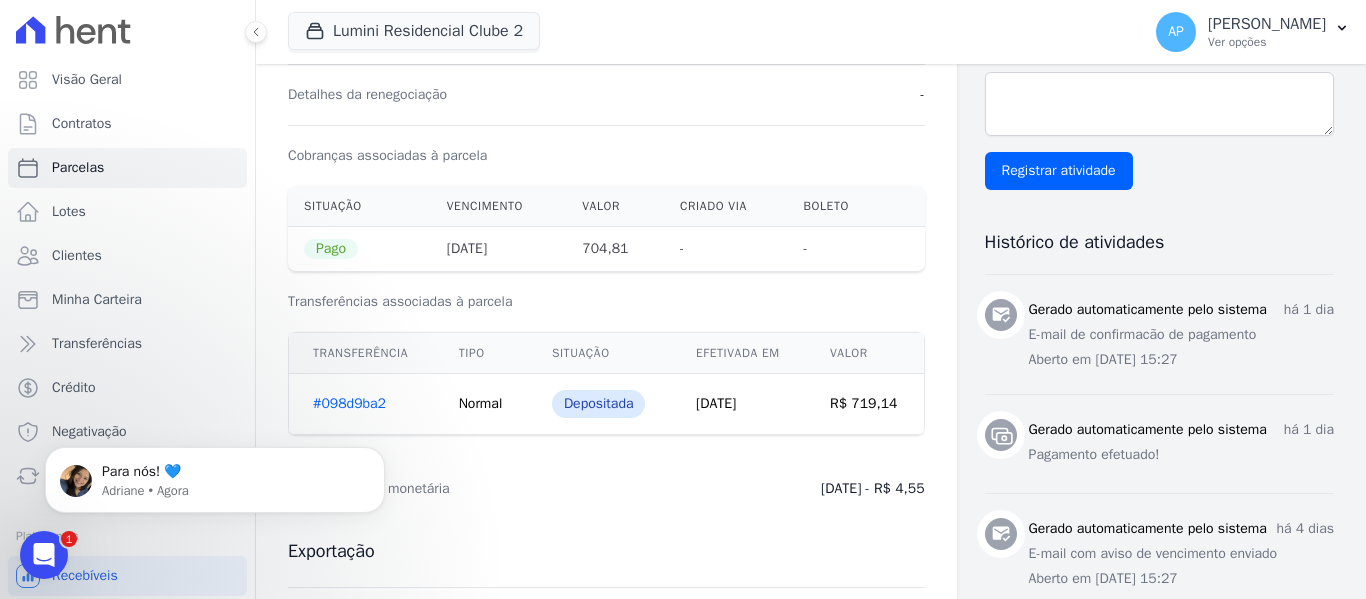 click 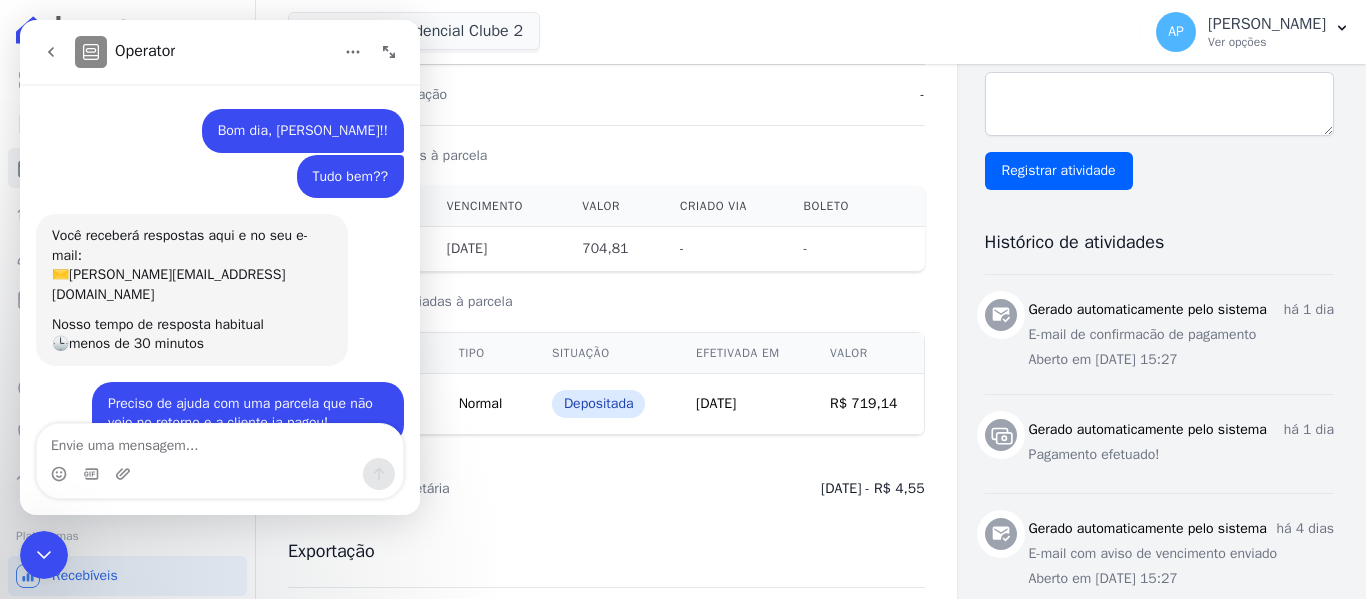 scroll, scrollTop: 96, scrollLeft: 0, axis: vertical 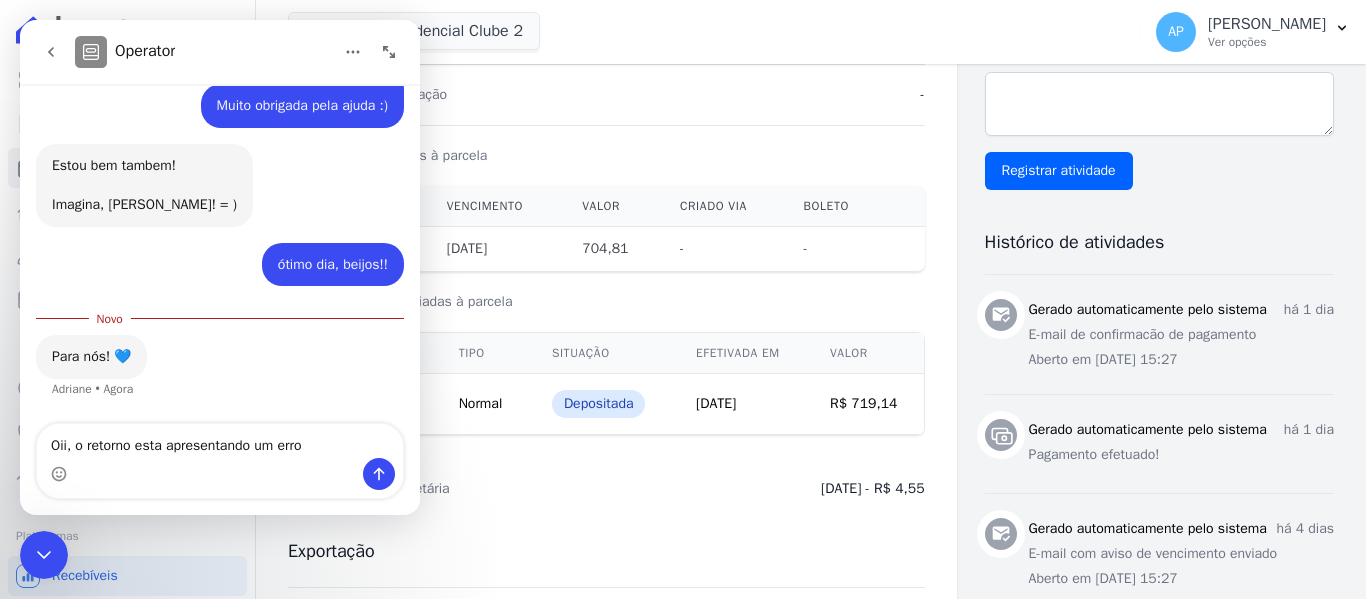 type on "Oii, o retorno esta apresentando um erro" 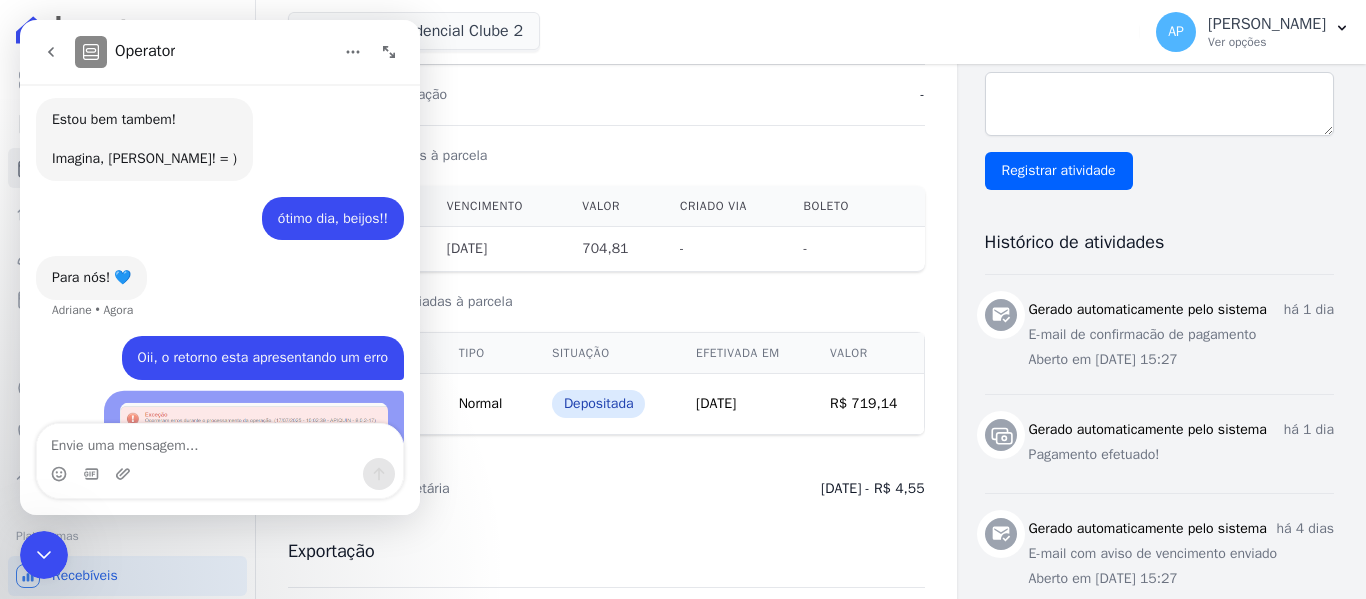 scroll, scrollTop: 1307, scrollLeft: 0, axis: vertical 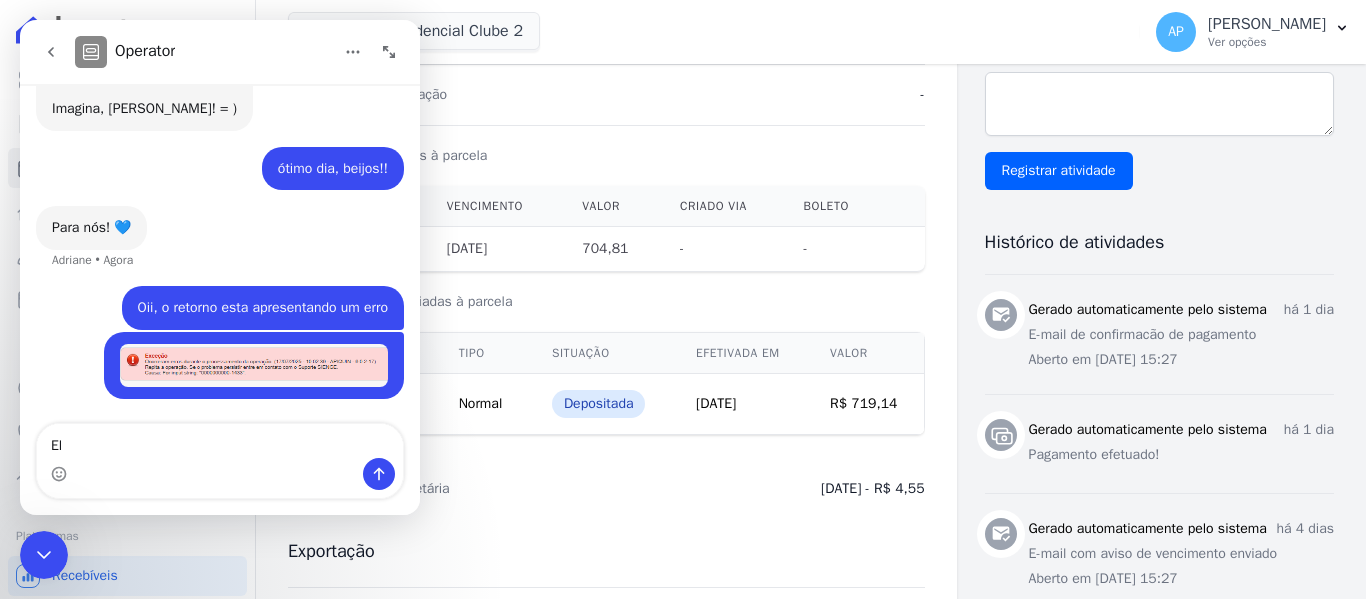 type on "E" 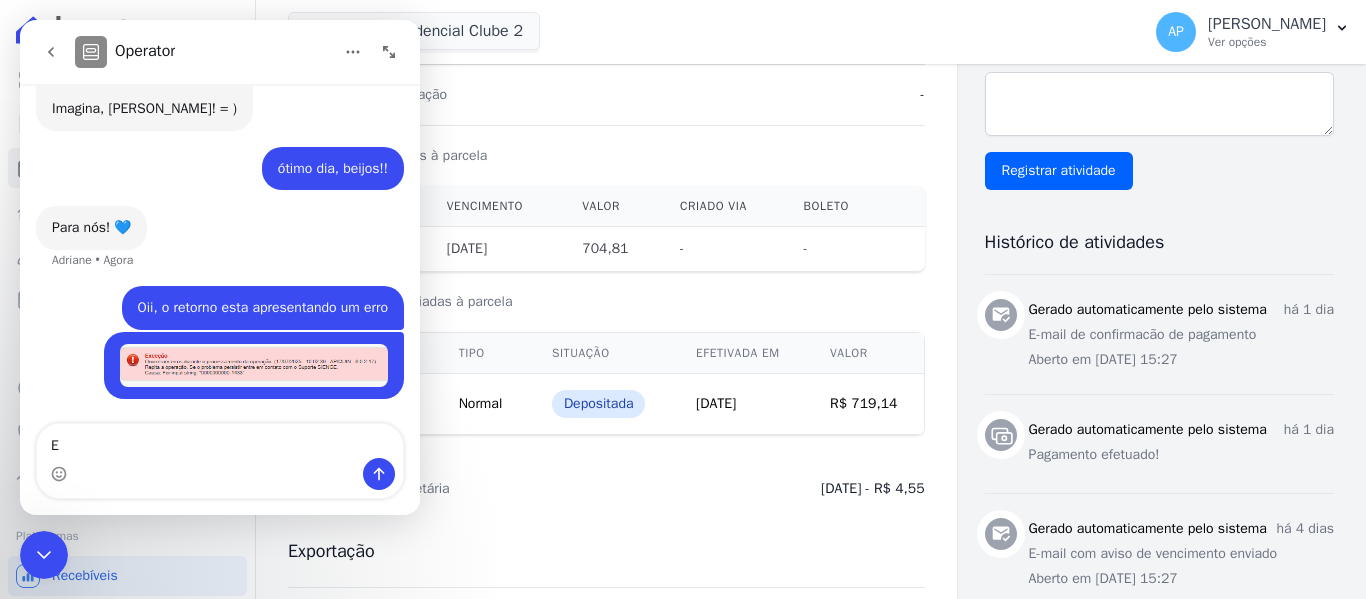 type 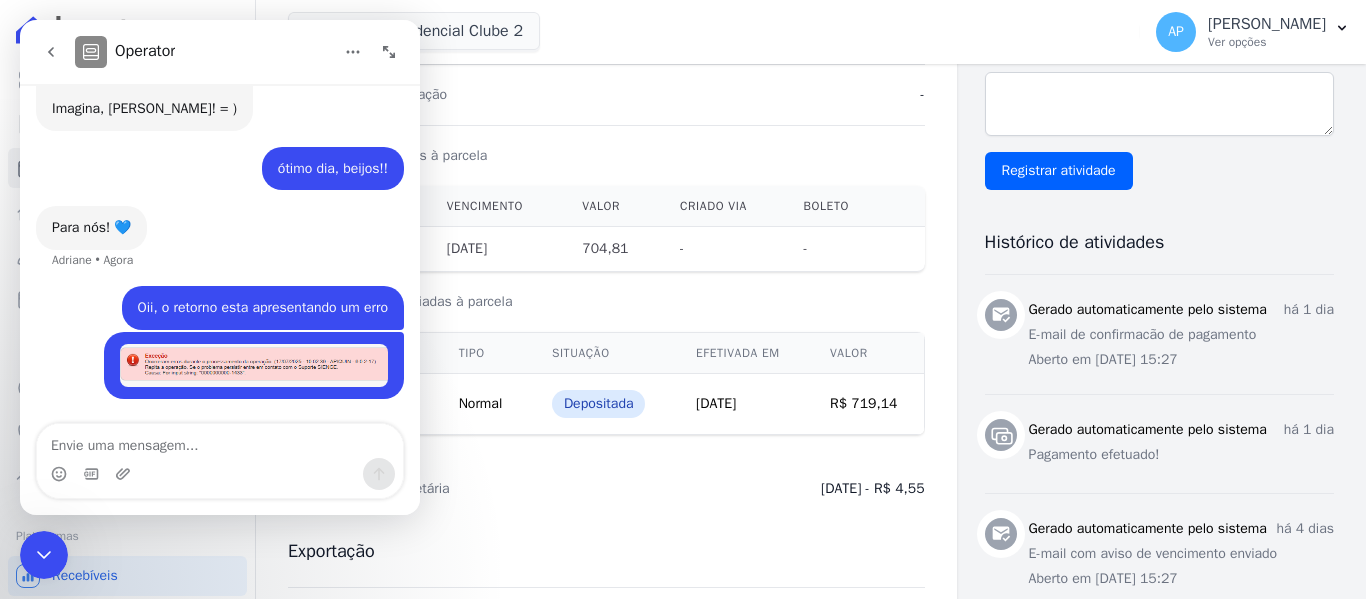 click 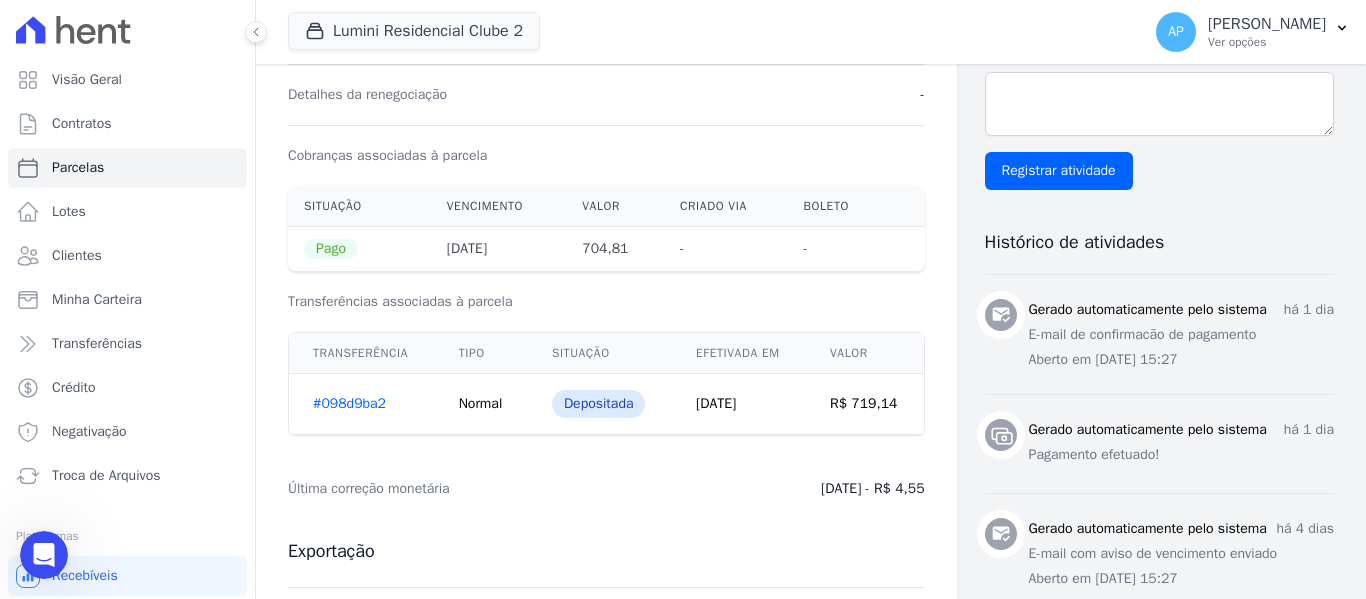 click 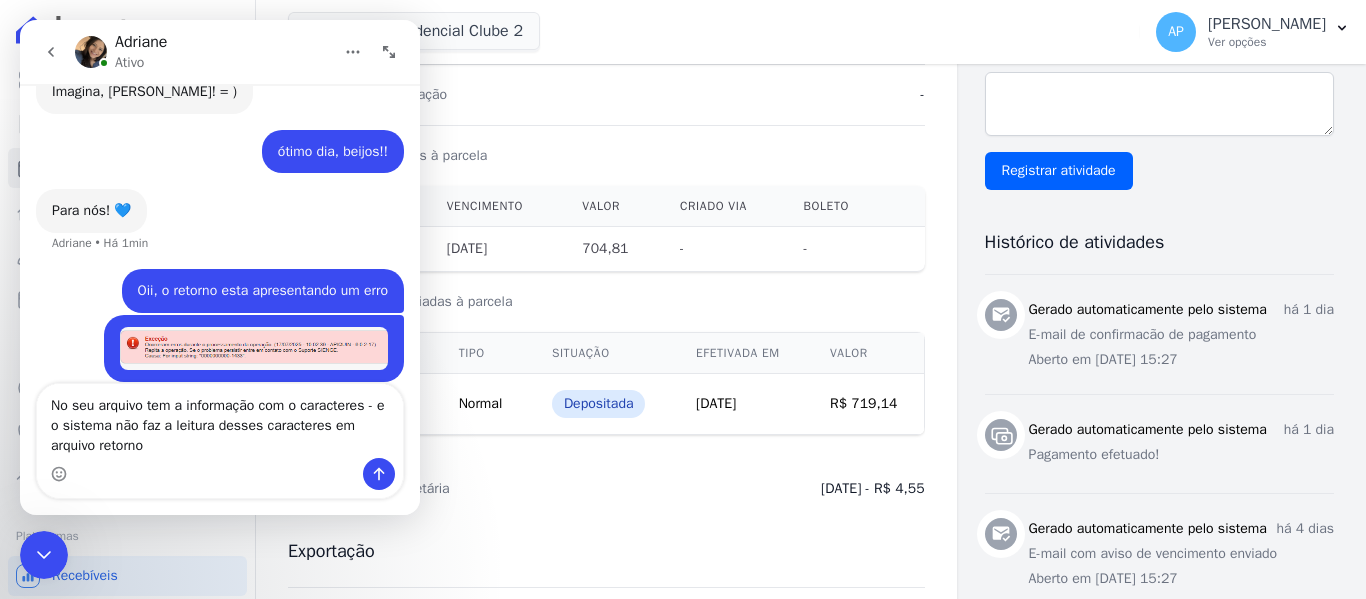 scroll, scrollTop: 1347, scrollLeft: 0, axis: vertical 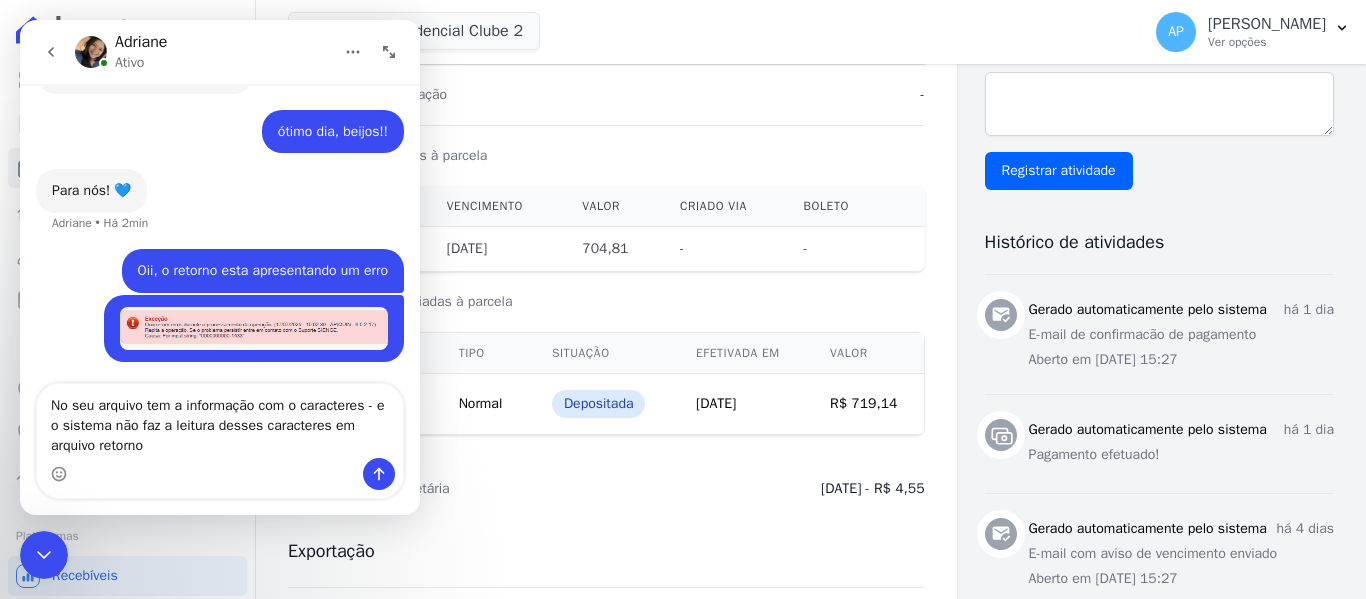 click on "No seu arquivo tem a informação com o caracteres - e o sistema não faz a leitura desses caracteres em arquivo retorno" at bounding box center [220, 421] 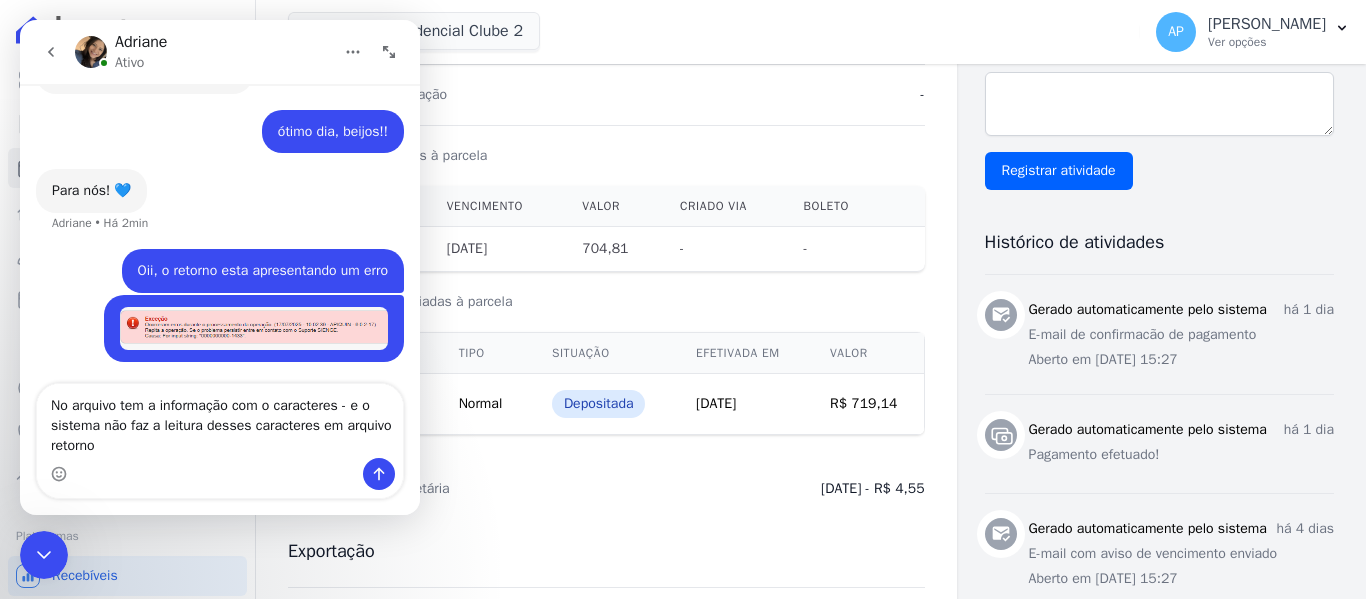 type on "No arquivo tem a informação com o caracteres - e o sistema não faz a leitura desses caracteres em arquivo retorno." 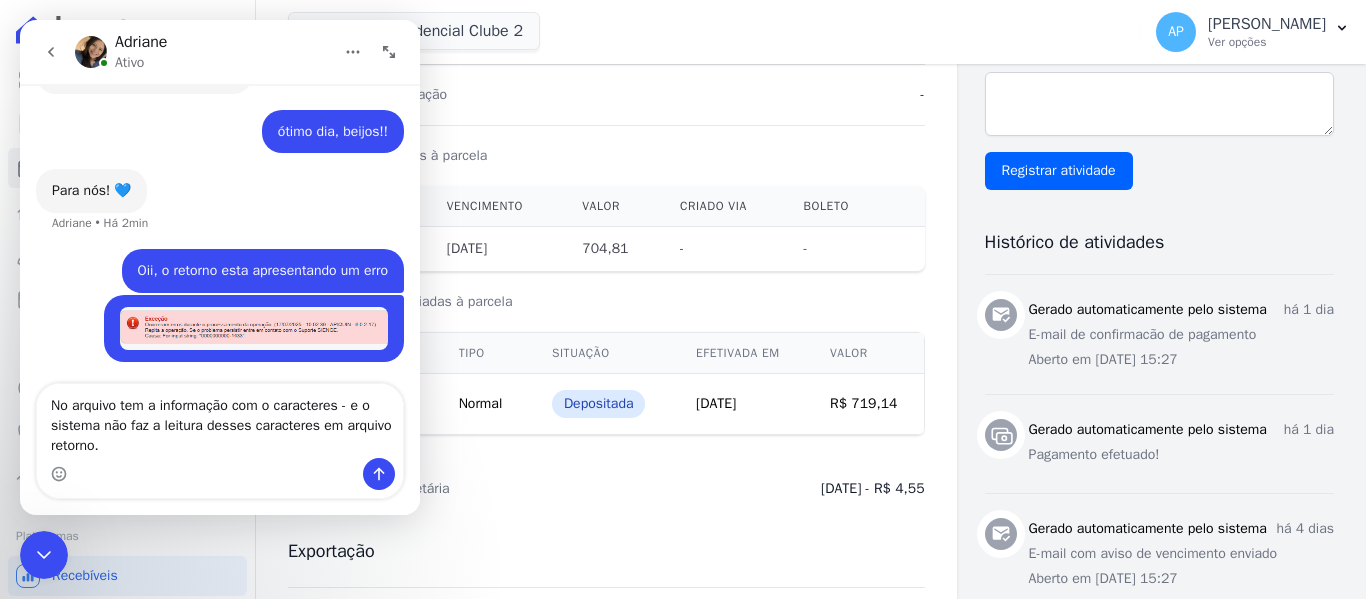 type 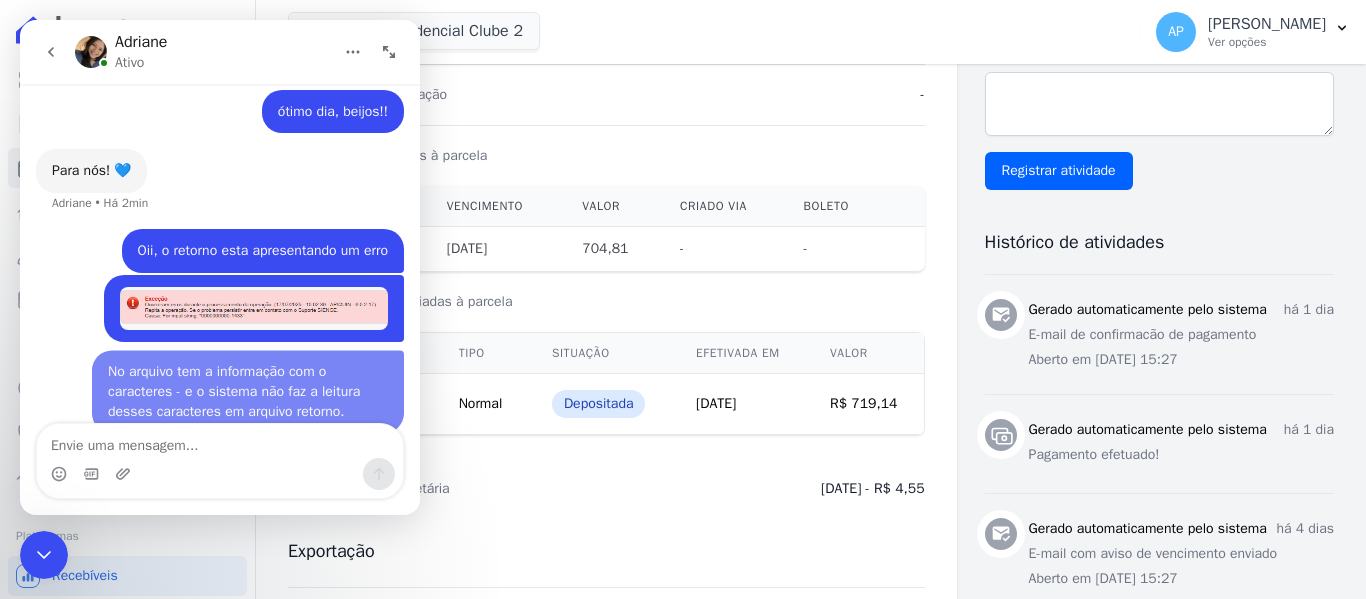 scroll, scrollTop: 1392, scrollLeft: 0, axis: vertical 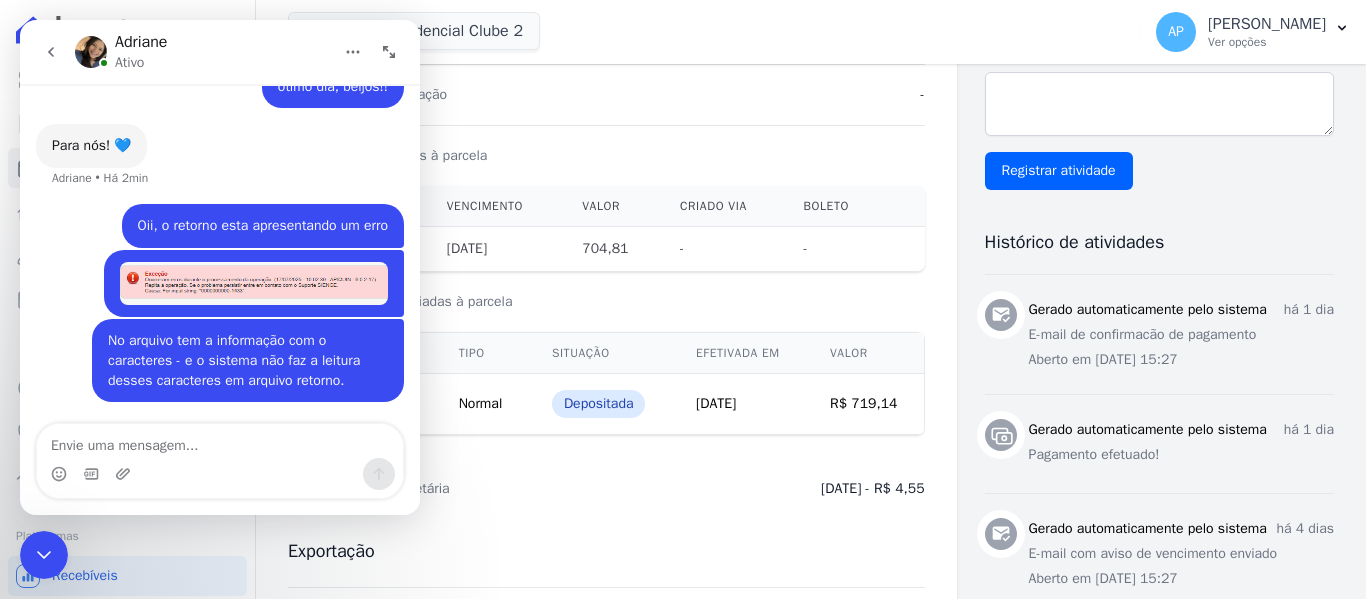 click 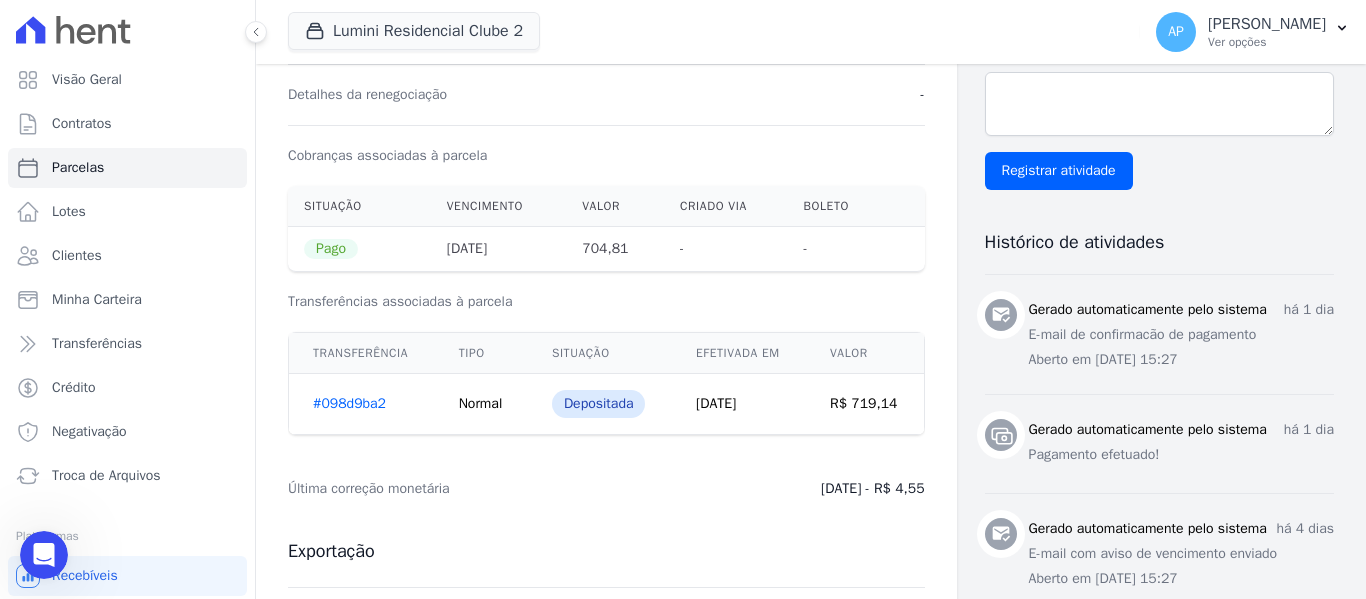 click on "Visão Geral
Contratos
Parcelas
Lotes
Clientes
Minha Carteira
Transferências
Crédito
Negativação
Troca de Arquivos
Plataformas
Você não possui Hent Sign ativado. Para saber mais, fale com a equipe Hent.
Recebíveis" at bounding box center (127, 372) 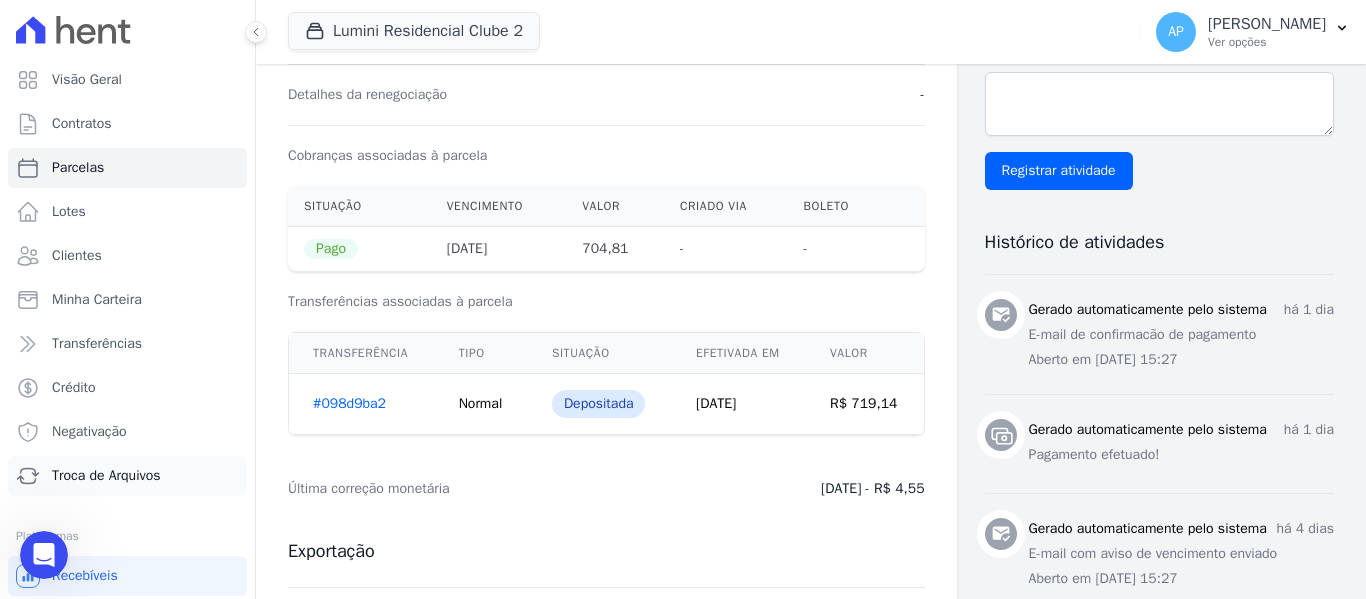 click on "Troca de Arquivos" at bounding box center [106, 476] 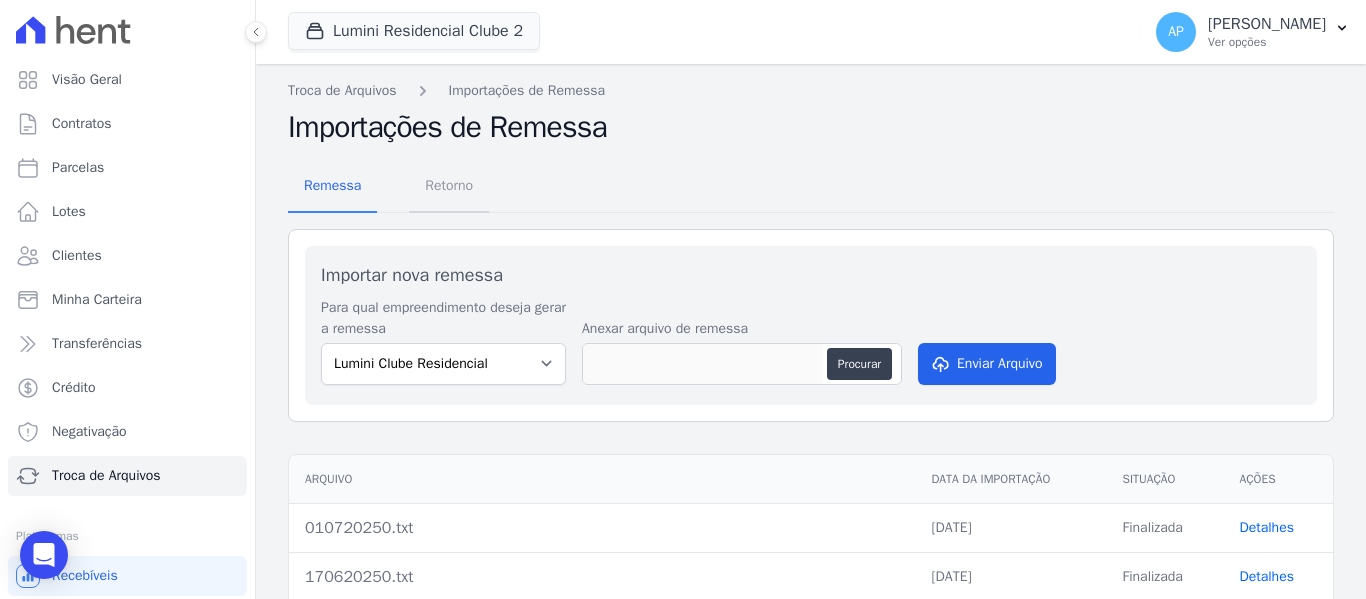 click on "Retorno" at bounding box center (449, 185) 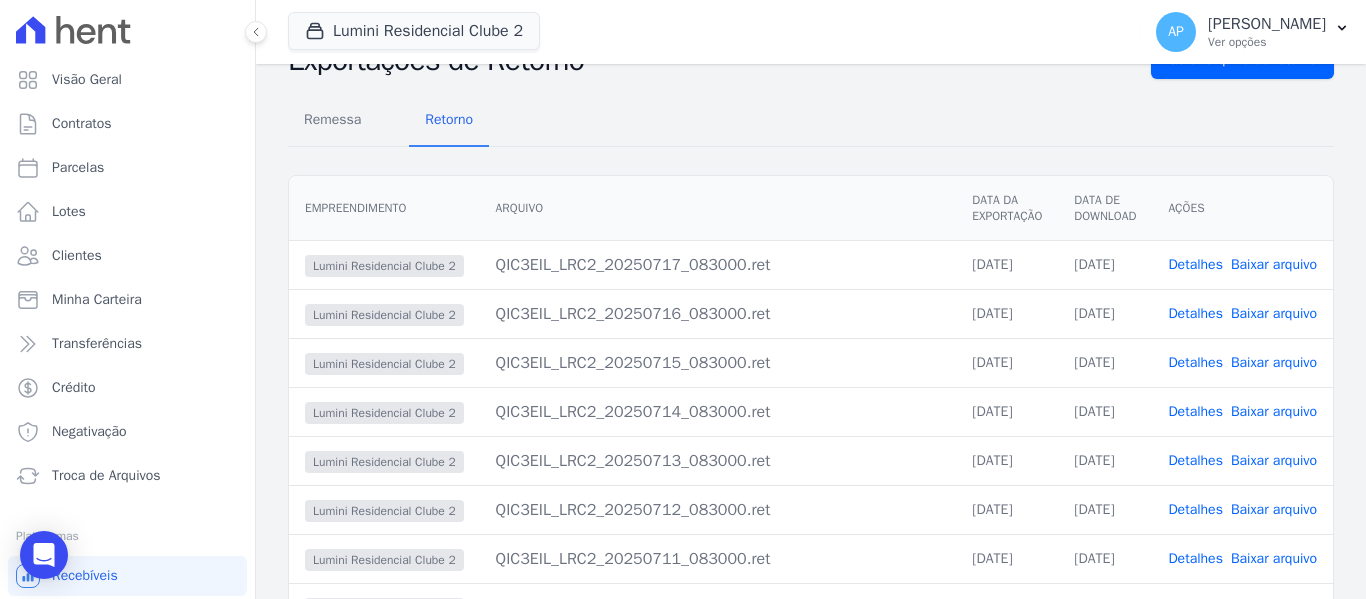 scroll, scrollTop: 100, scrollLeft: 0, axis: vertical 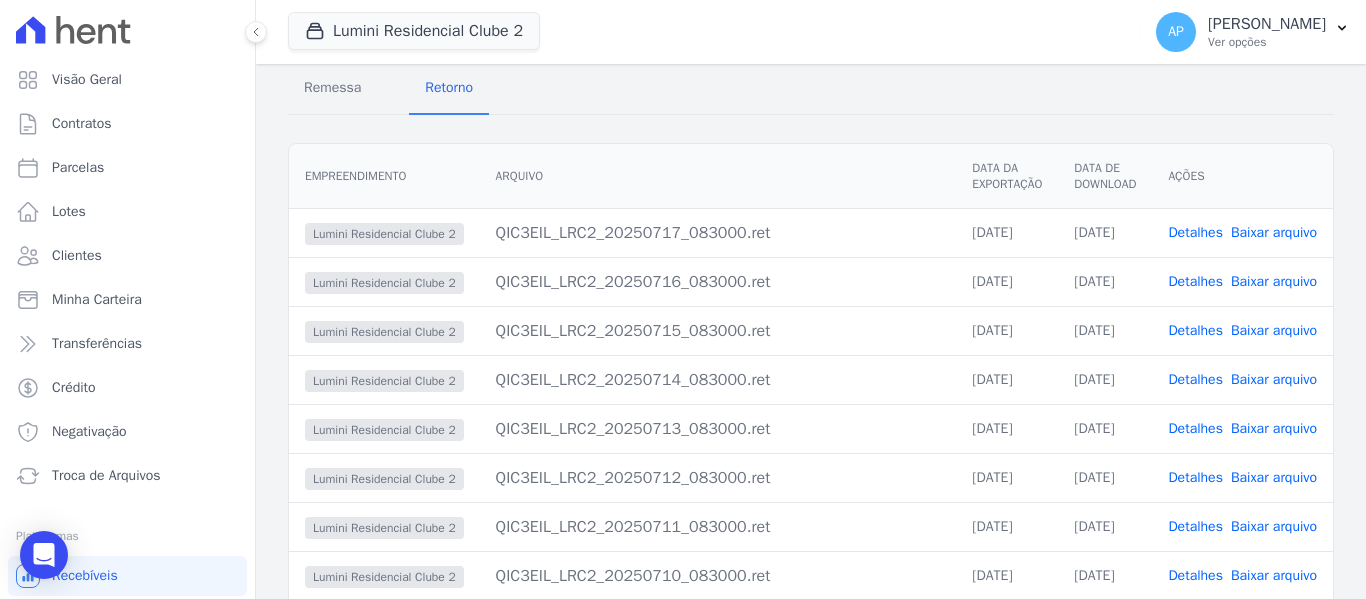 click on "Detalhes" at bounding box center [1195, 281] 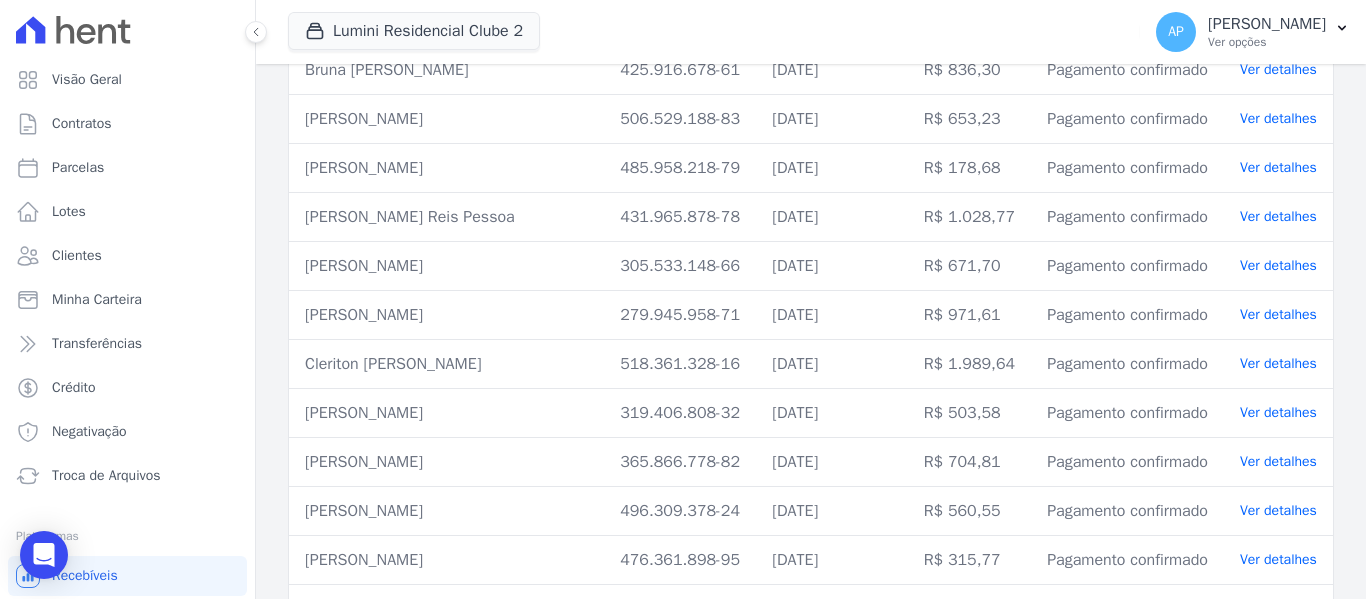 scroll, scrollTop: 400, scrollLeft: 0, axis: vertical 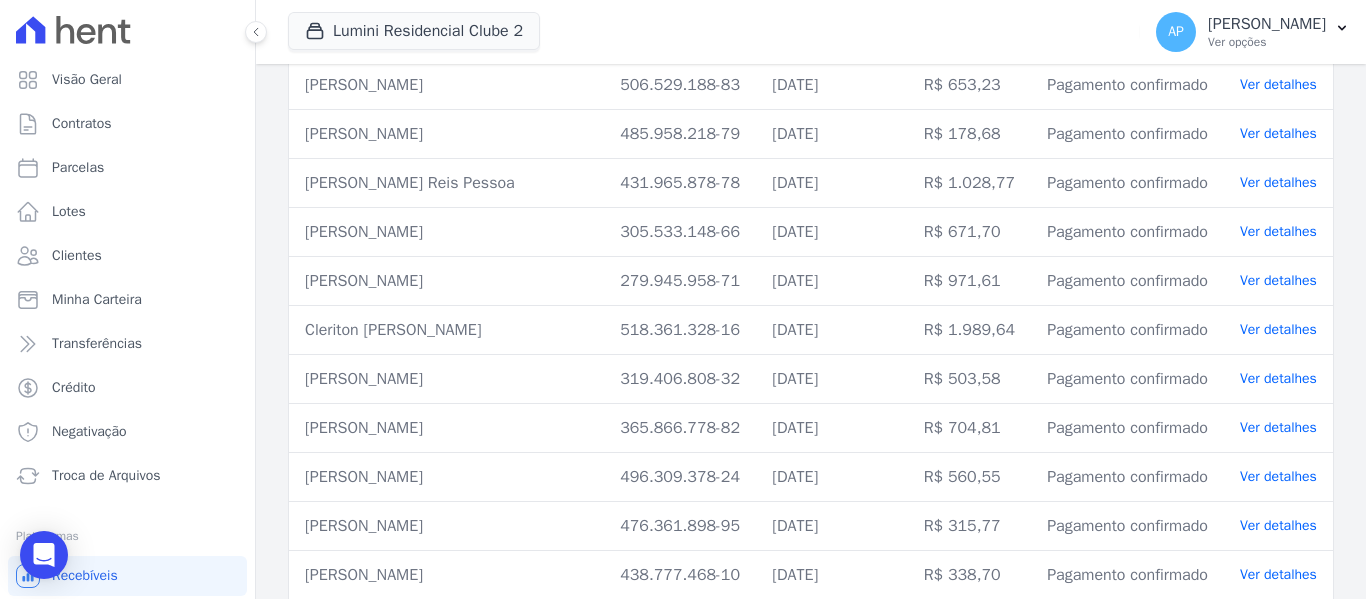 click on "Ver detalhes" at bounding box center [1278, 427] 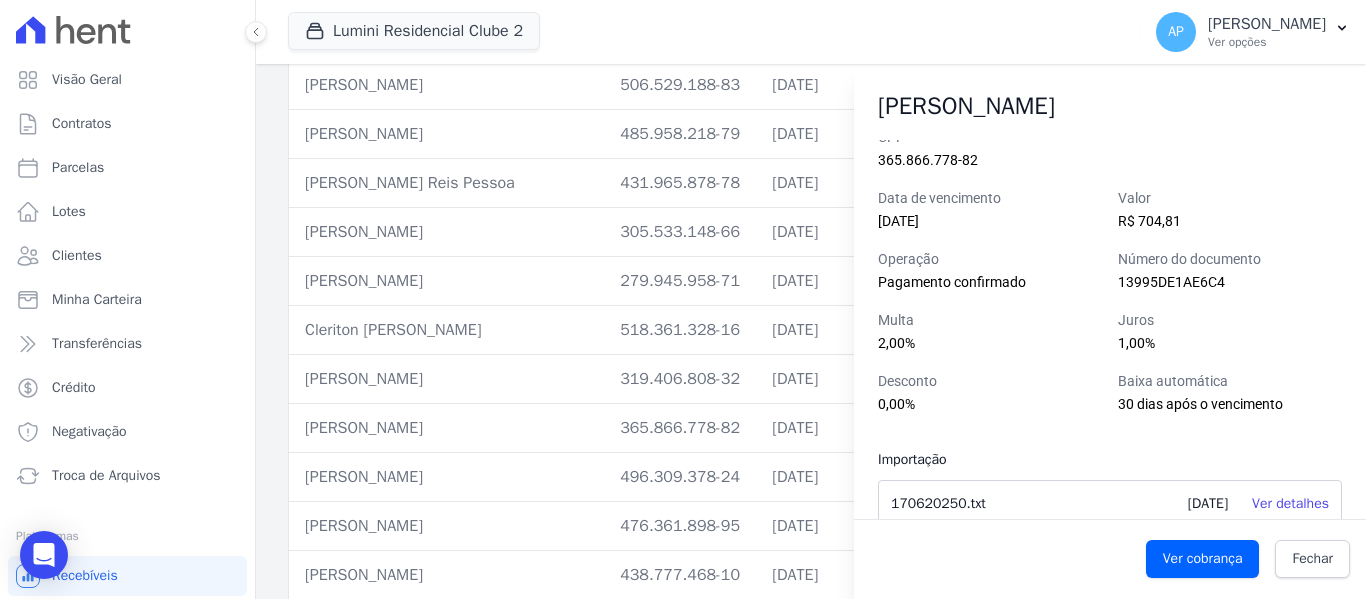 scroll, scrollTop: 0, scrollLeft: 0, axis: both 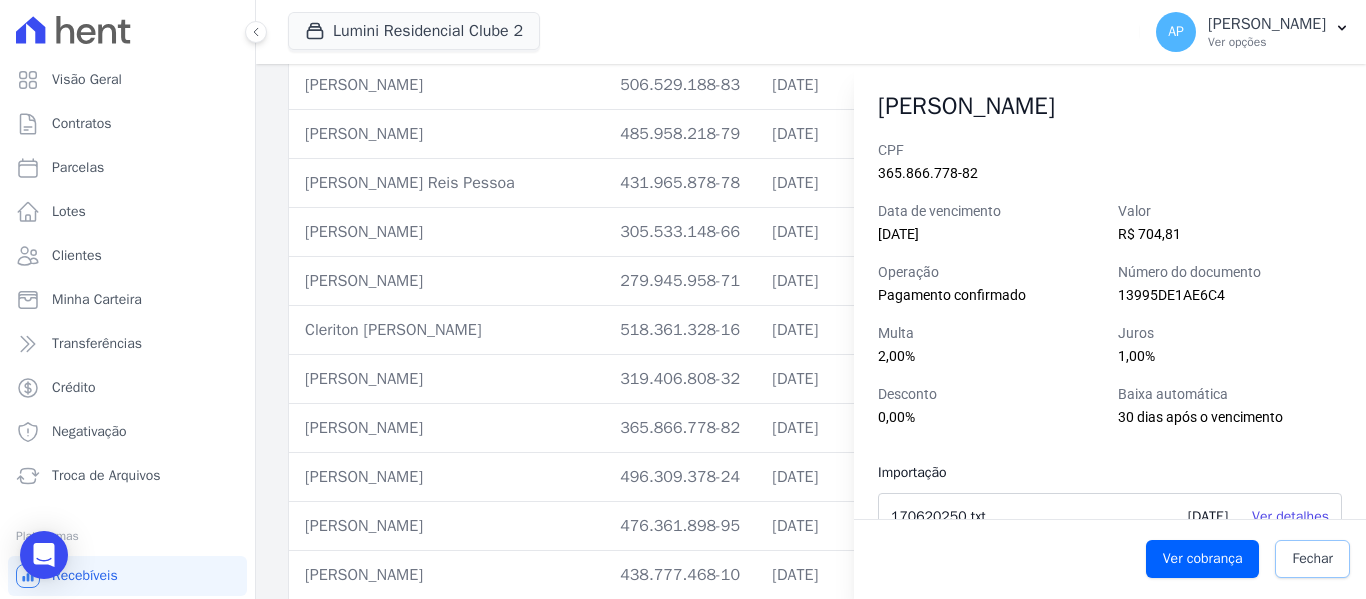 click on "Fechar" at bounding box center (1312, 559) 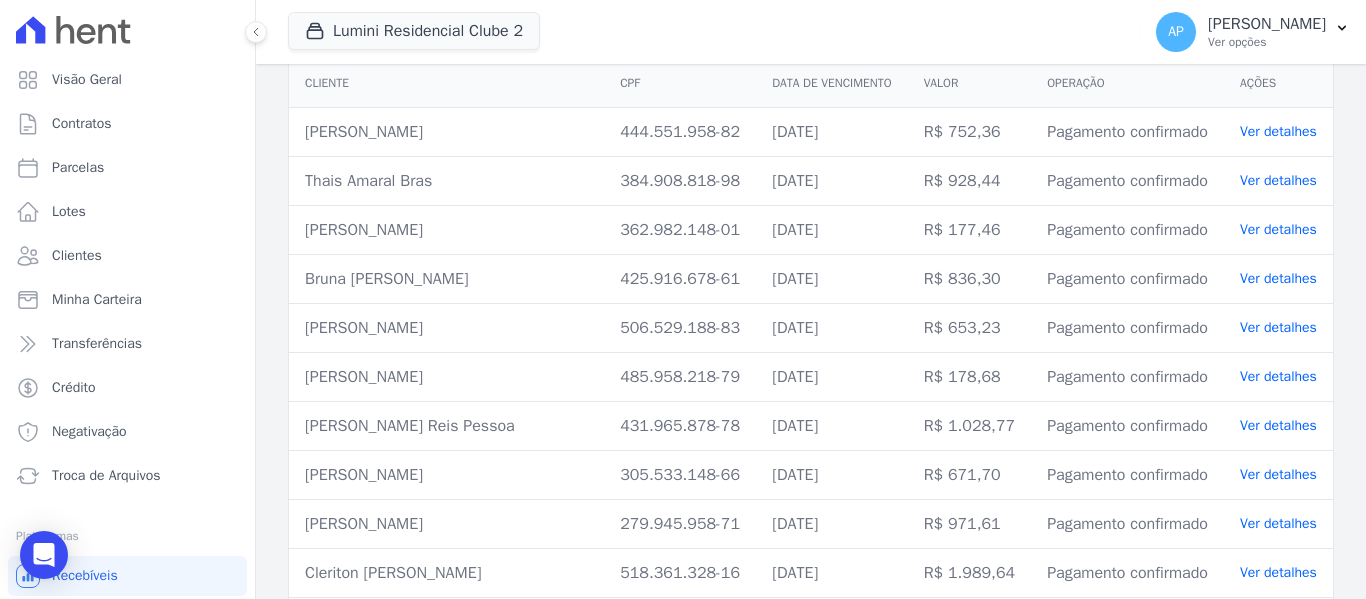 scroll, scrollTop: 0, scrollLeft: 0, axis: both 